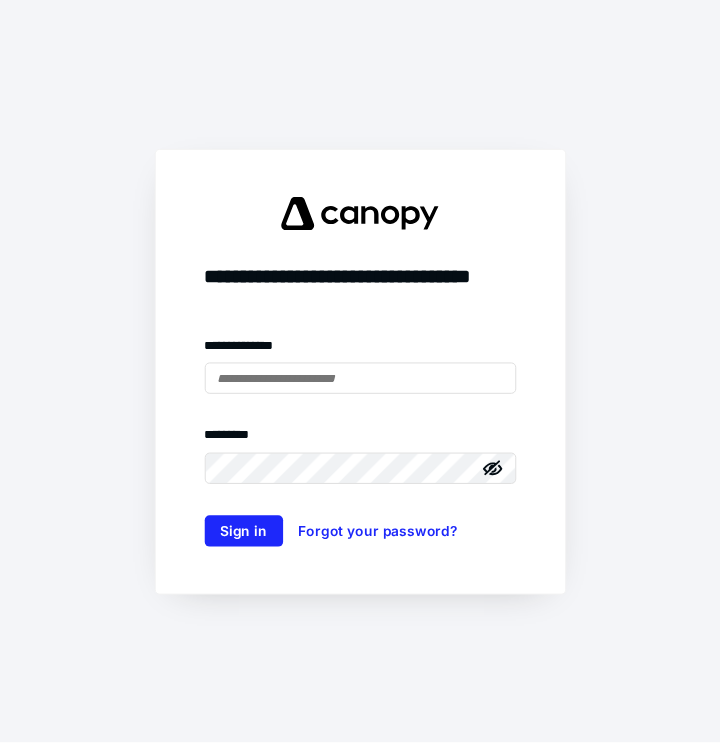 scroll, scrollTop: 0, scrollLeft: 0, axis: both 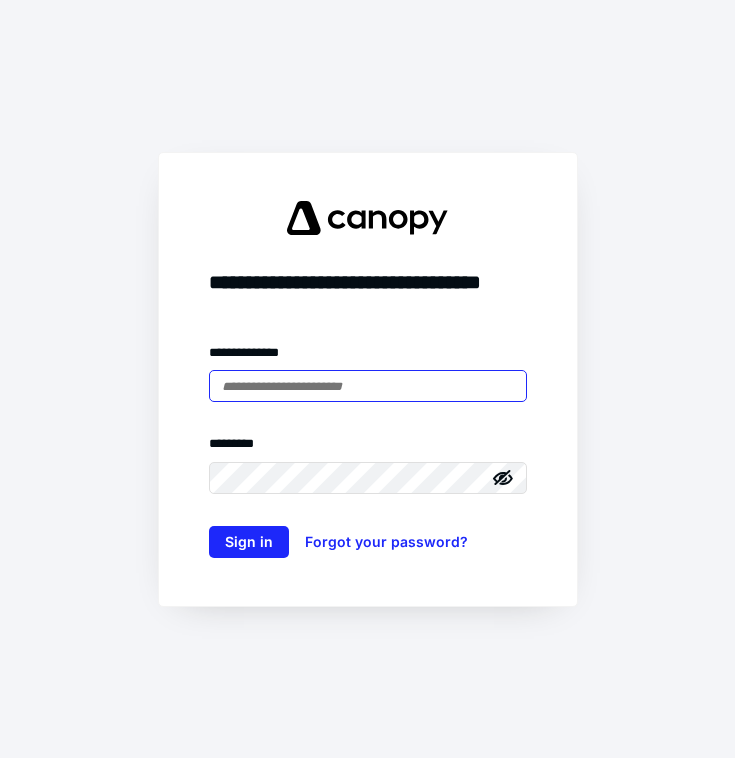 click at bounding box center [368, 386] 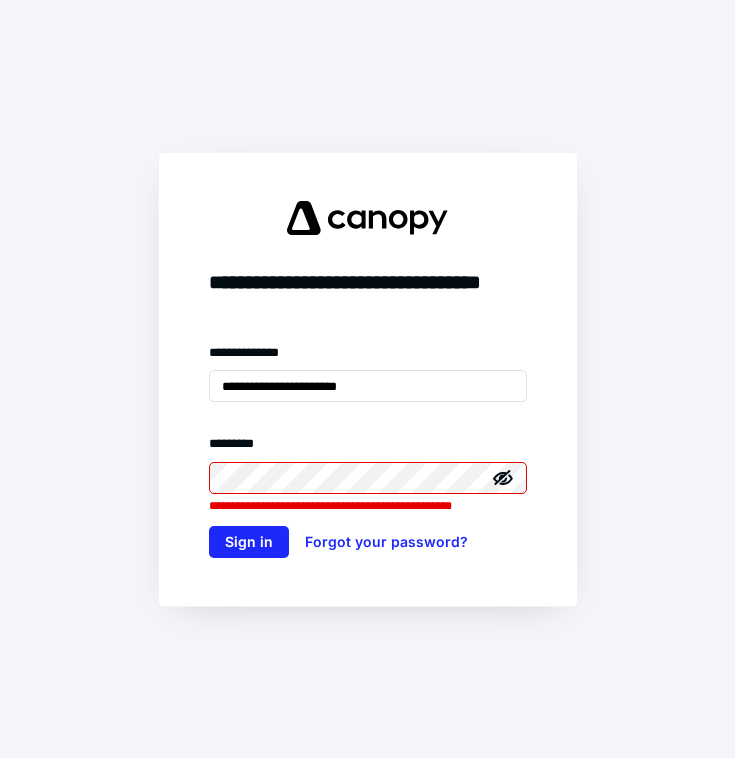 click 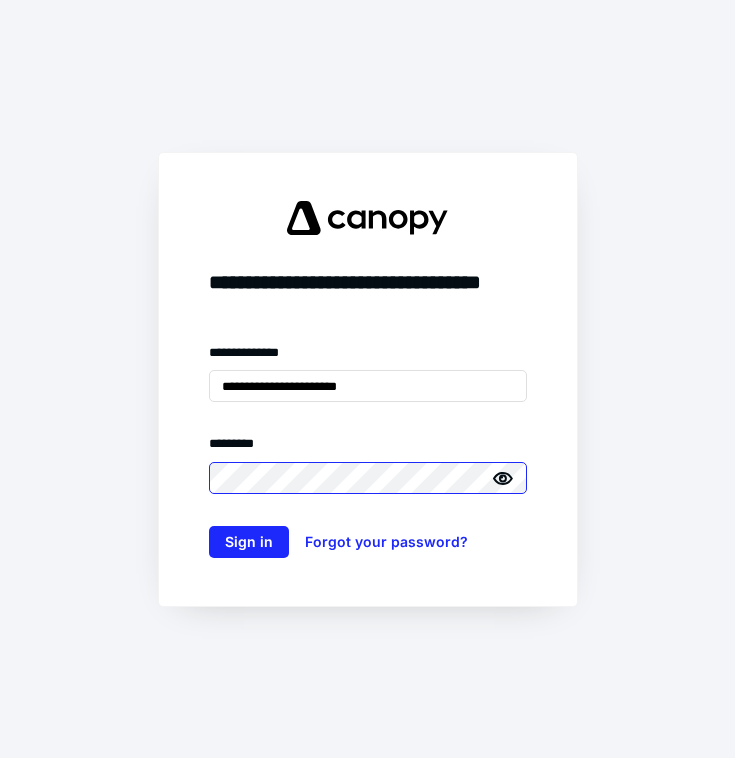 click on "Sign in" at bounding box center [249, 542] 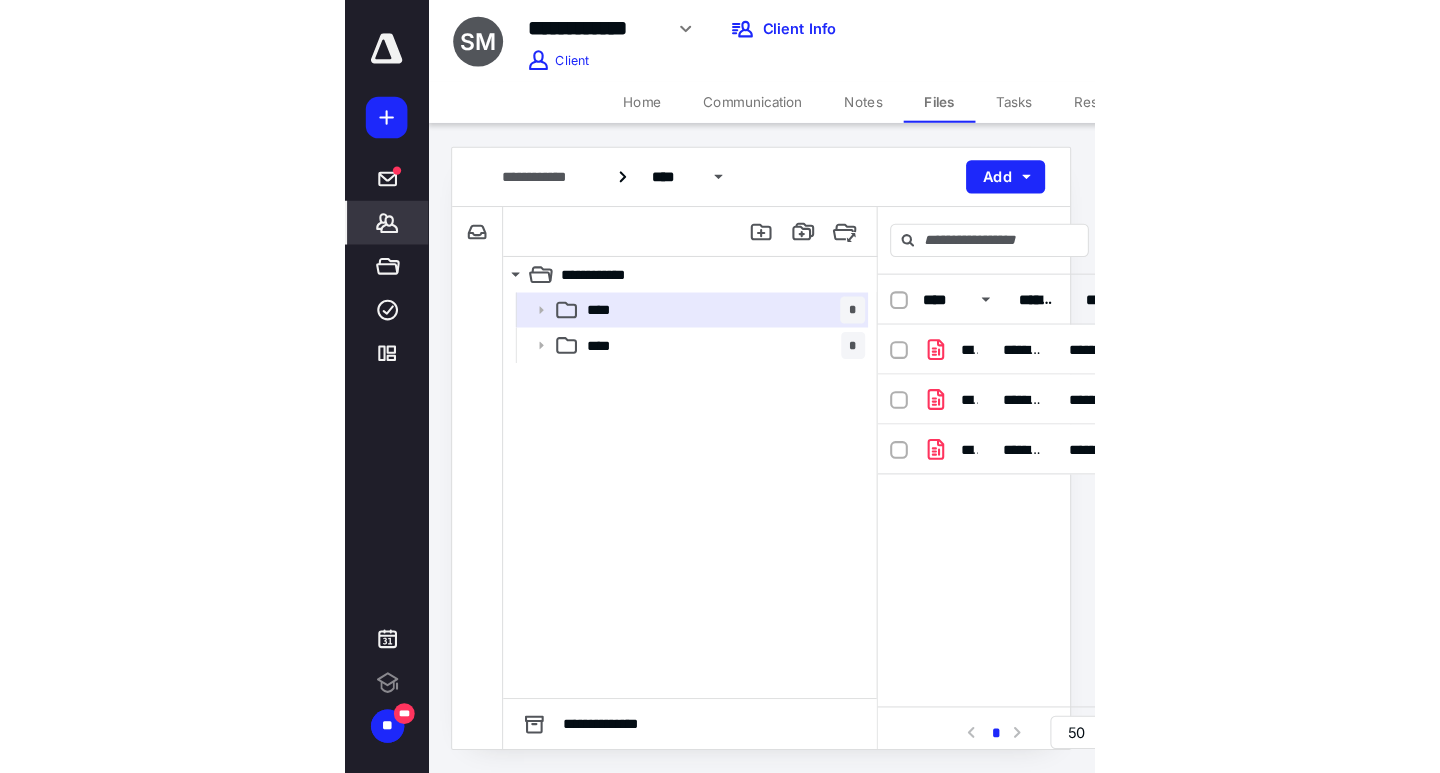 scroll, scrollTop: 0, scrollLeft: 0, axis: both 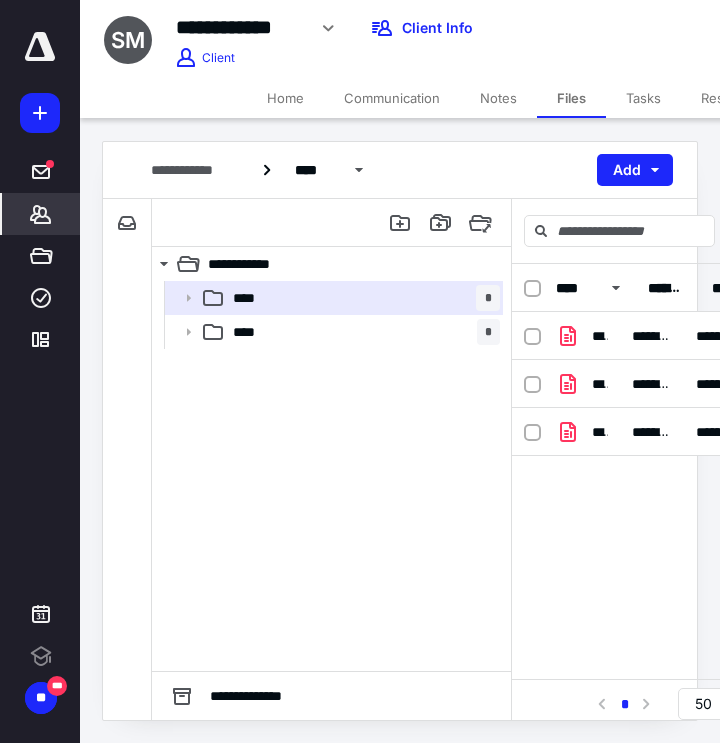 click 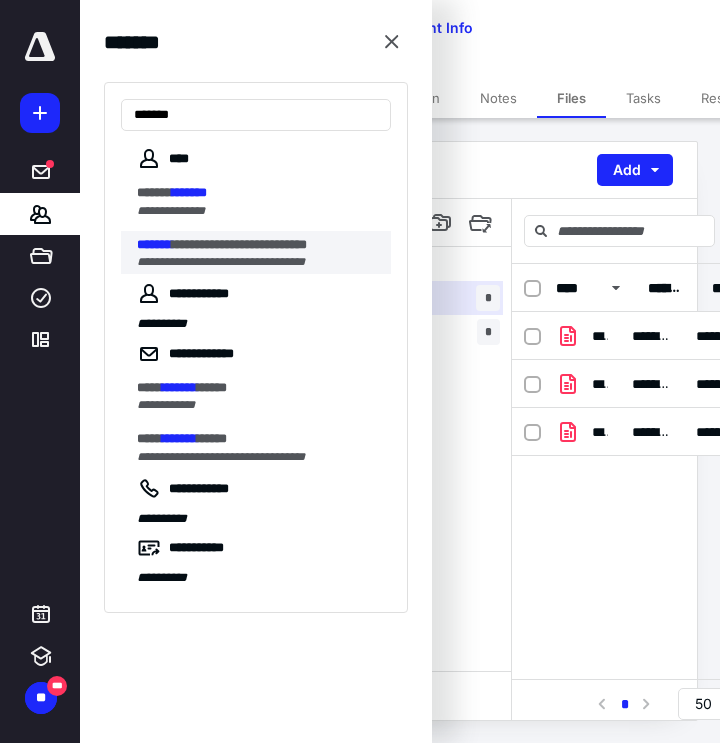 type on "*******" 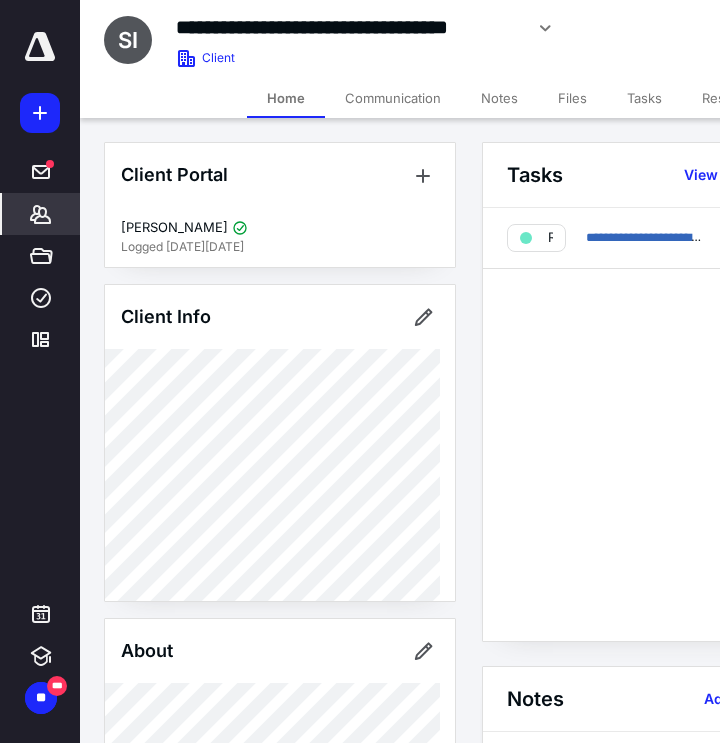 click on "Files" at bounding box center [572, 98] 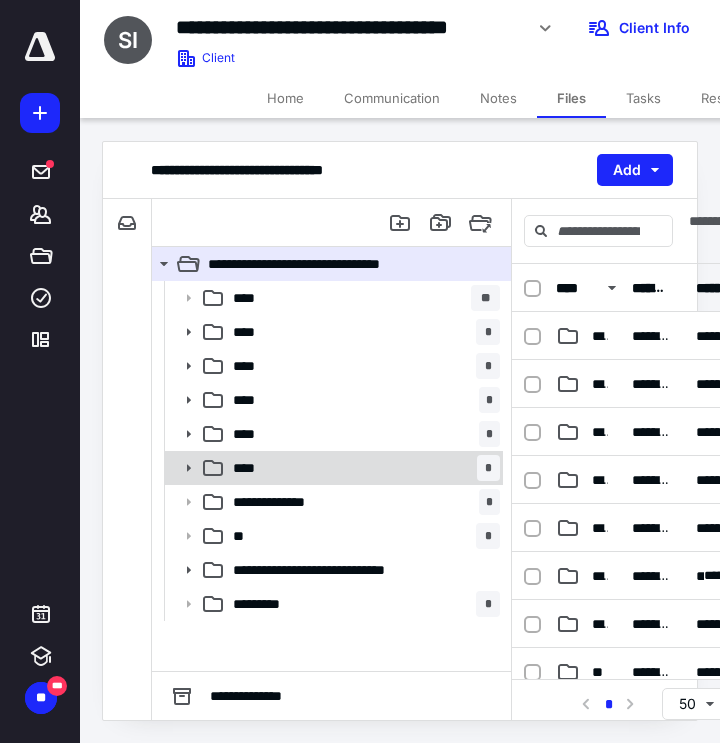 click on "**** *" at bounding box center (362, 468) 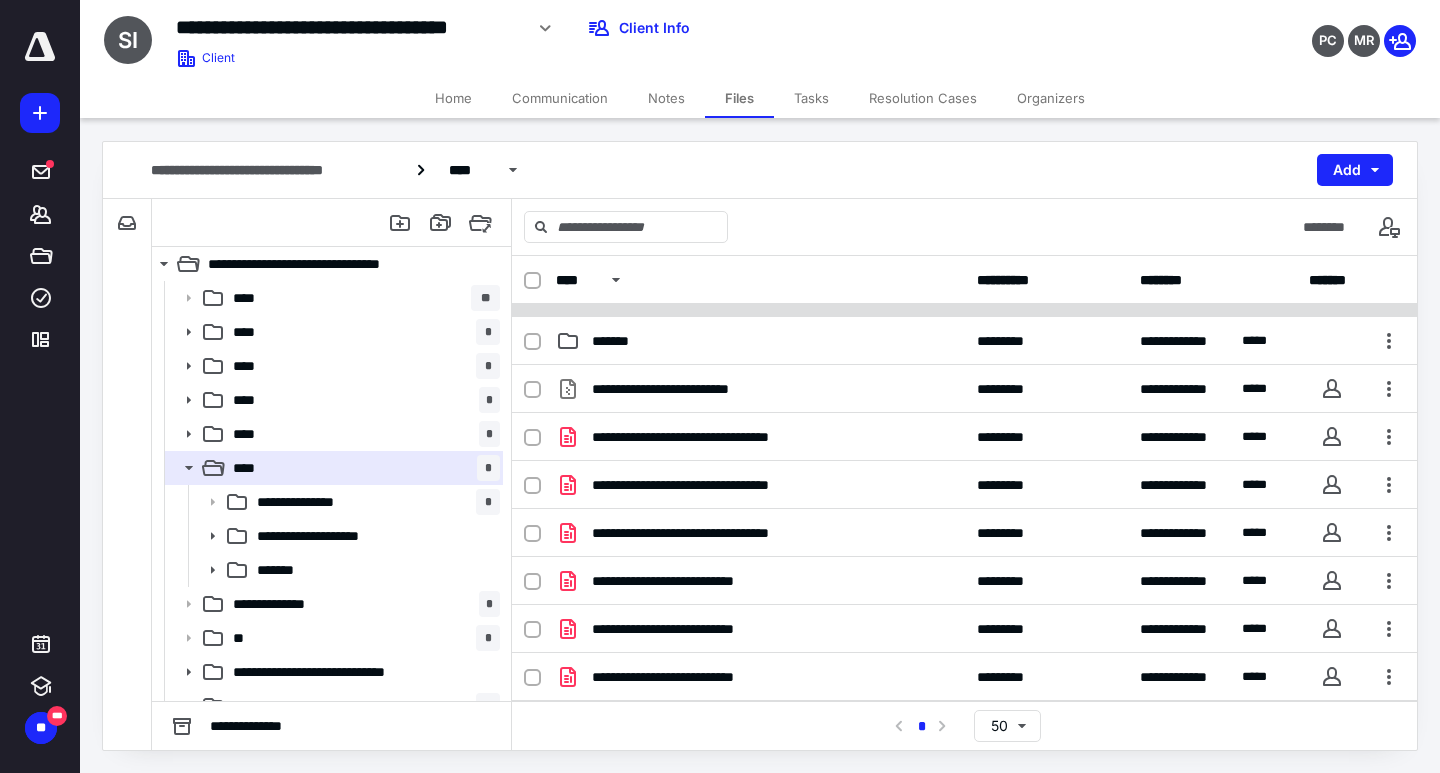 scroll, scrollTop: 0, scrollLeft: 0, axis: both 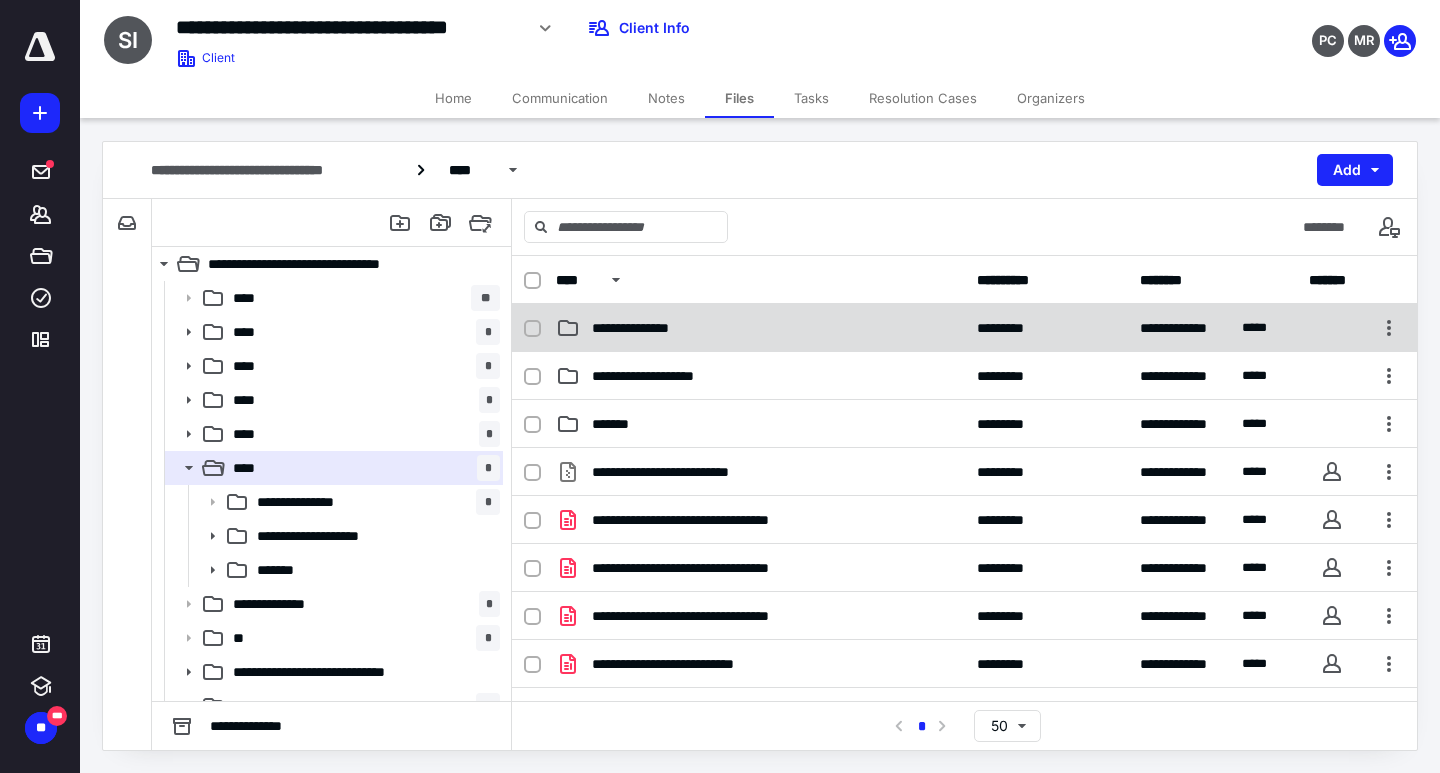 click on "**********" at bounding box center [964, 328] 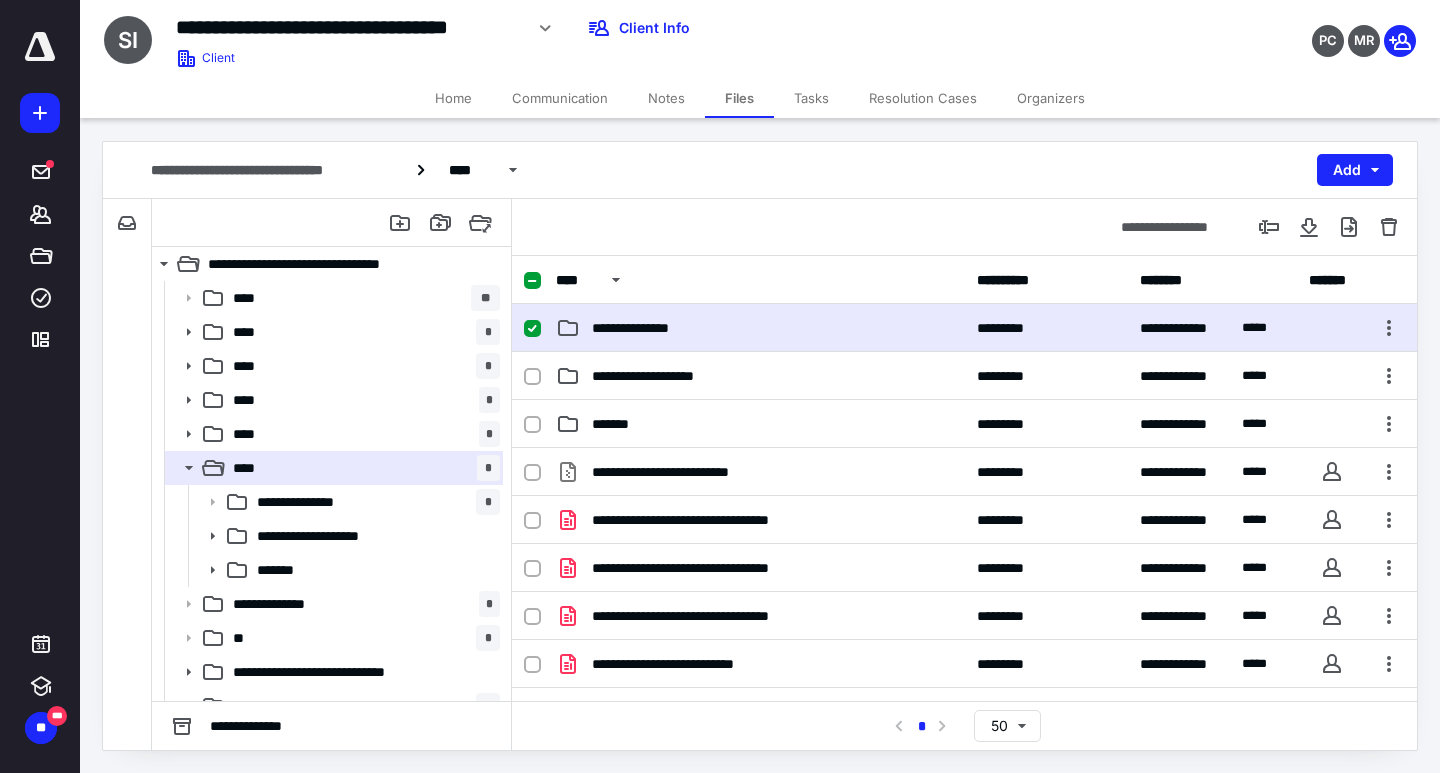 click on "**********" at bounding box center [964, 328] 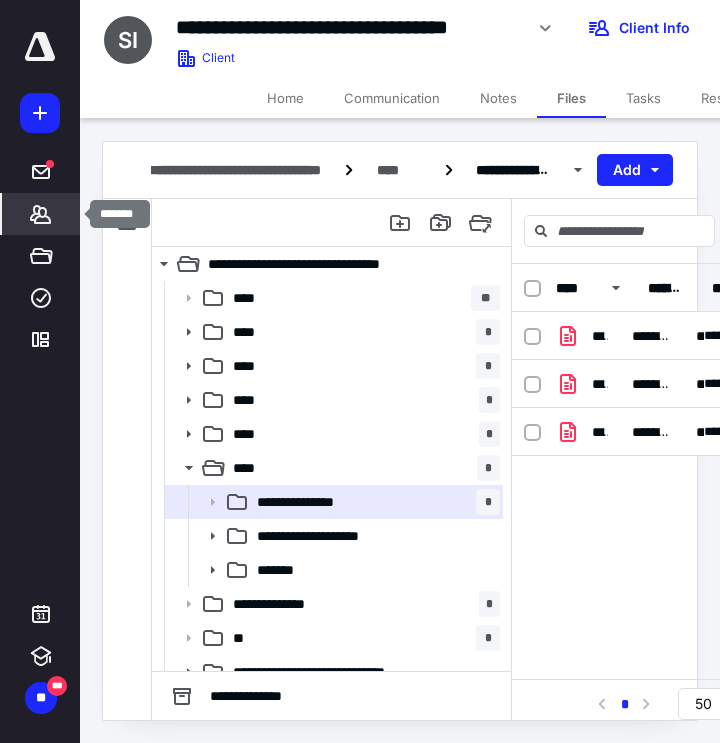 click 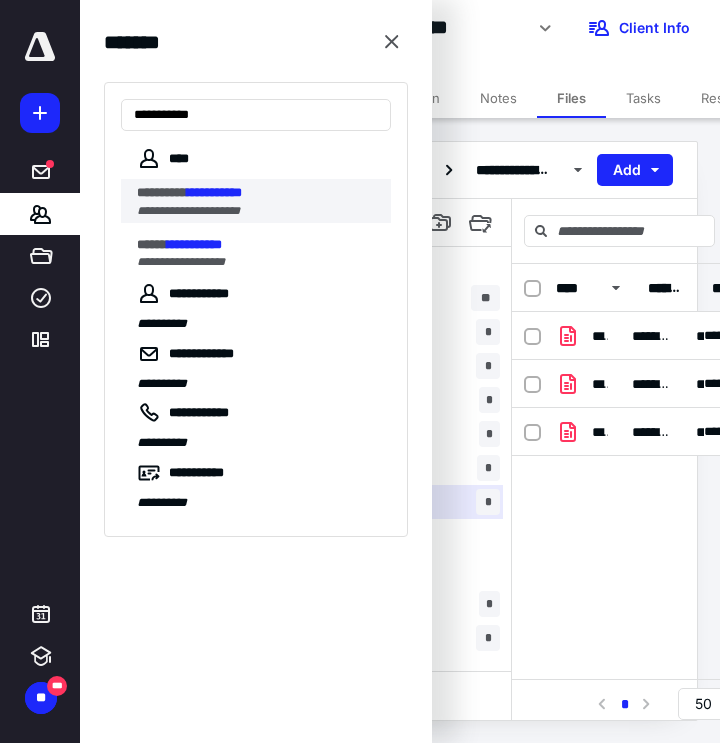 type on "**********" 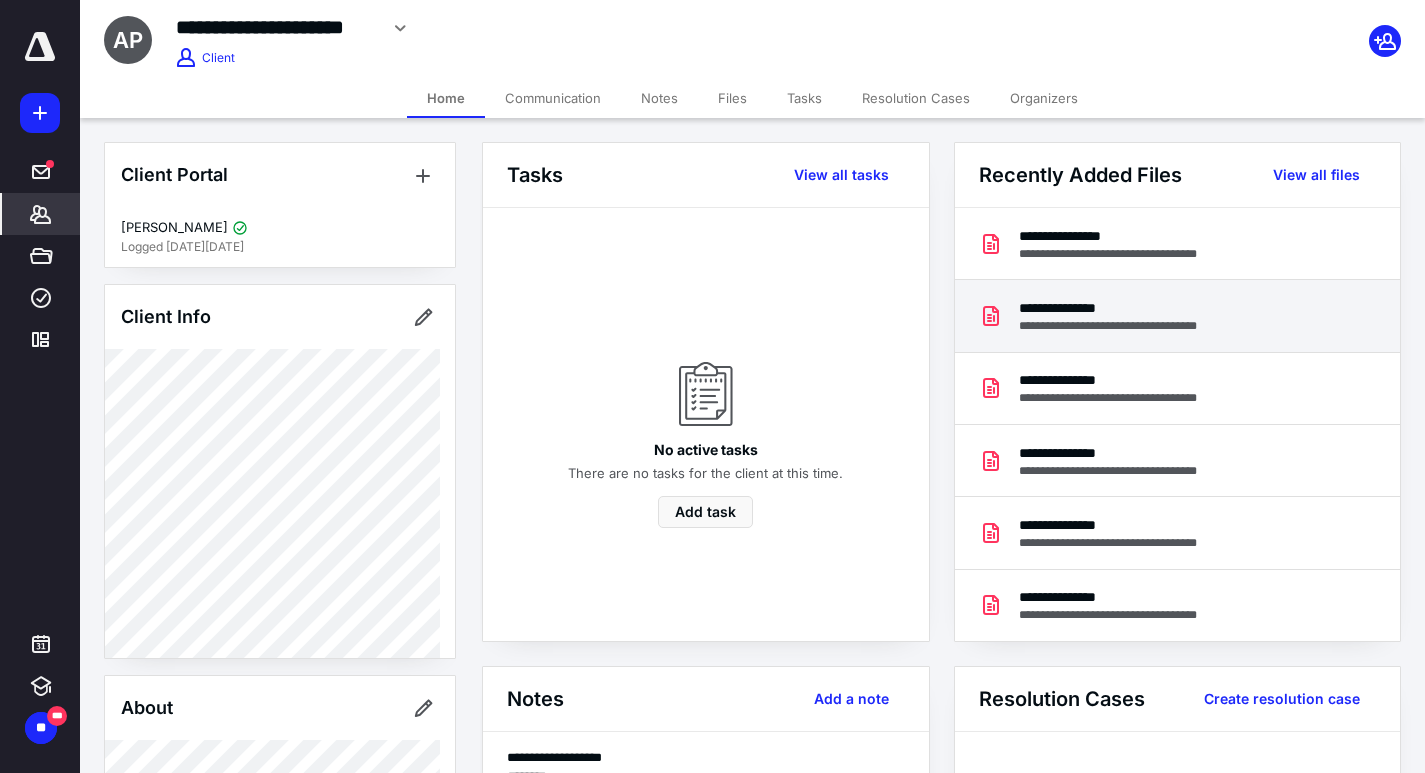 click on "**********" at bounding box center (1127, 308) 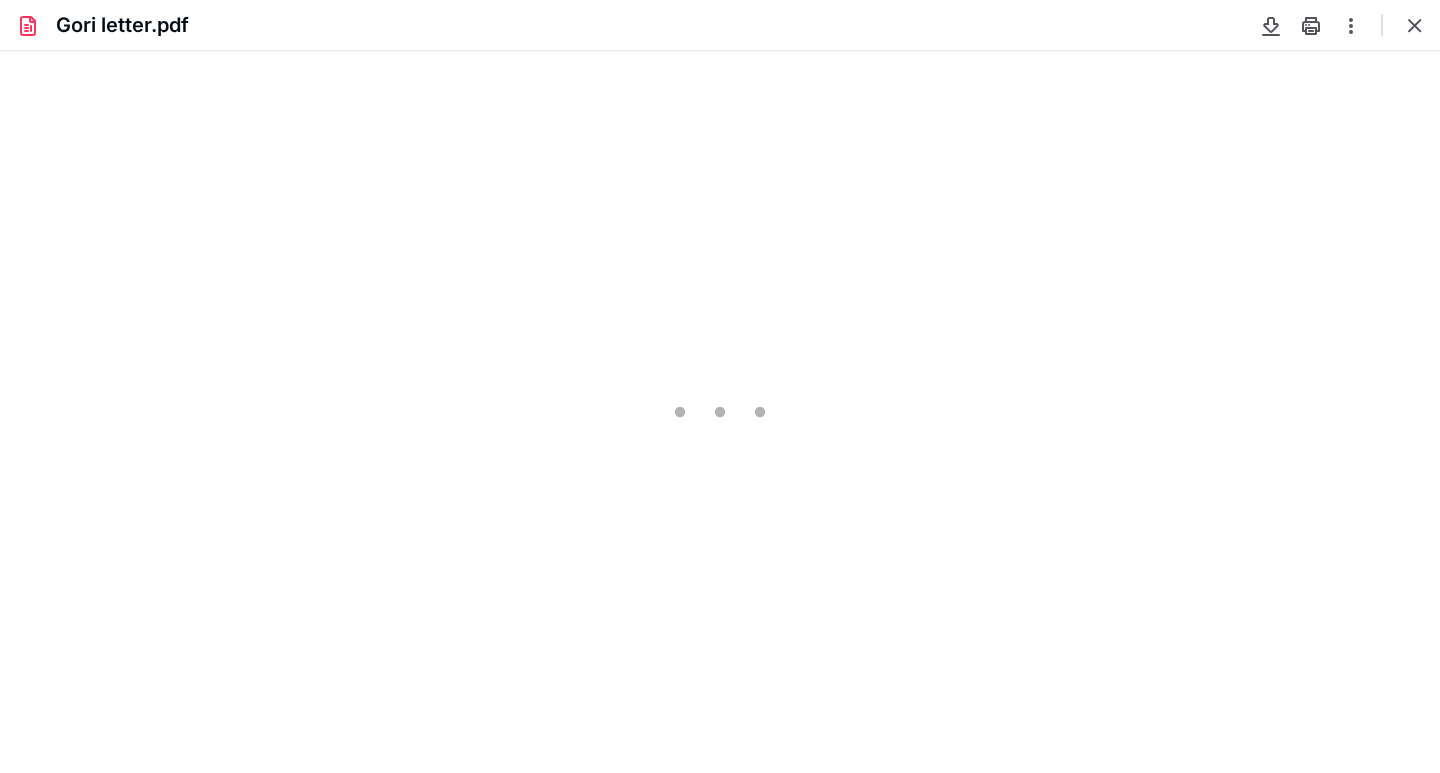 scroll, scrollTop: 0, scrollLeft: 0, axis: both 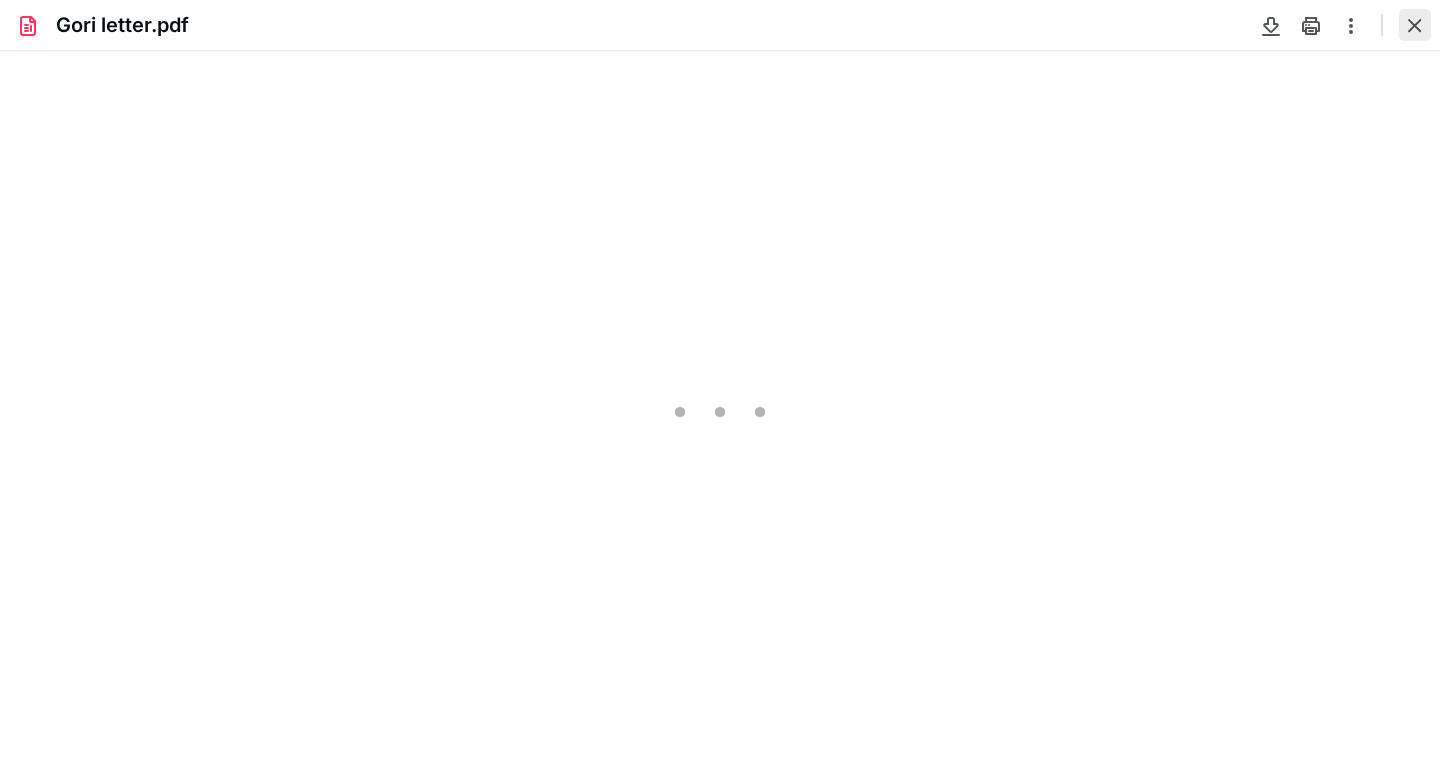 type on "231" 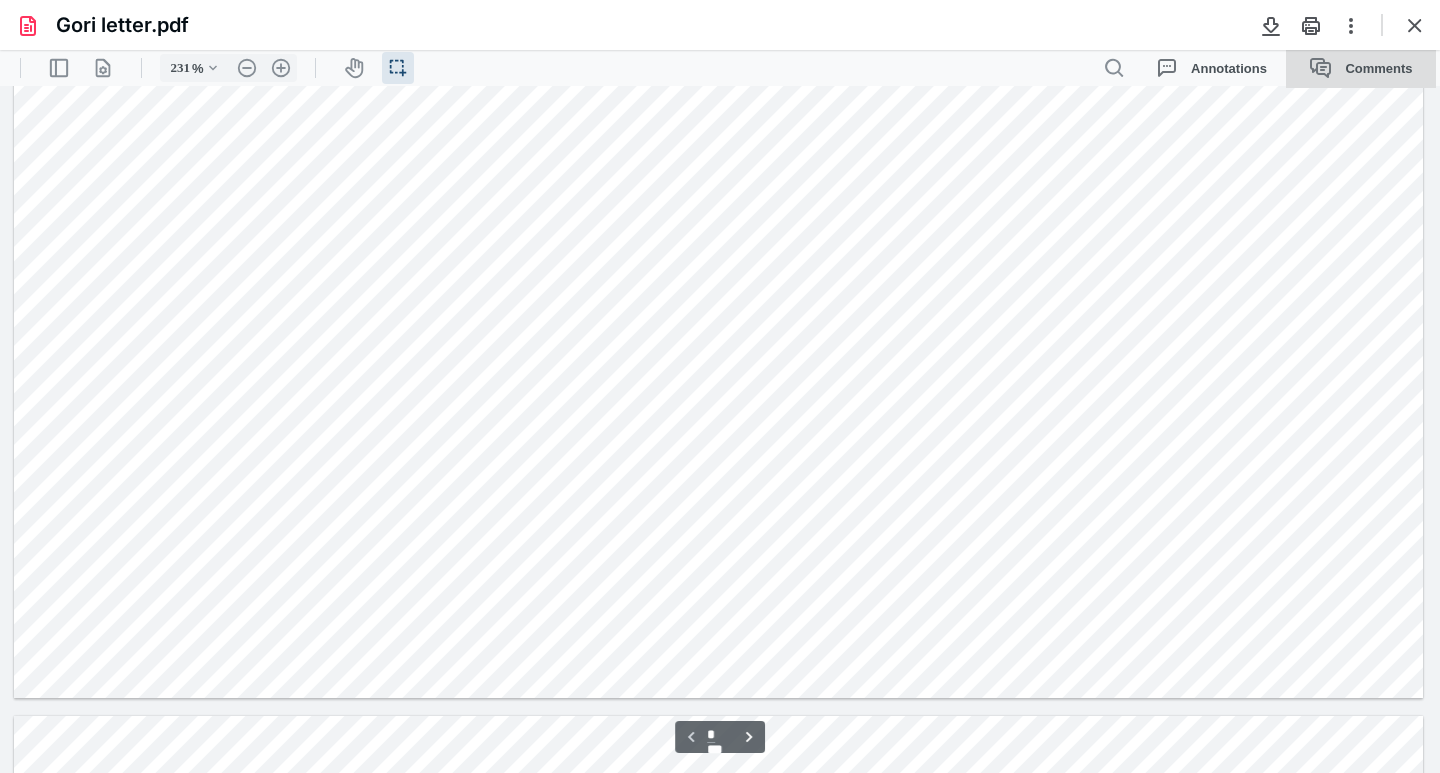 scroll, scrollTop: 1249, scrollLeft: 0, axis: vertical 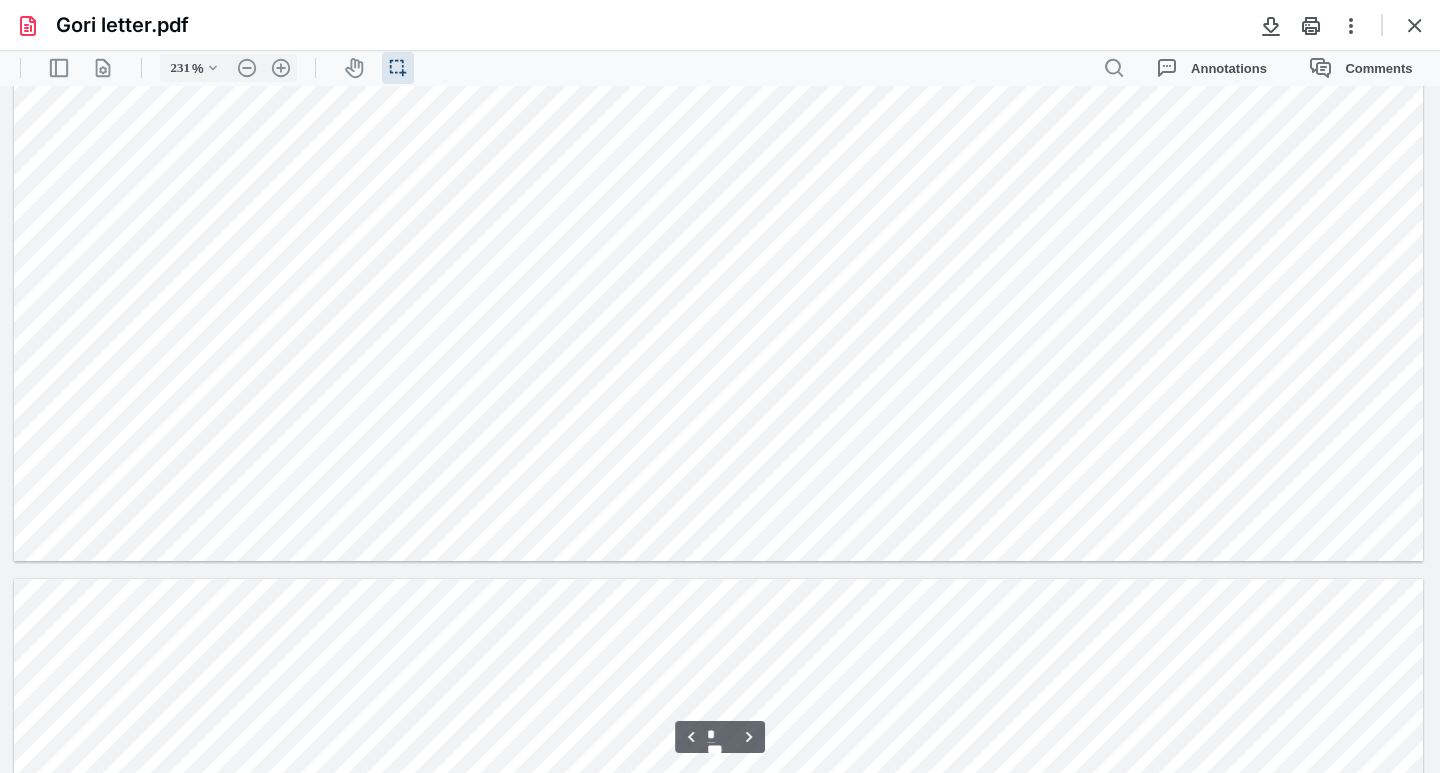 type on "*" 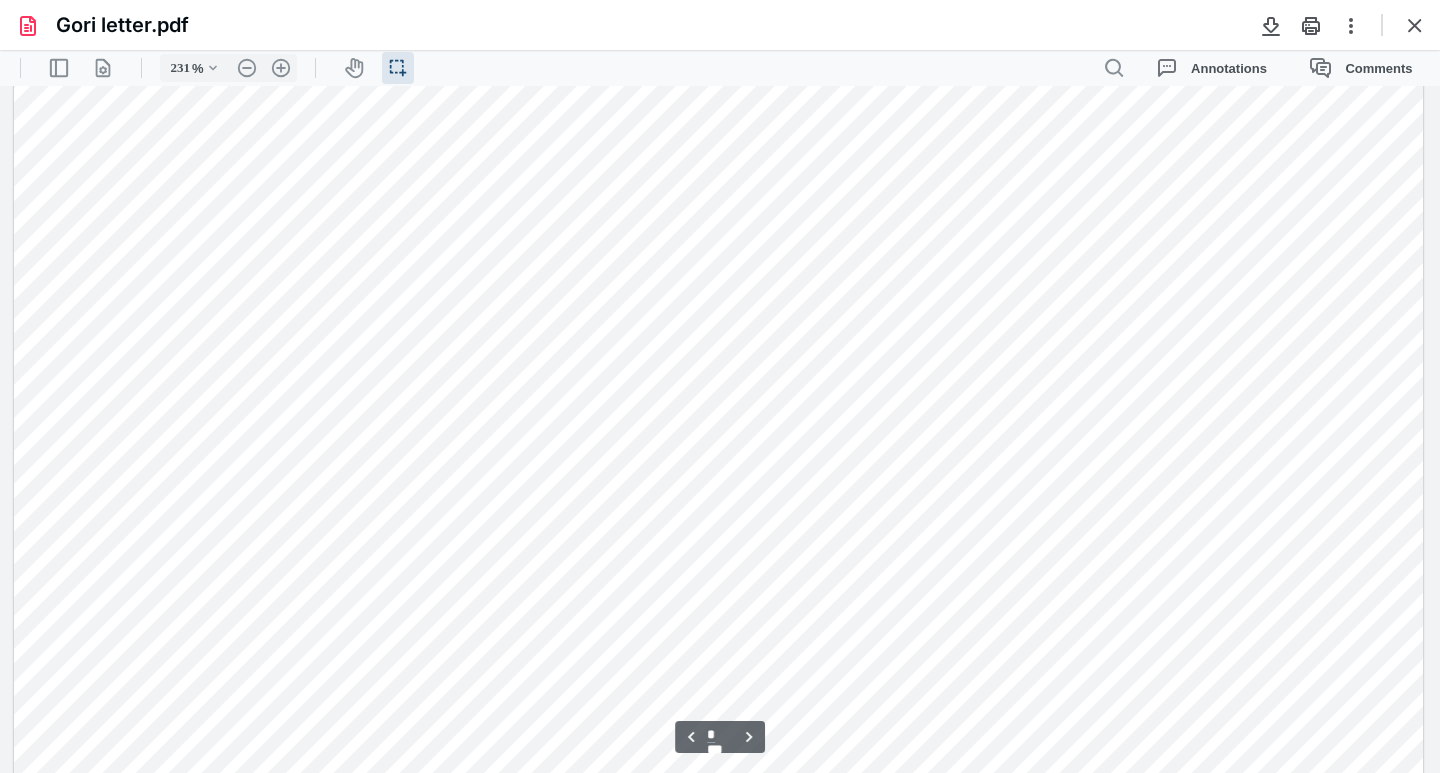 scroll, scrollTop: 4657, scrollLeft: 0, axis: vertical 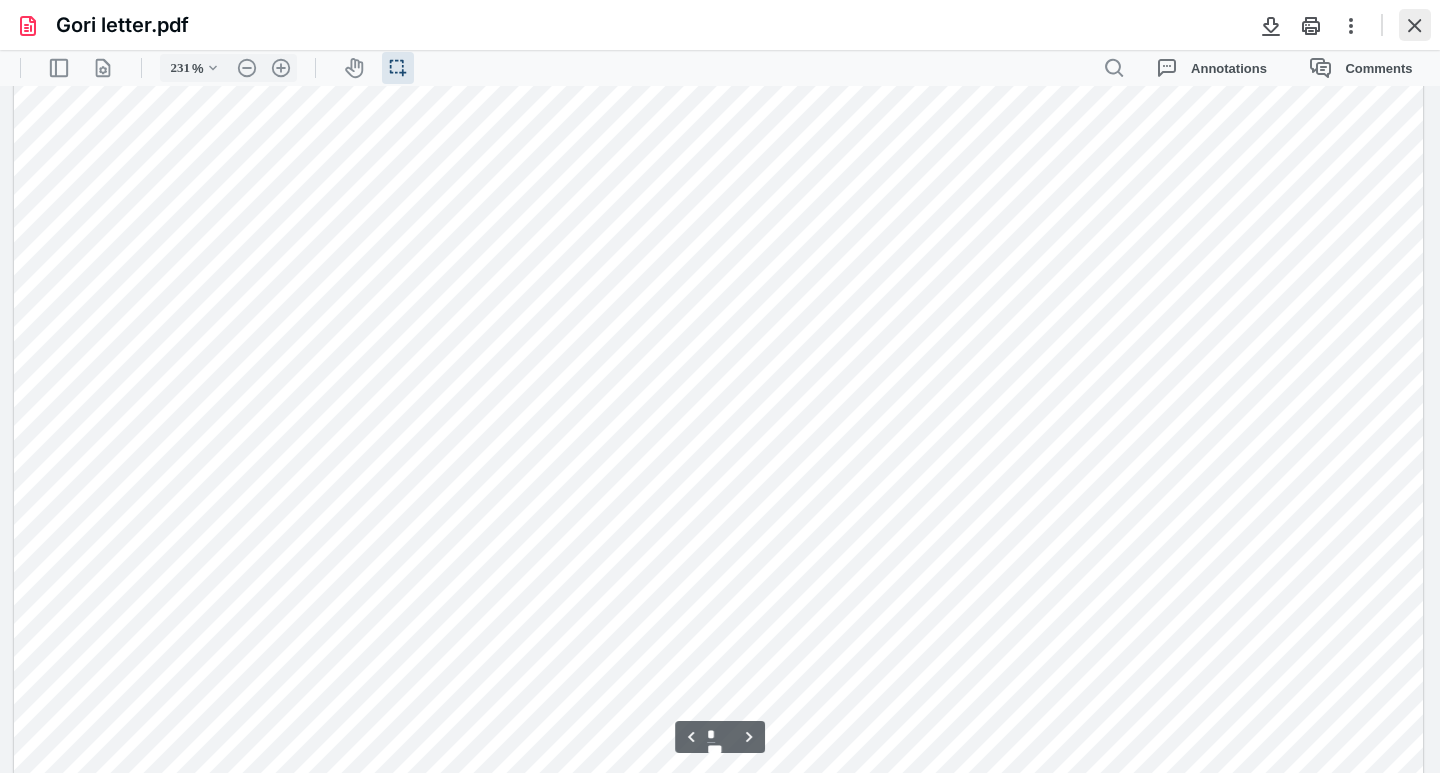 click at bounding box center (1415, 25) 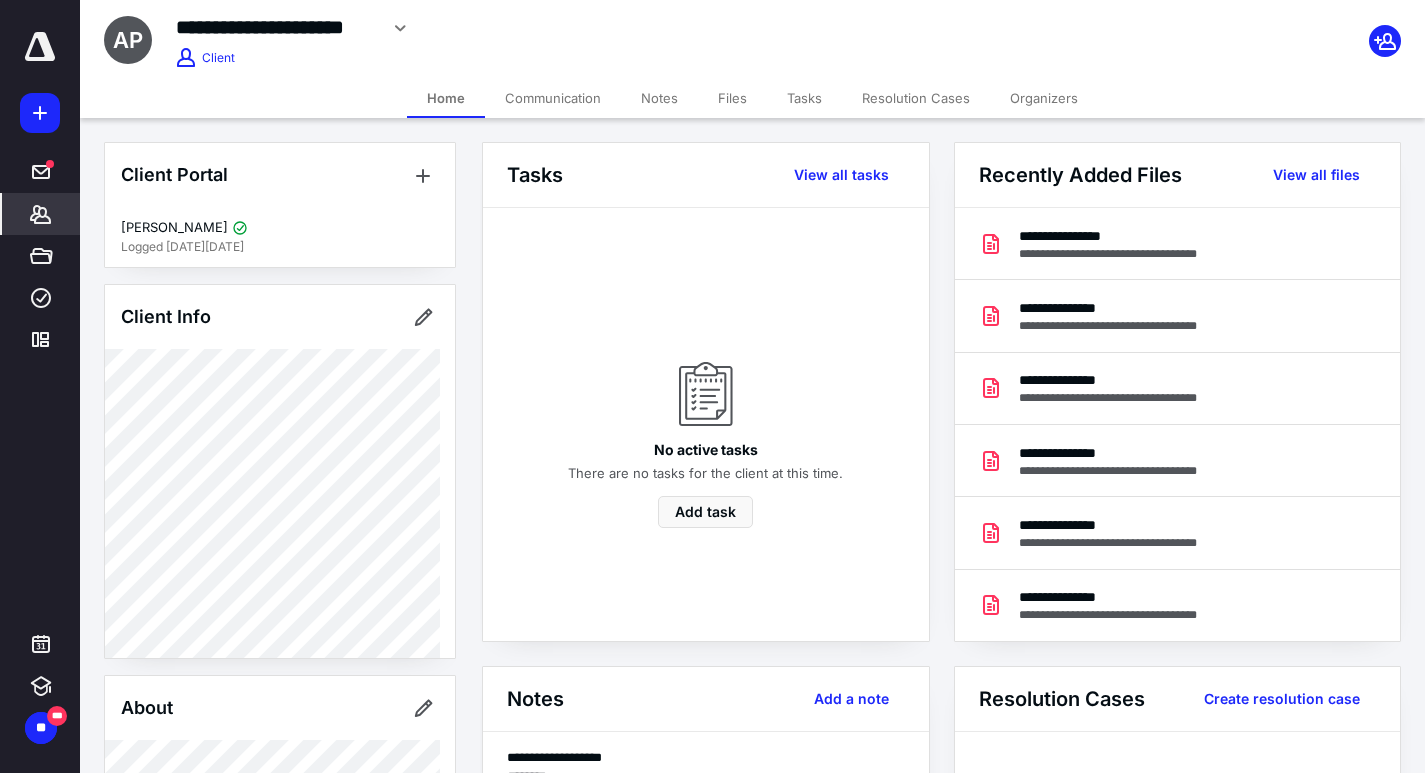 click on "Files" at bounding box center [732, 98] 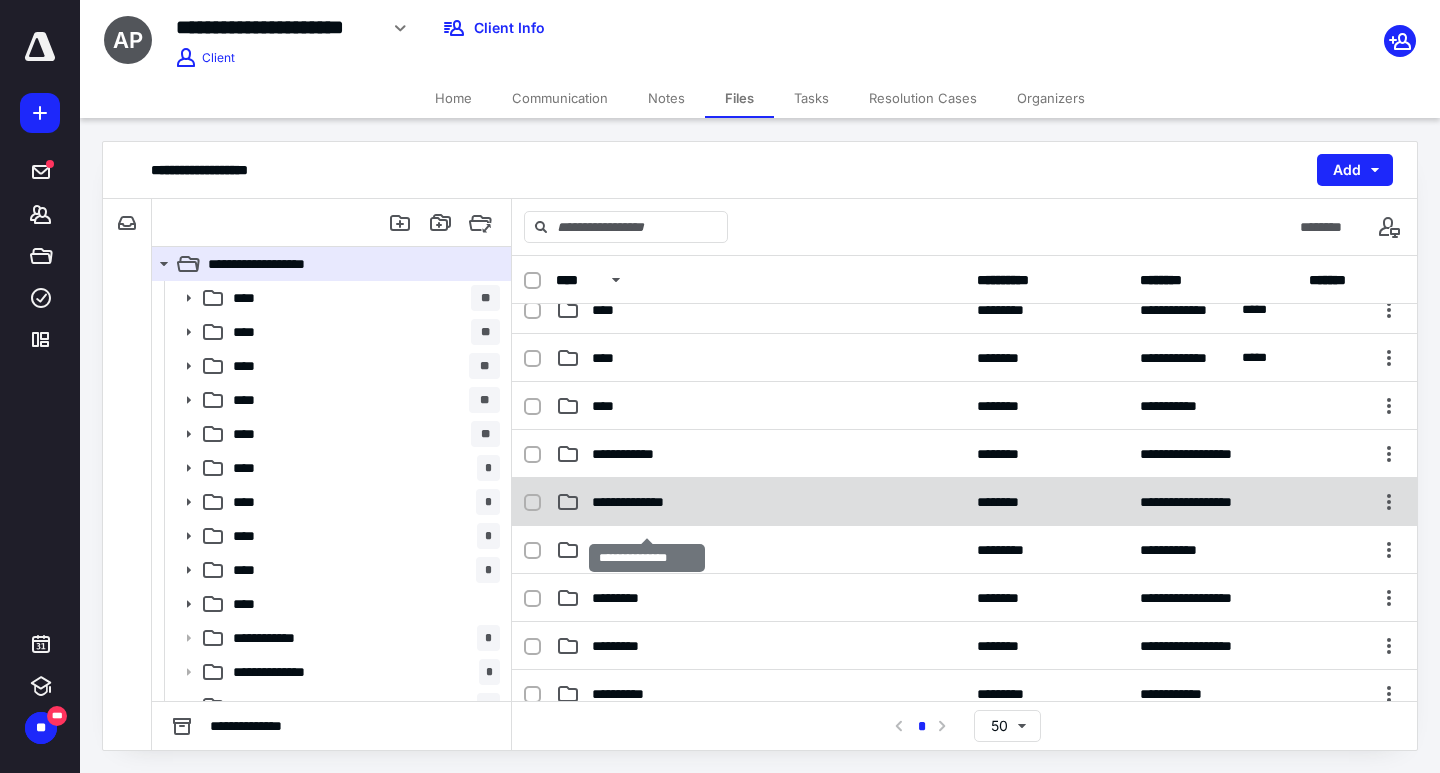 scroll, scrollTop: 356, scrollLeft: 0, axis: vertical 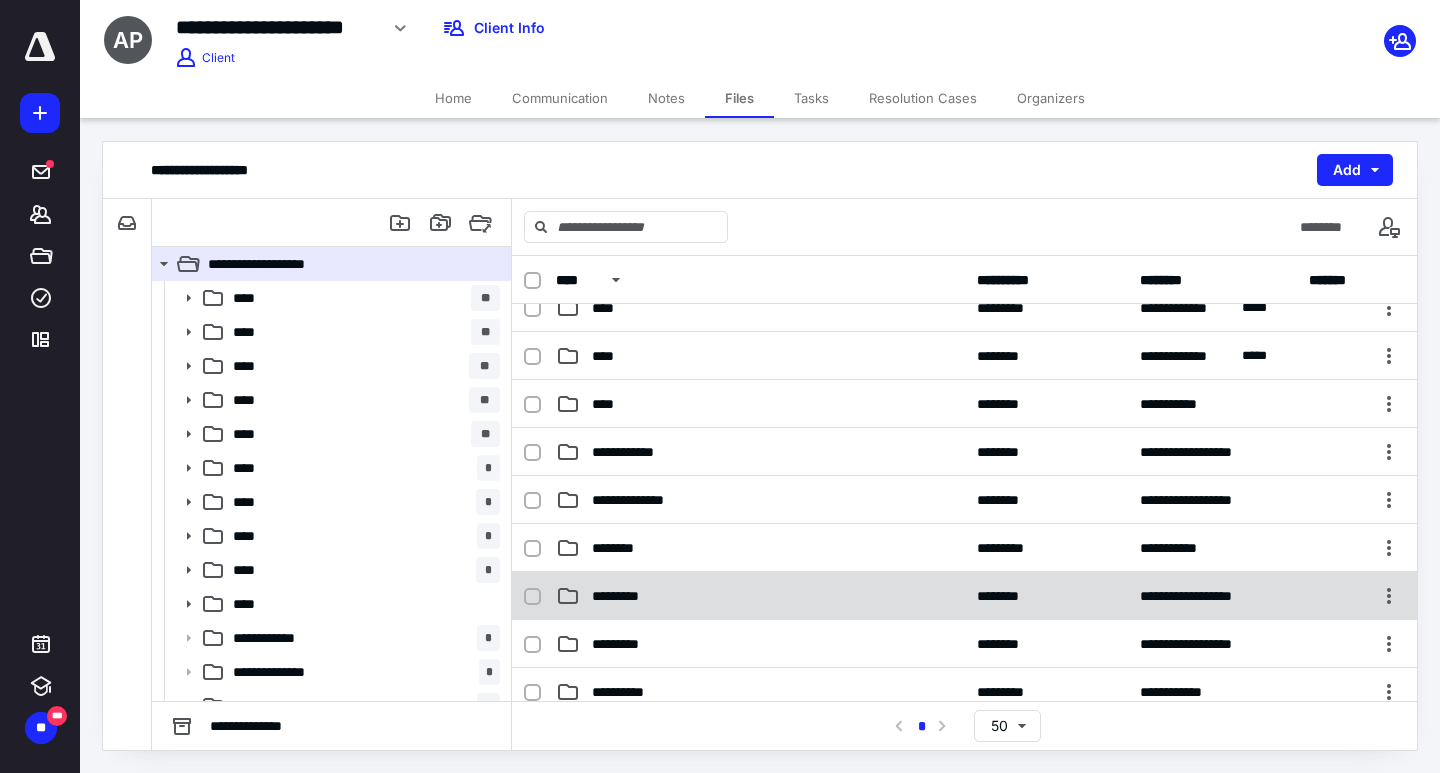 click on "*********" at bounding box center (628, 596) 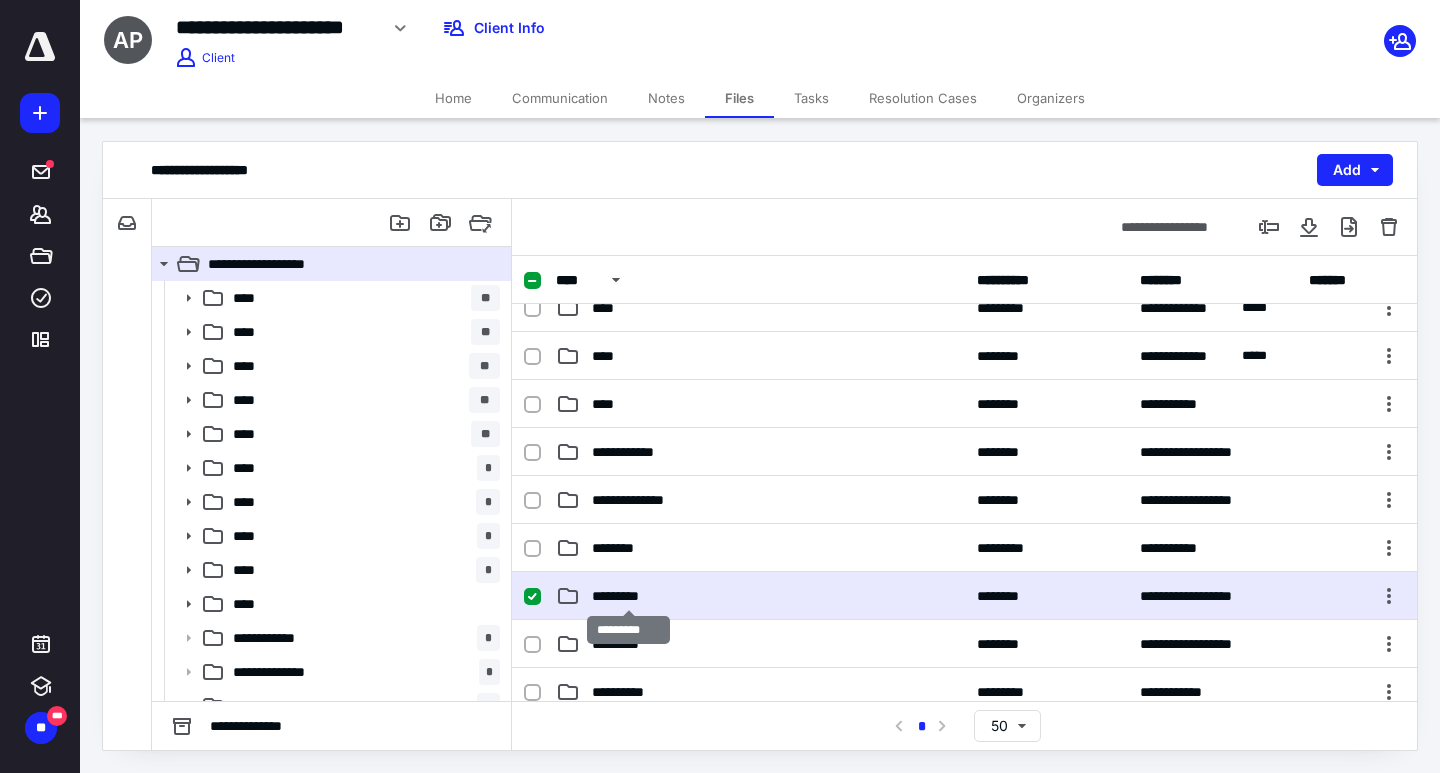 click on "*********" at bounding box center (628, 596) 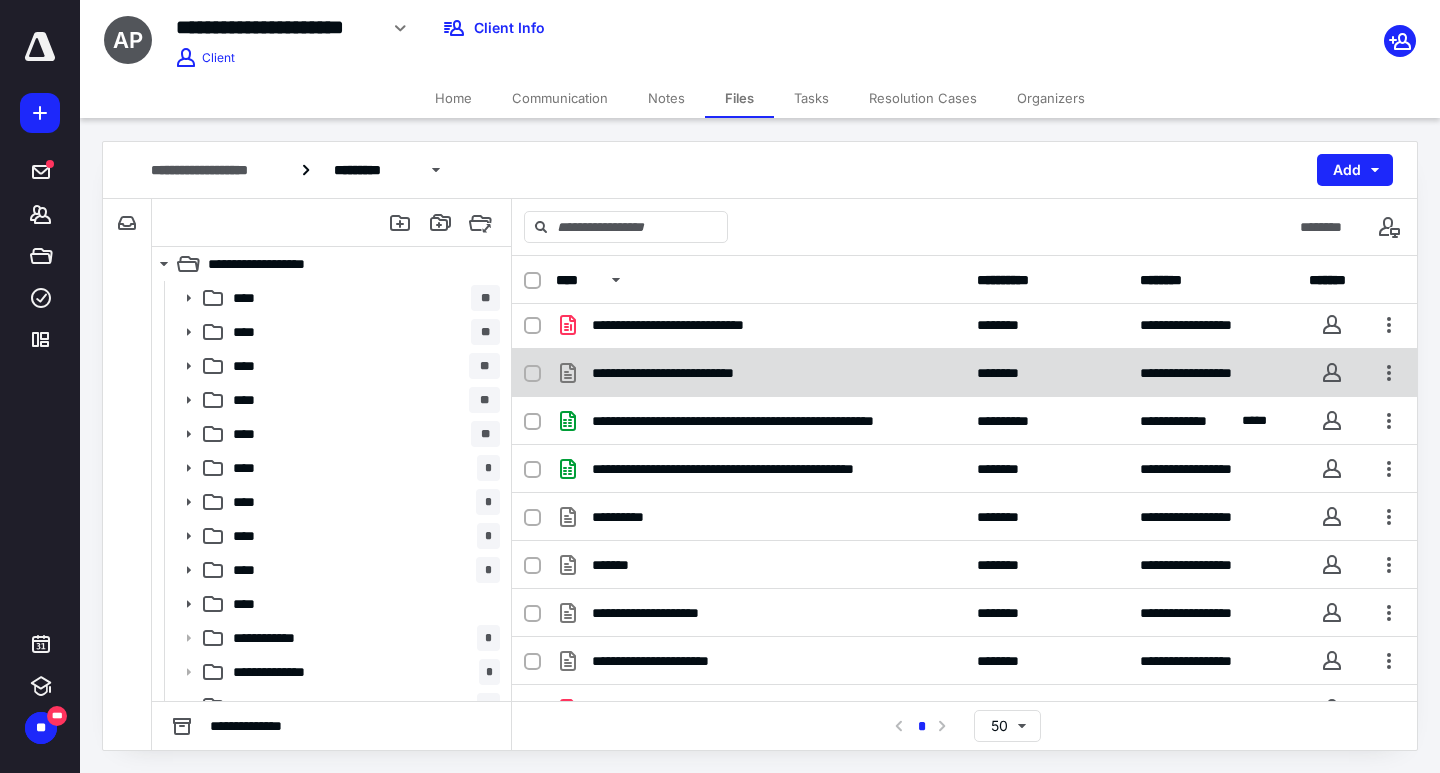 scroll, scrollTop: 295, scrollLeft: 0, axis: vertical 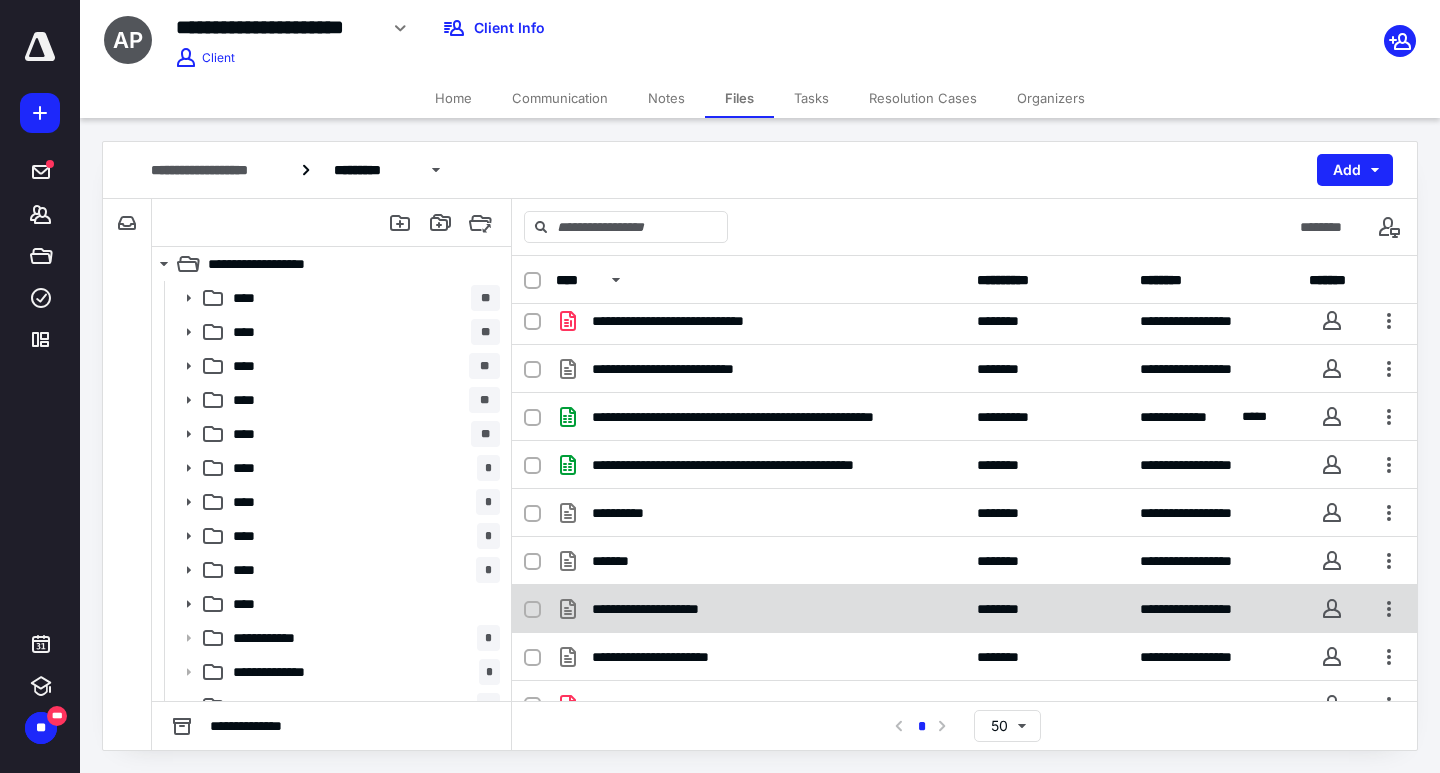 click on "**********" at bounding box center [663, 609] 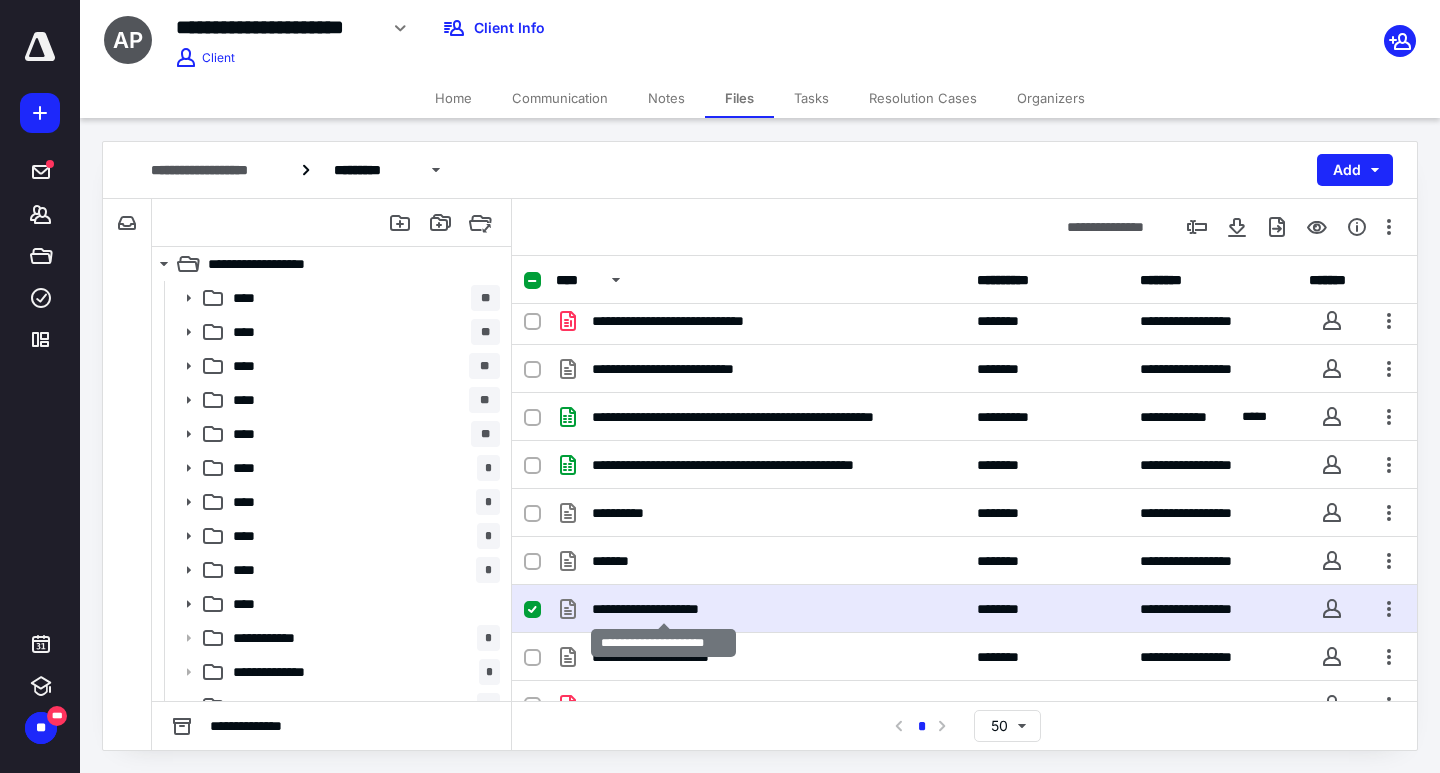 click on "**********" at bounding box center [663, 609] 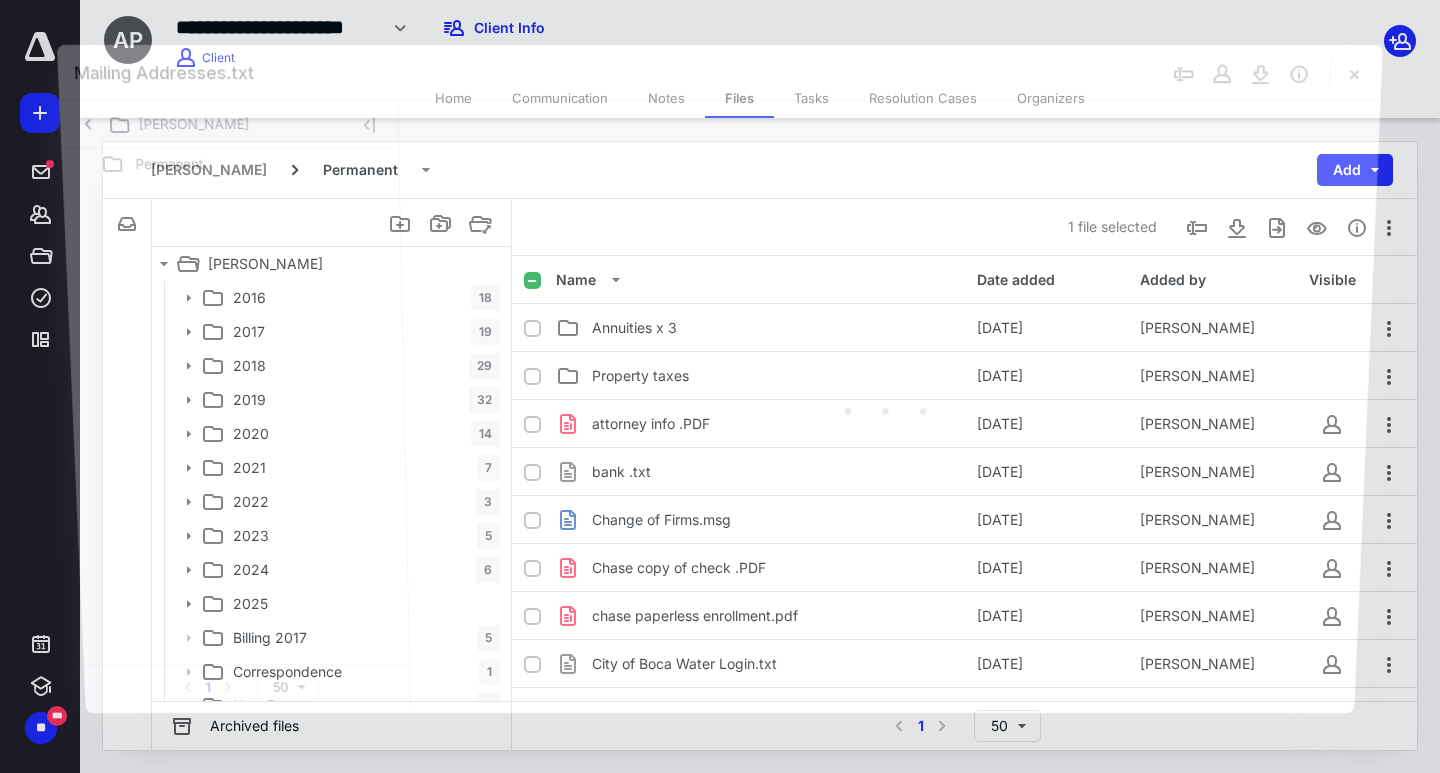 scroll, scrollTop: 295, scrollLeft: 0, axis: vertical 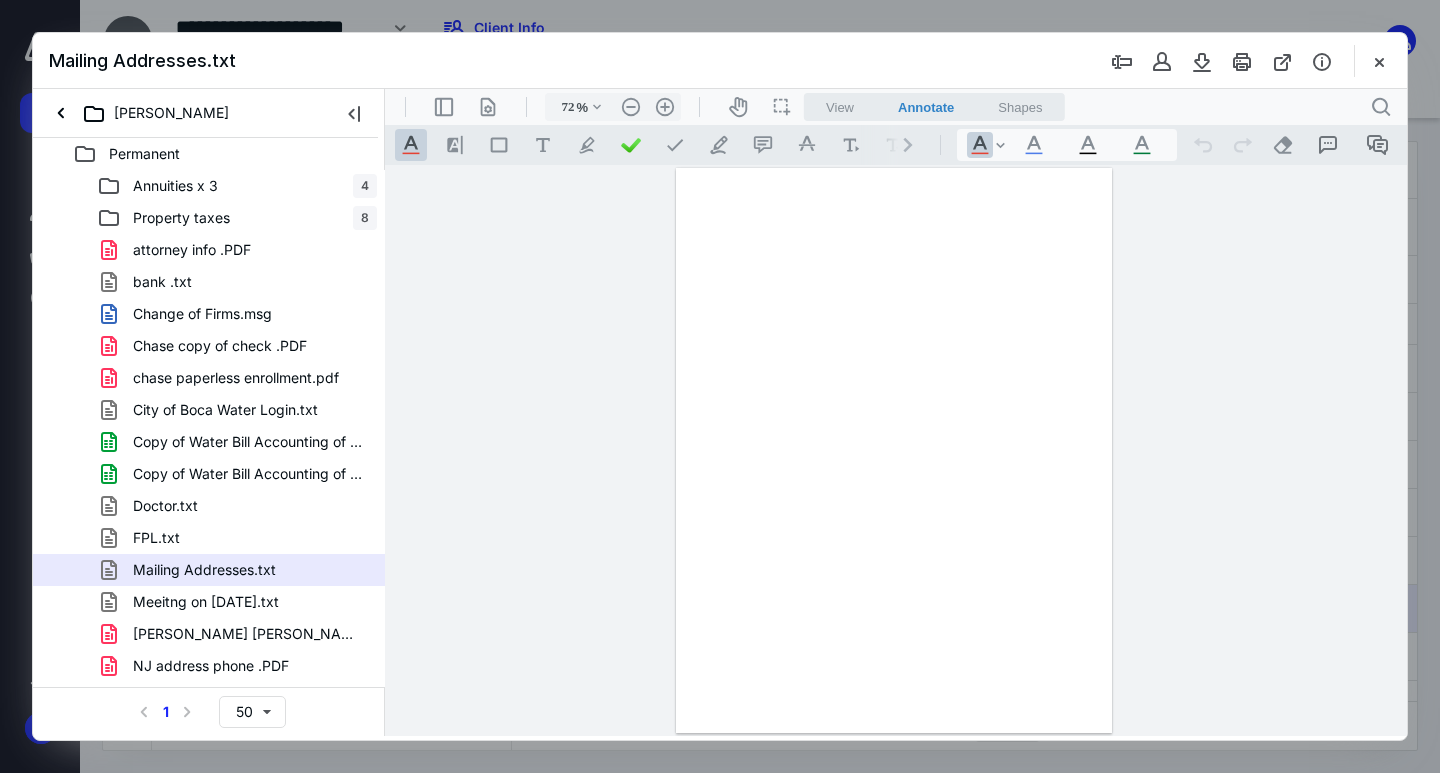 type on "163" 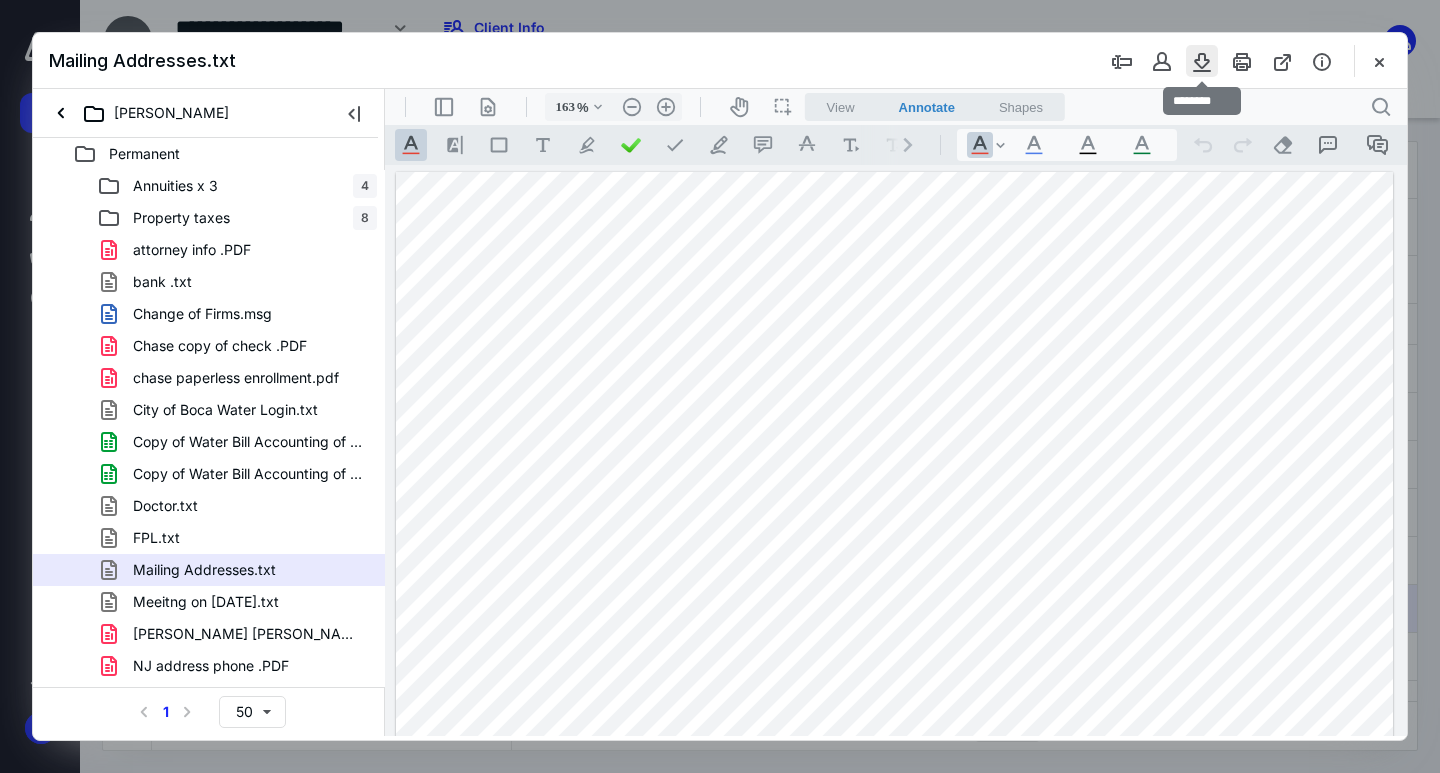 click at bounding box center (1202, 61) 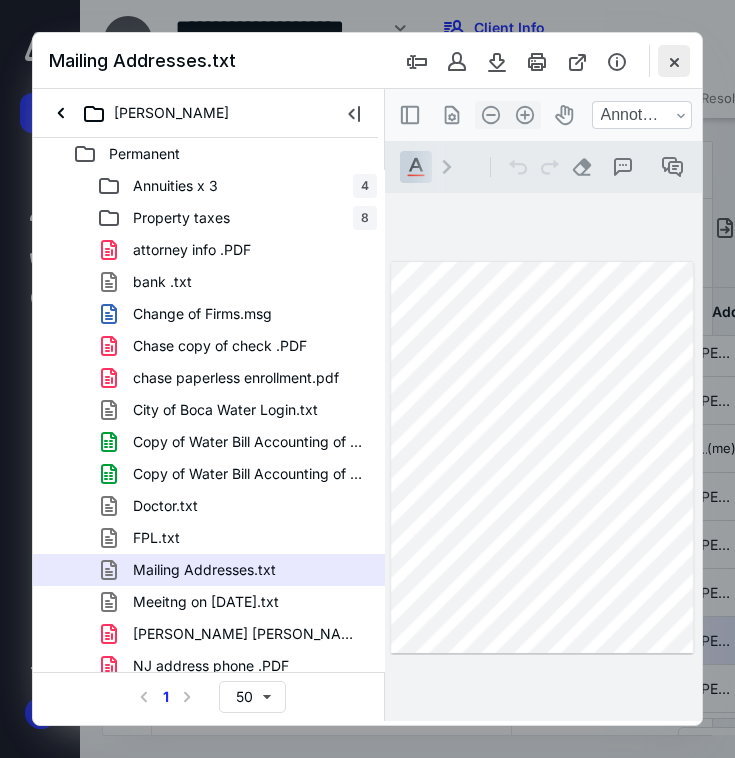 click at bounding box center (674, 61) 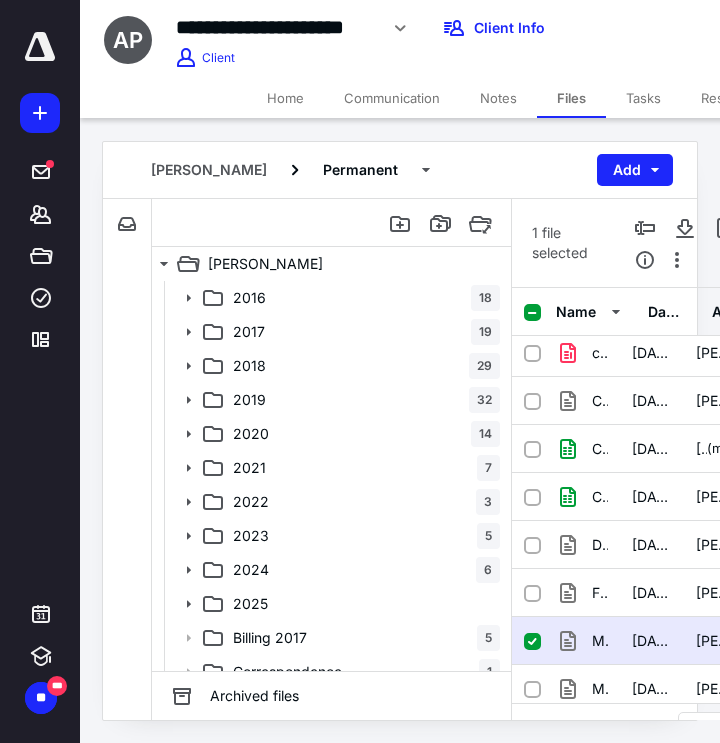click on "[PERSON_NAME] Permanent   Add" at bounding box center (400, 170) 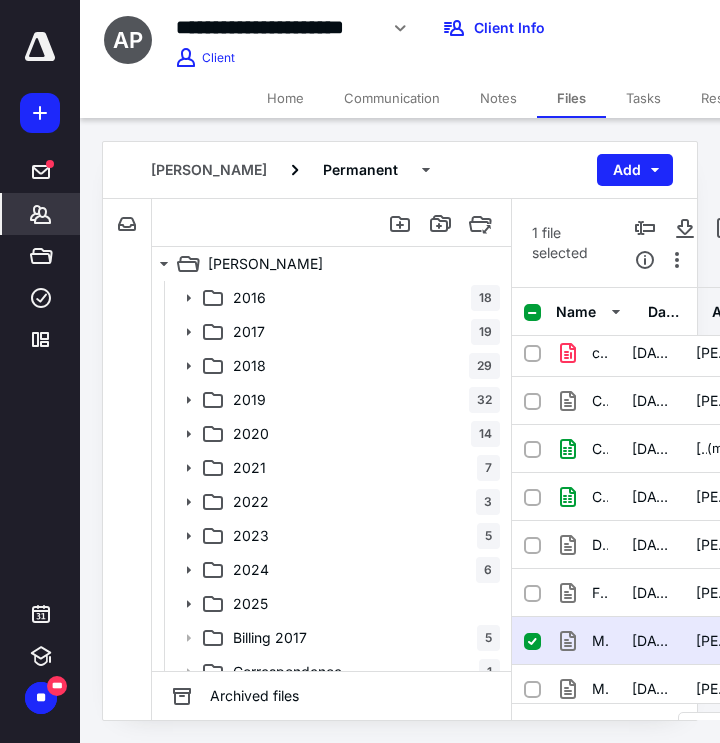 click on "*******" at bounding box center (41, 214) 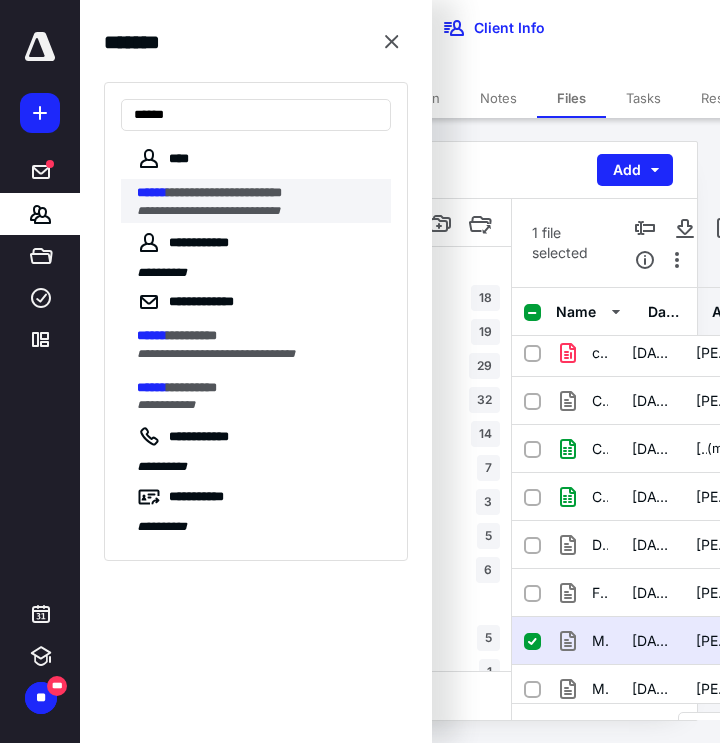 type on "******" 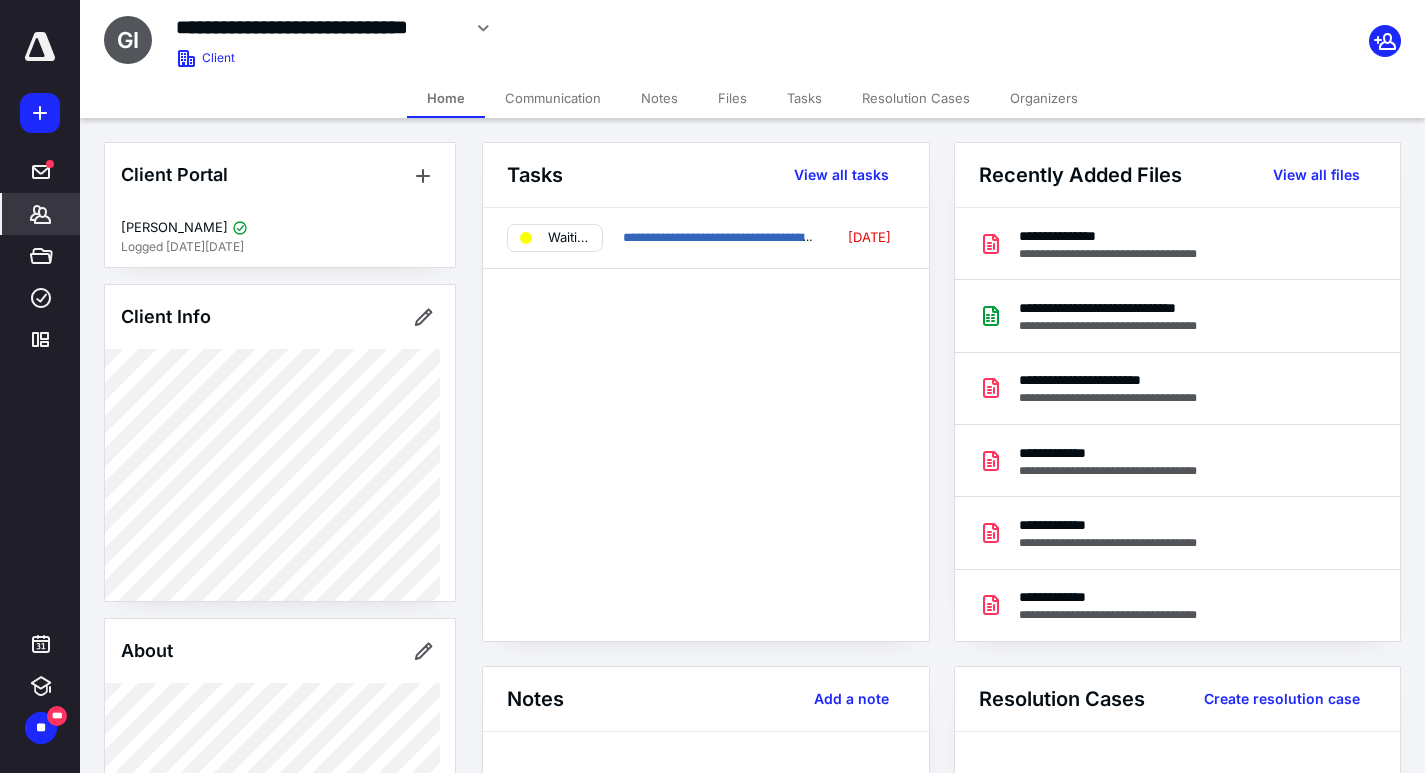 click at bounding box center [1190, 28] 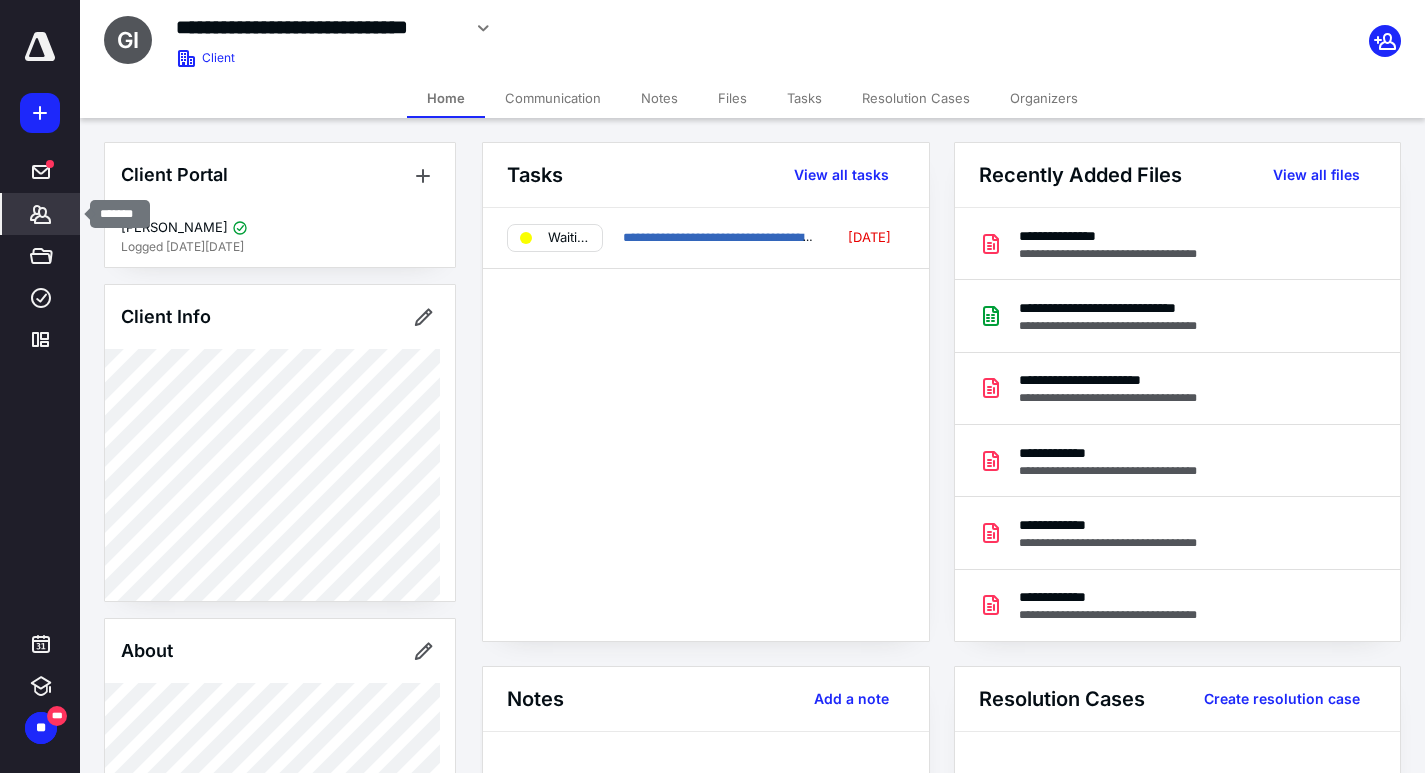click on "*******" at bounding box center [41, 214] 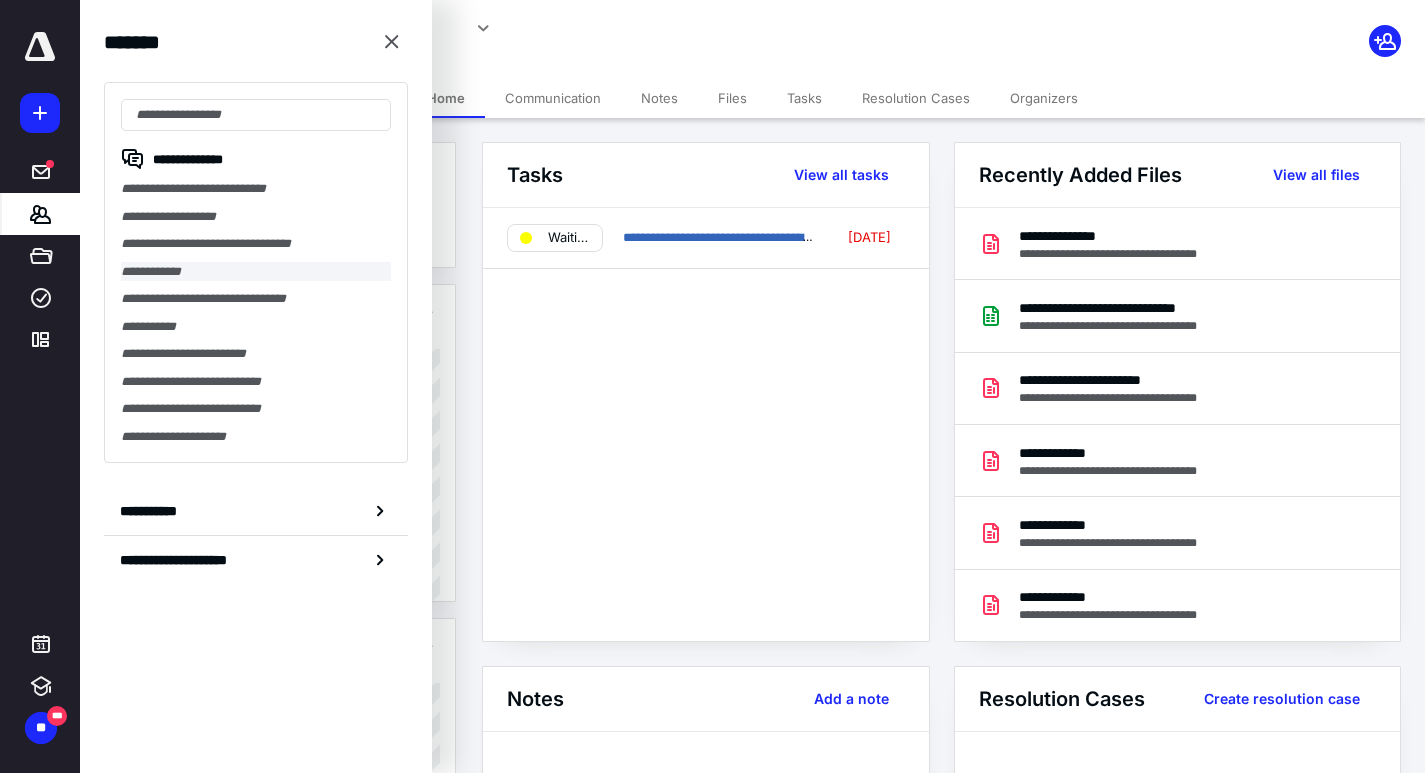 click on "**********" at bounding box center [256, 272] 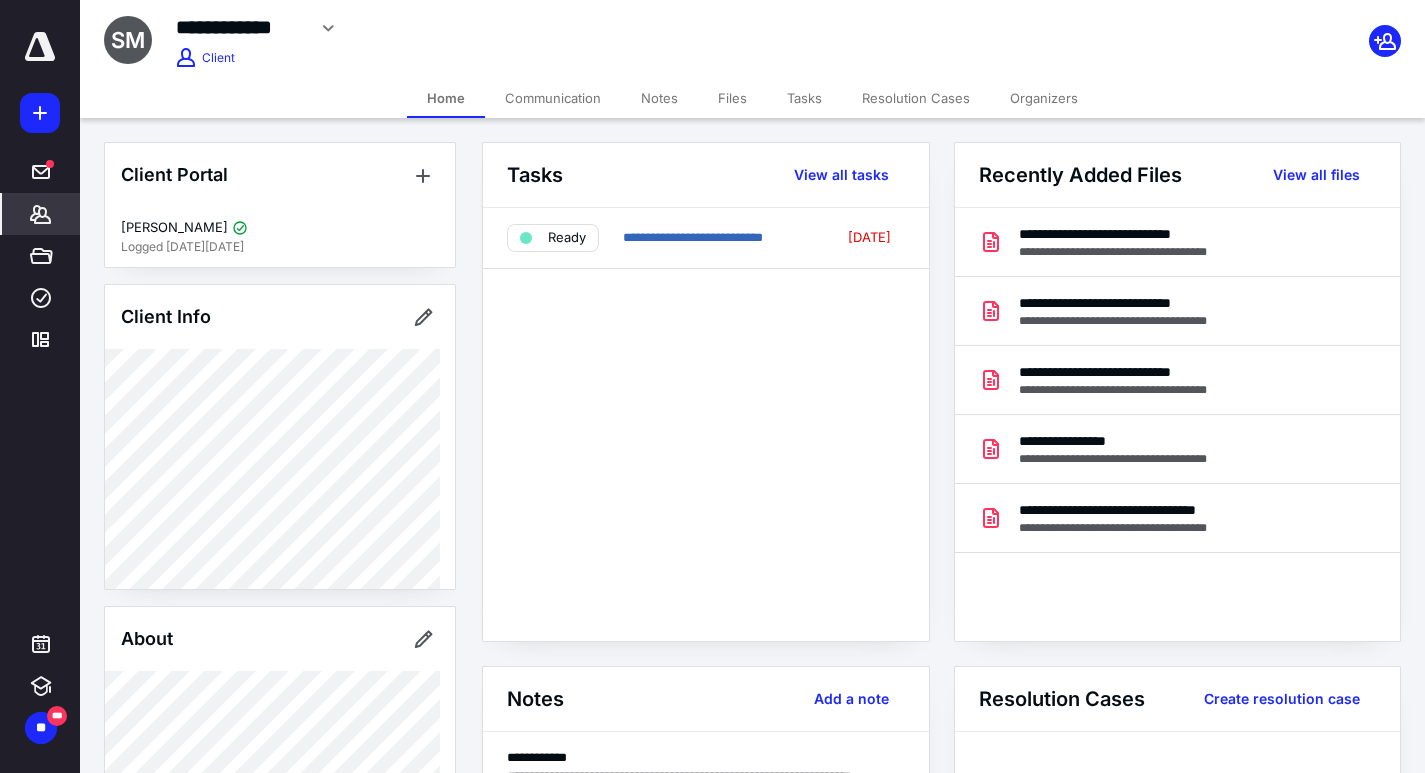 click on "Files" at bounding box center (732, 98) 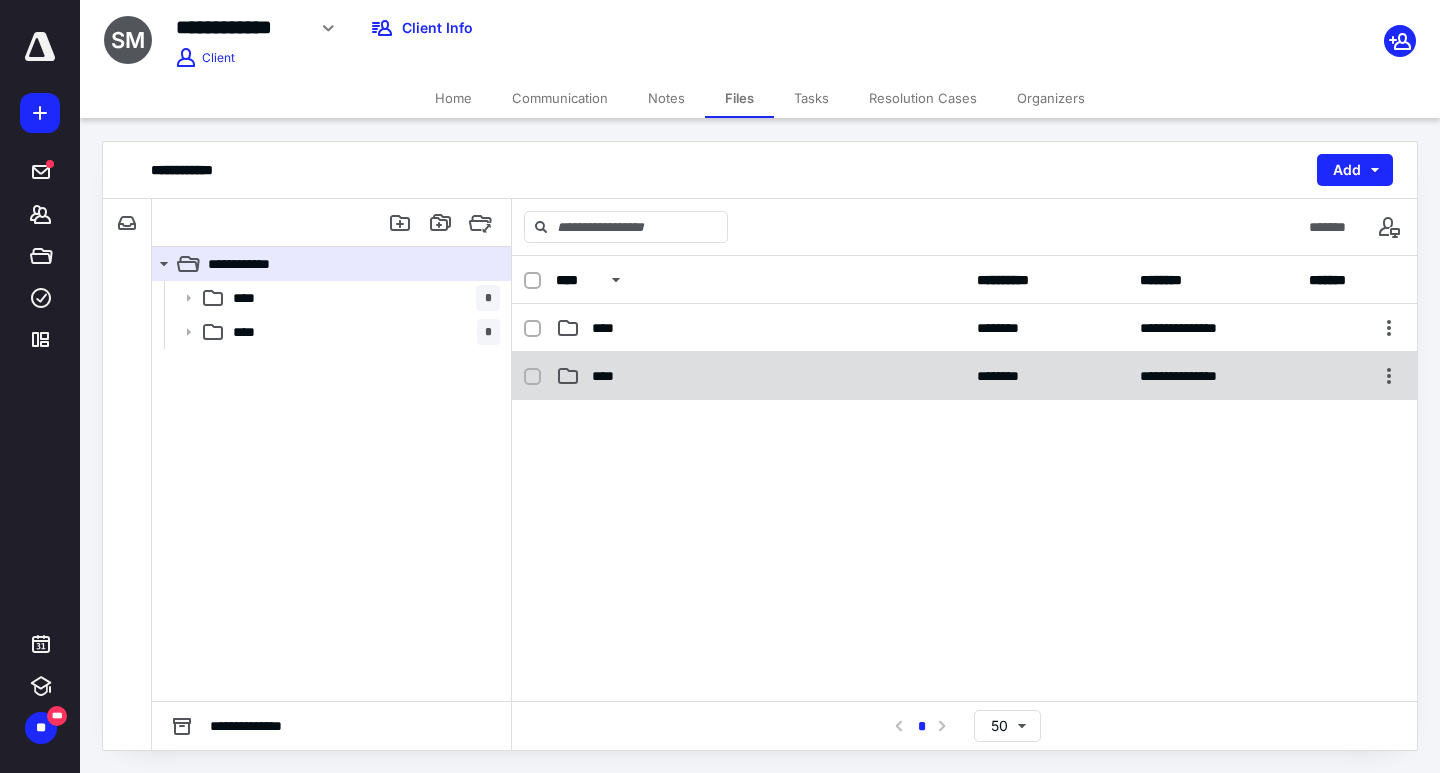 click on "**********" at bounding box center (964, 376) 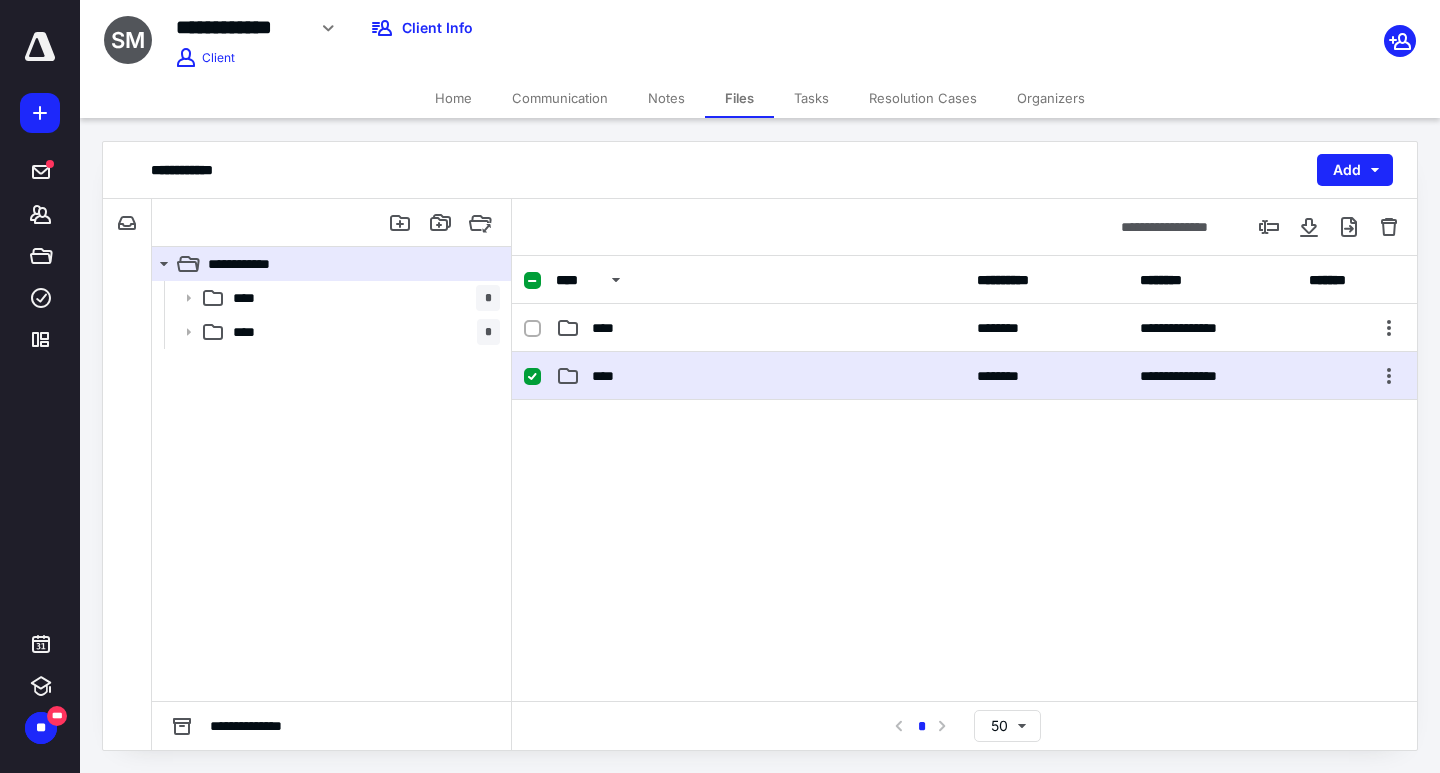 click on "**********" at bounding box center (964, 376) 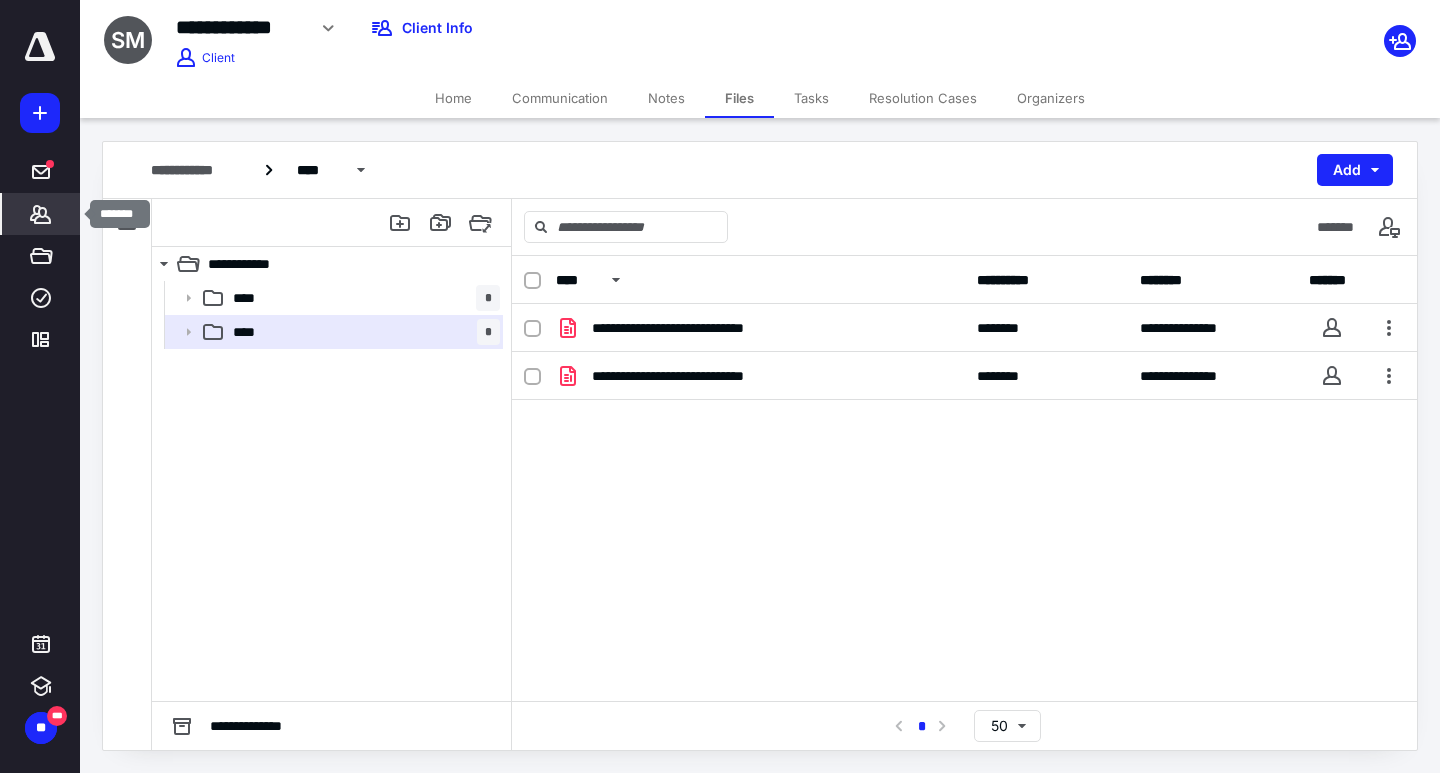click on "*******" at bounding box center (41, 214) 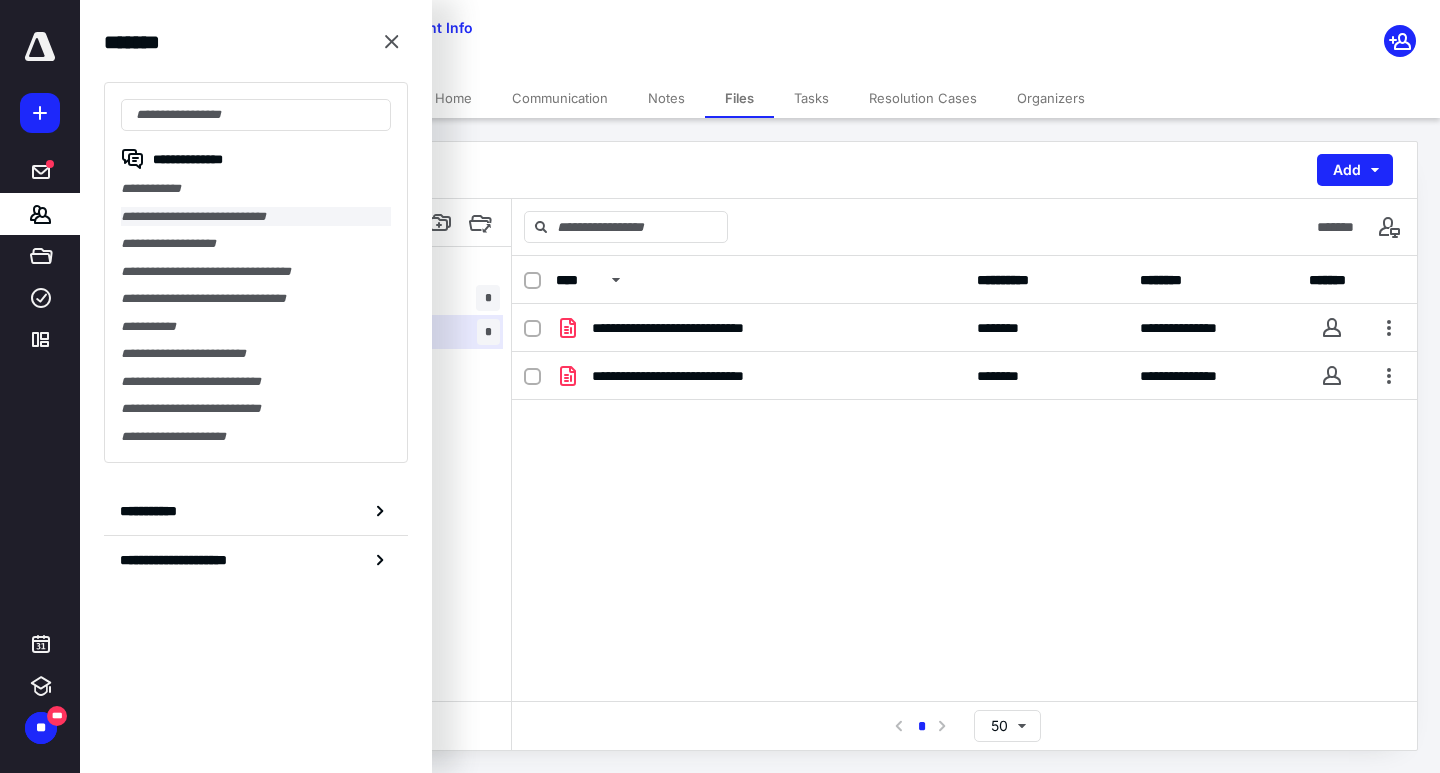 click on "**********" at bounding box center (256, 217) 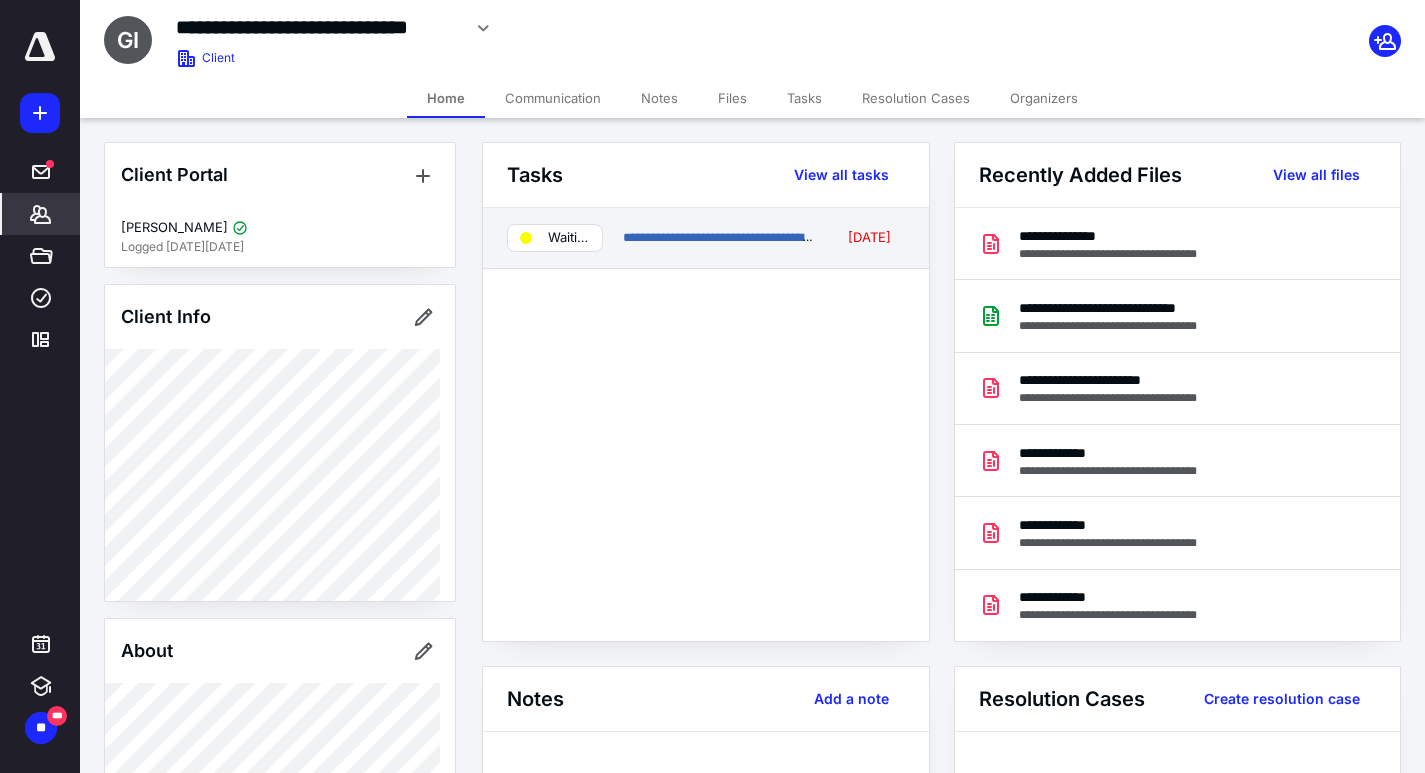 click on "Waiting for Info" at bounding box center (555, 238) 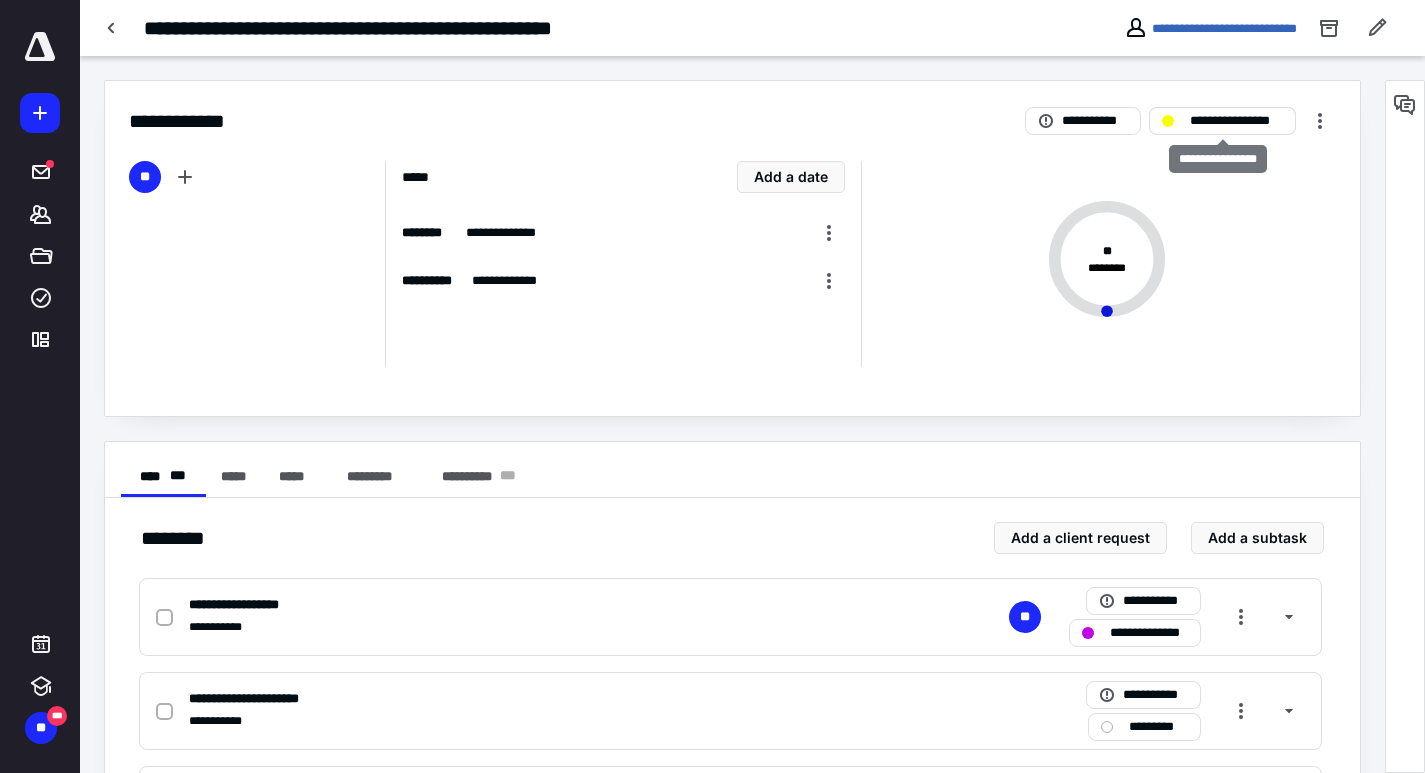 click on "**********" at bounding box center [1236, 121] 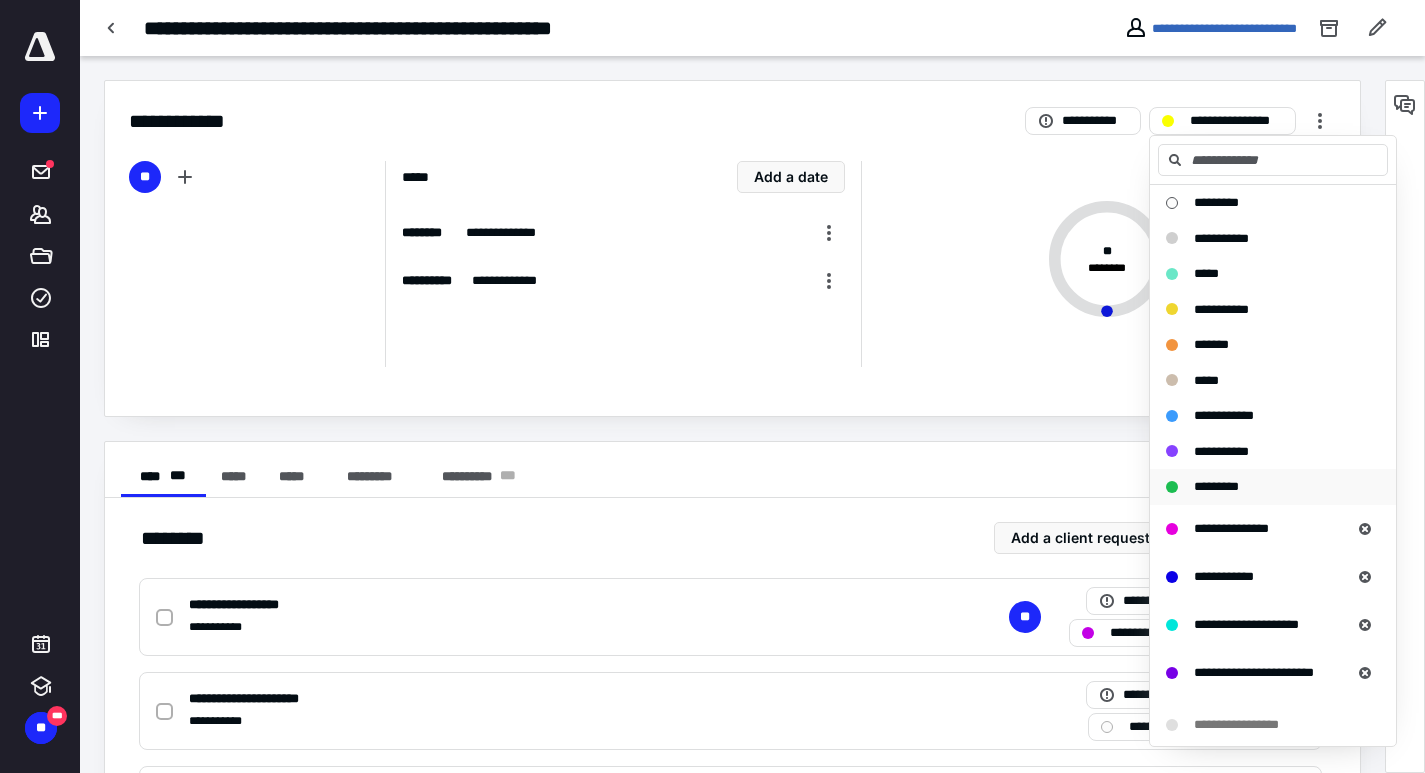 click on "*********" at bounding box center (1261, 487) 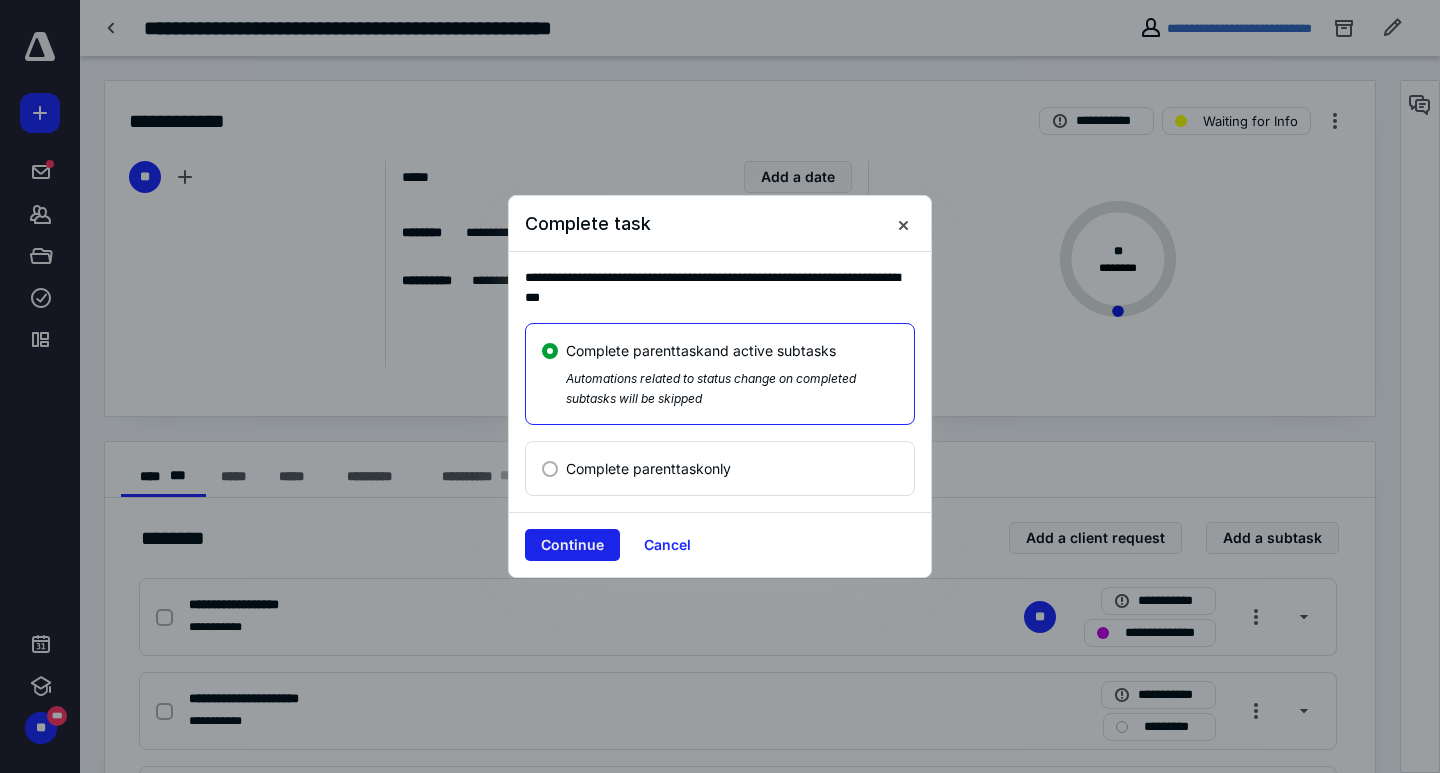 click on "Continue" at bounding box center [572, 545] 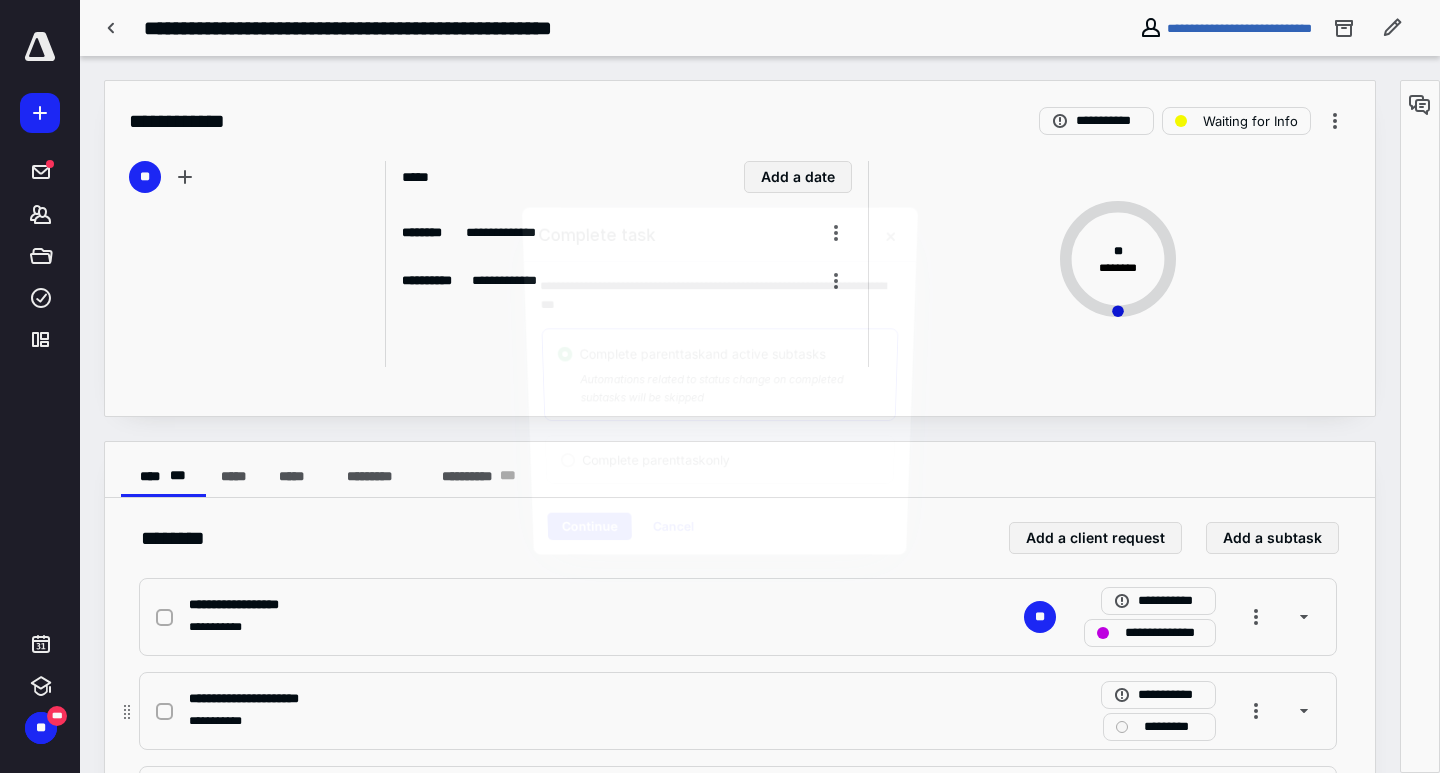 checkbox on "true" 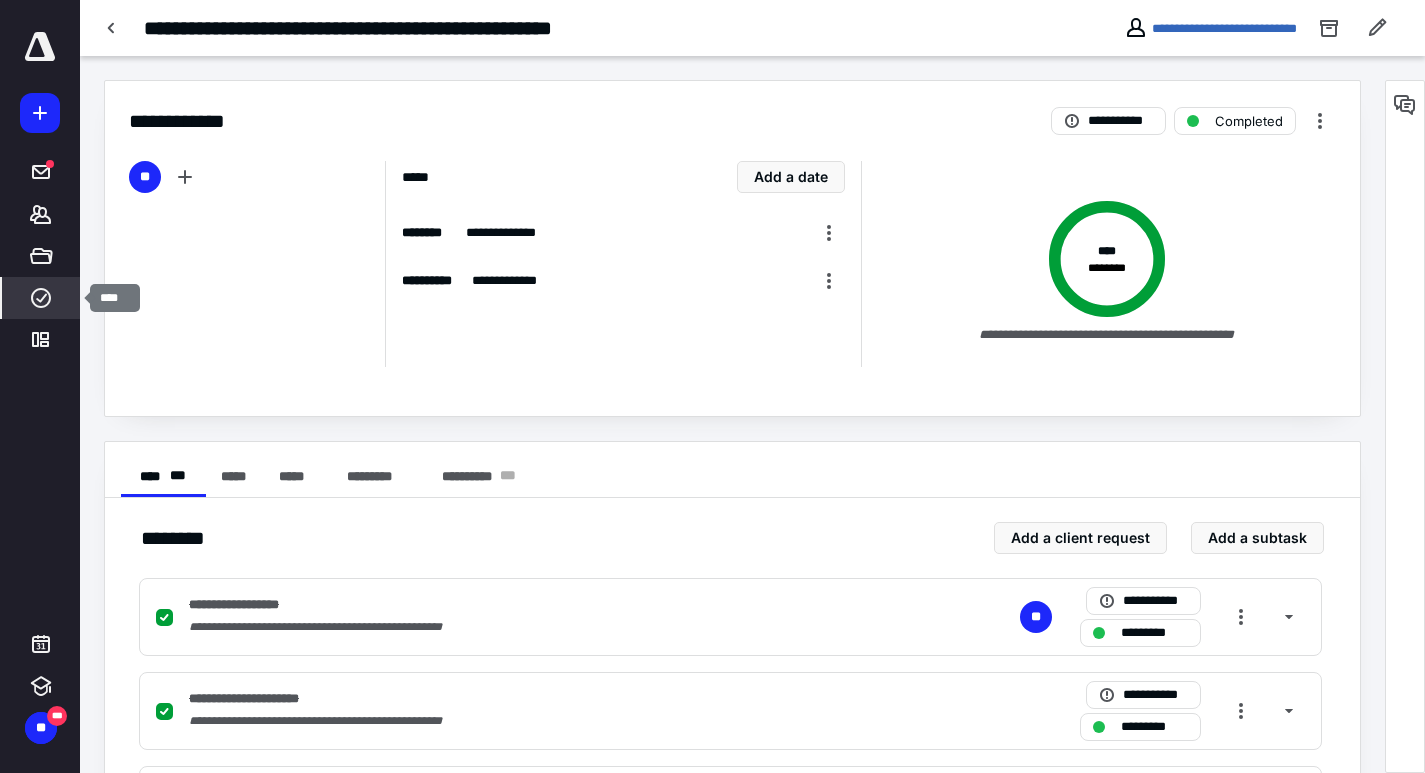 click 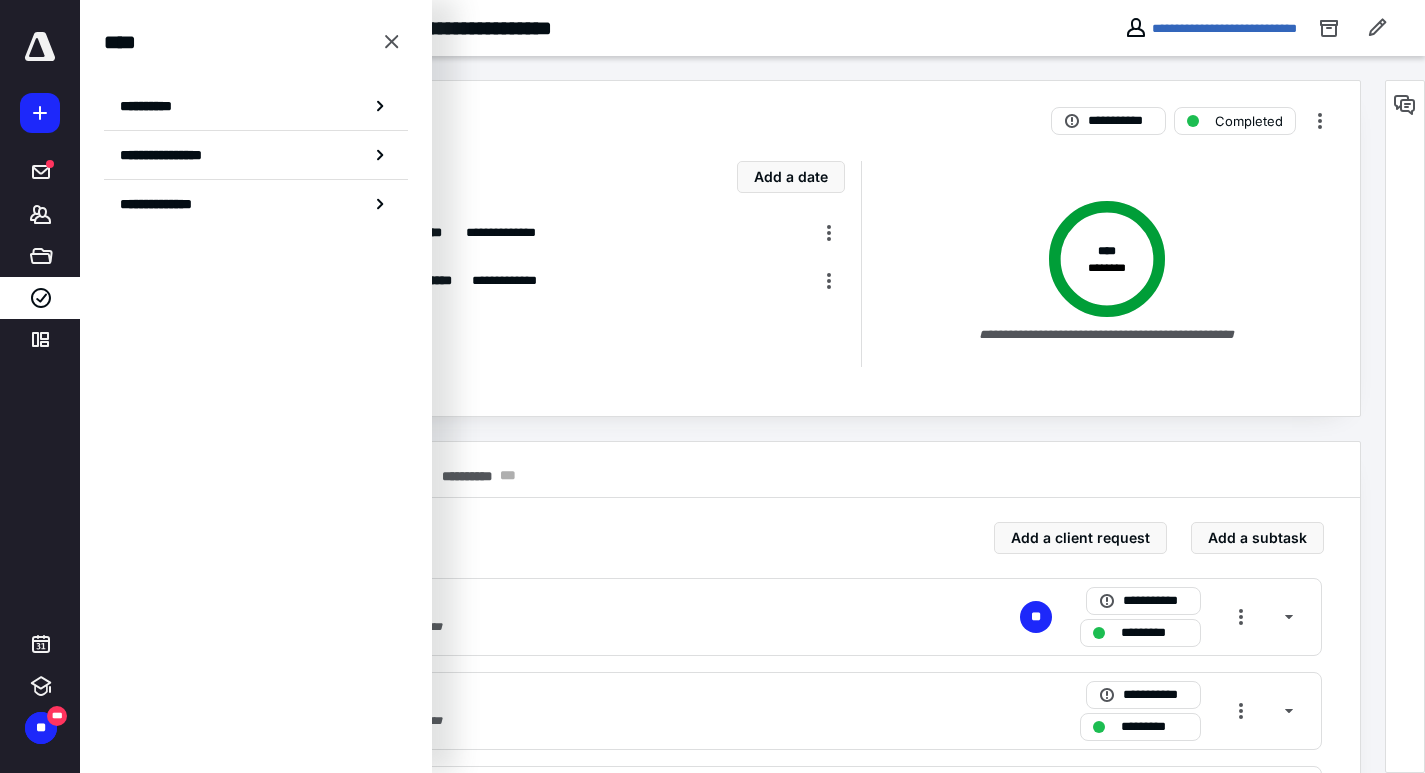 click on "**********" at bounding box center (732, 248) 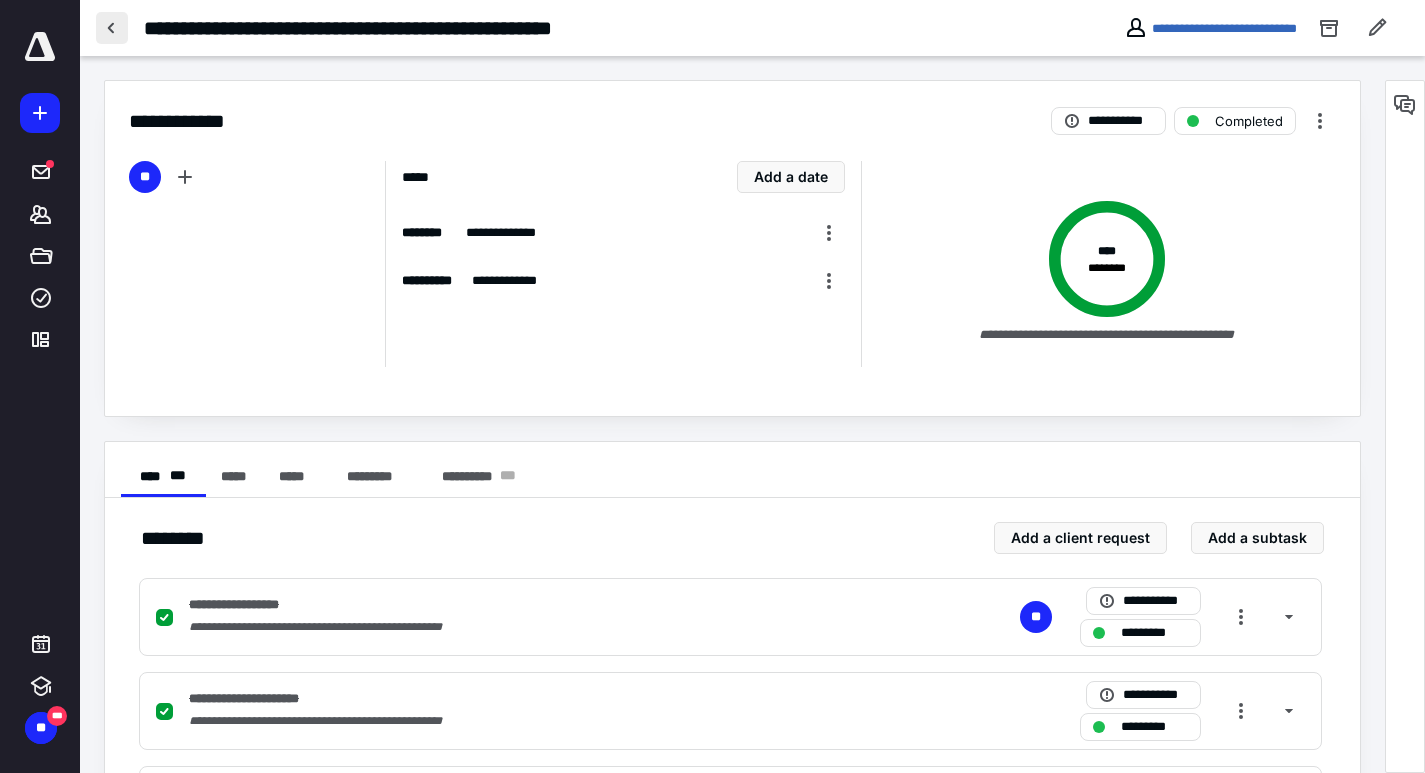 click at bounding box center [112, 28] 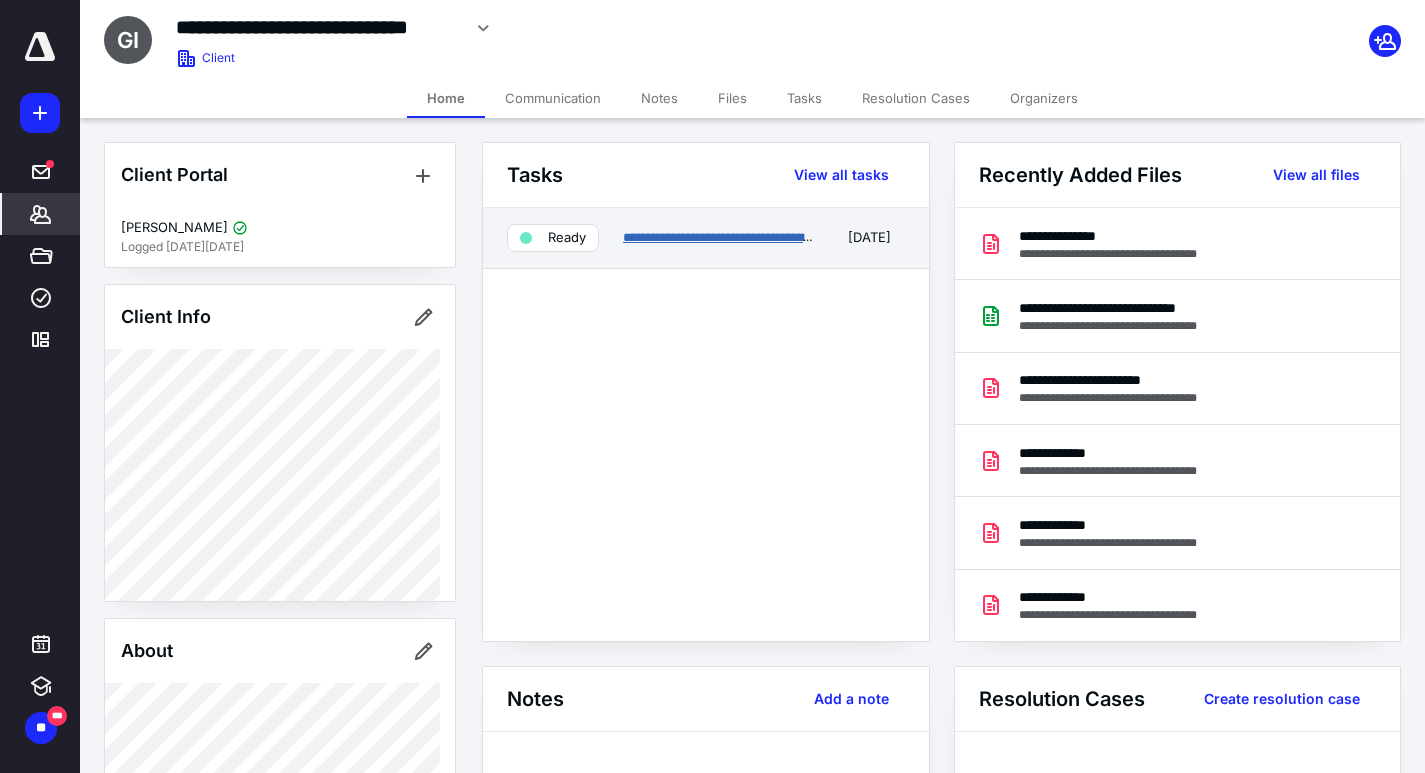 click on "**********" at bounding box center [748, 237] 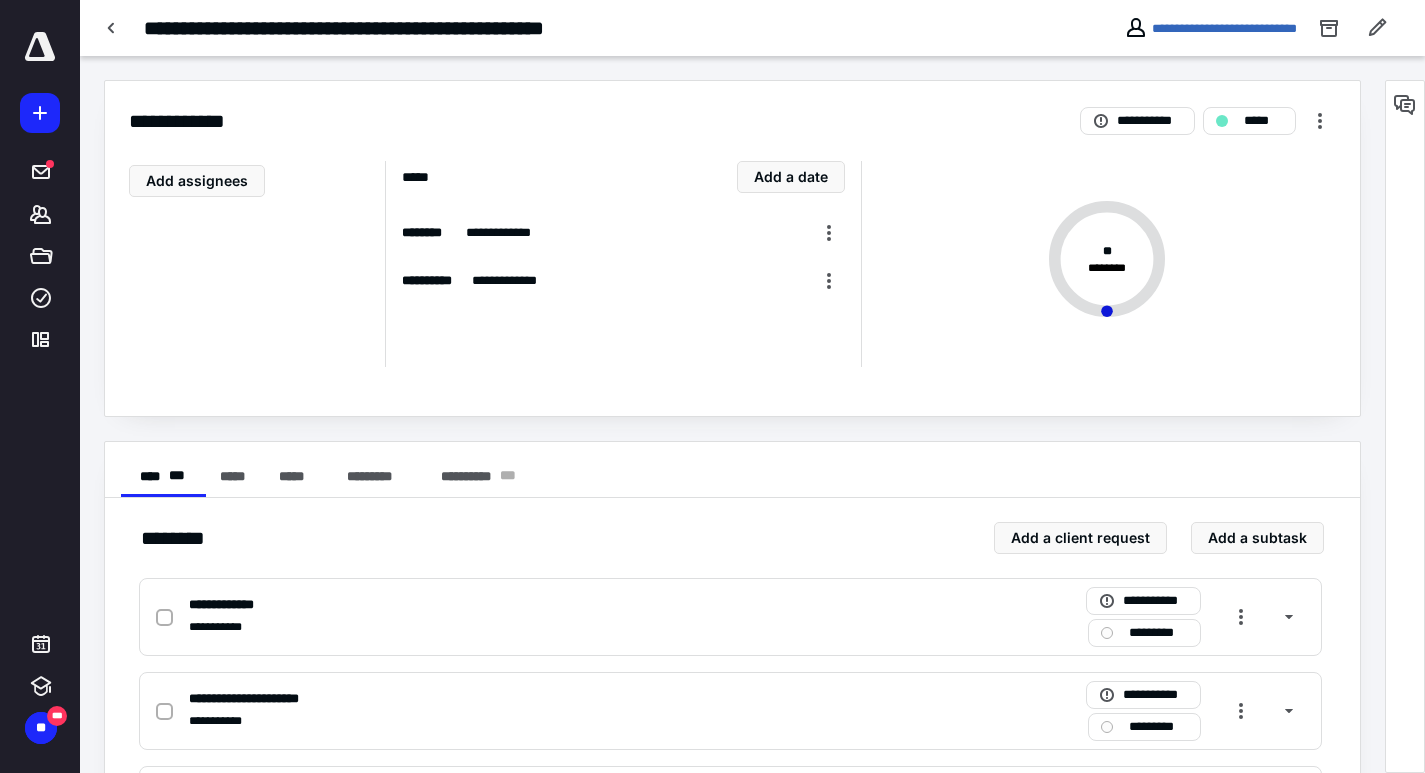 click on "* * ********" at bounding box center [1099, 264] 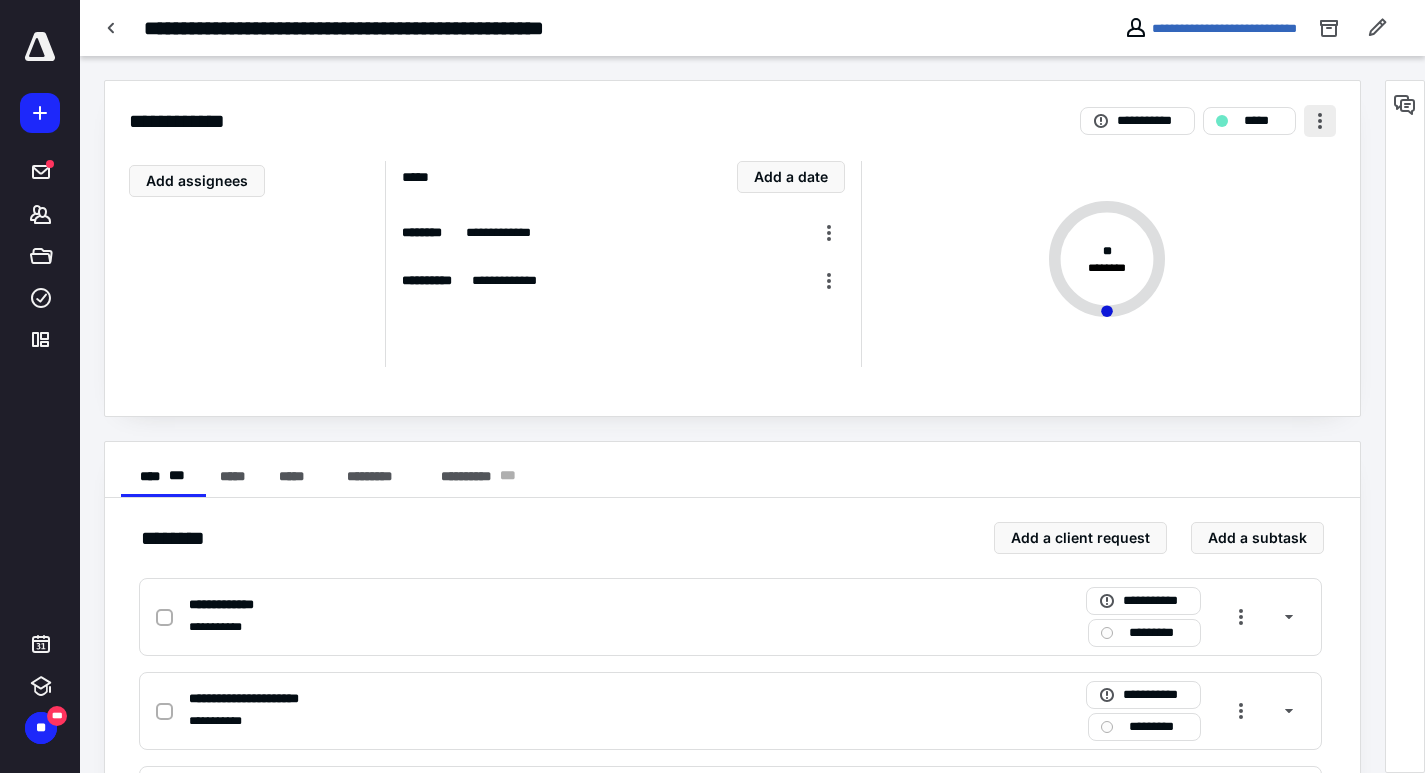 click at bounding box center (1320, 121) 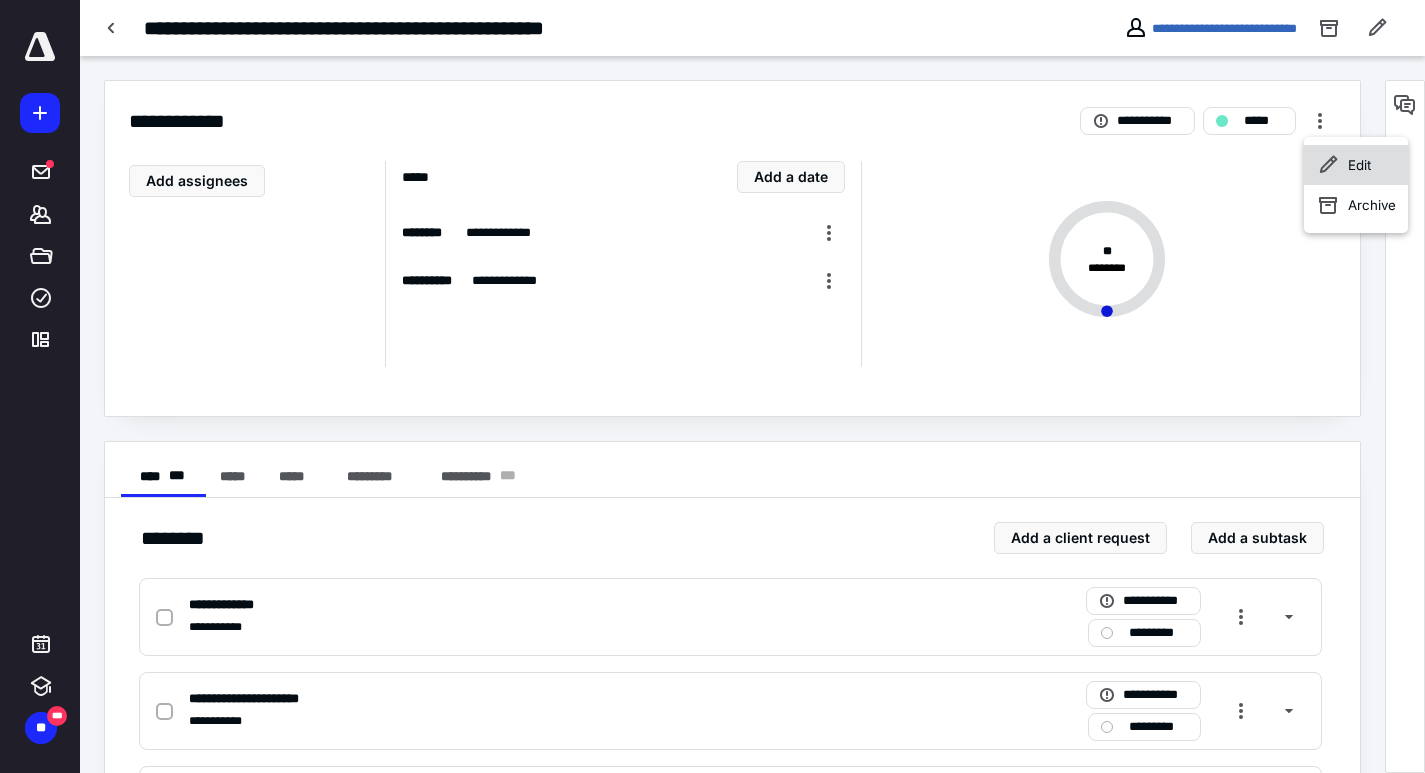 click on "Edit" at bounding box center (1359, 165) 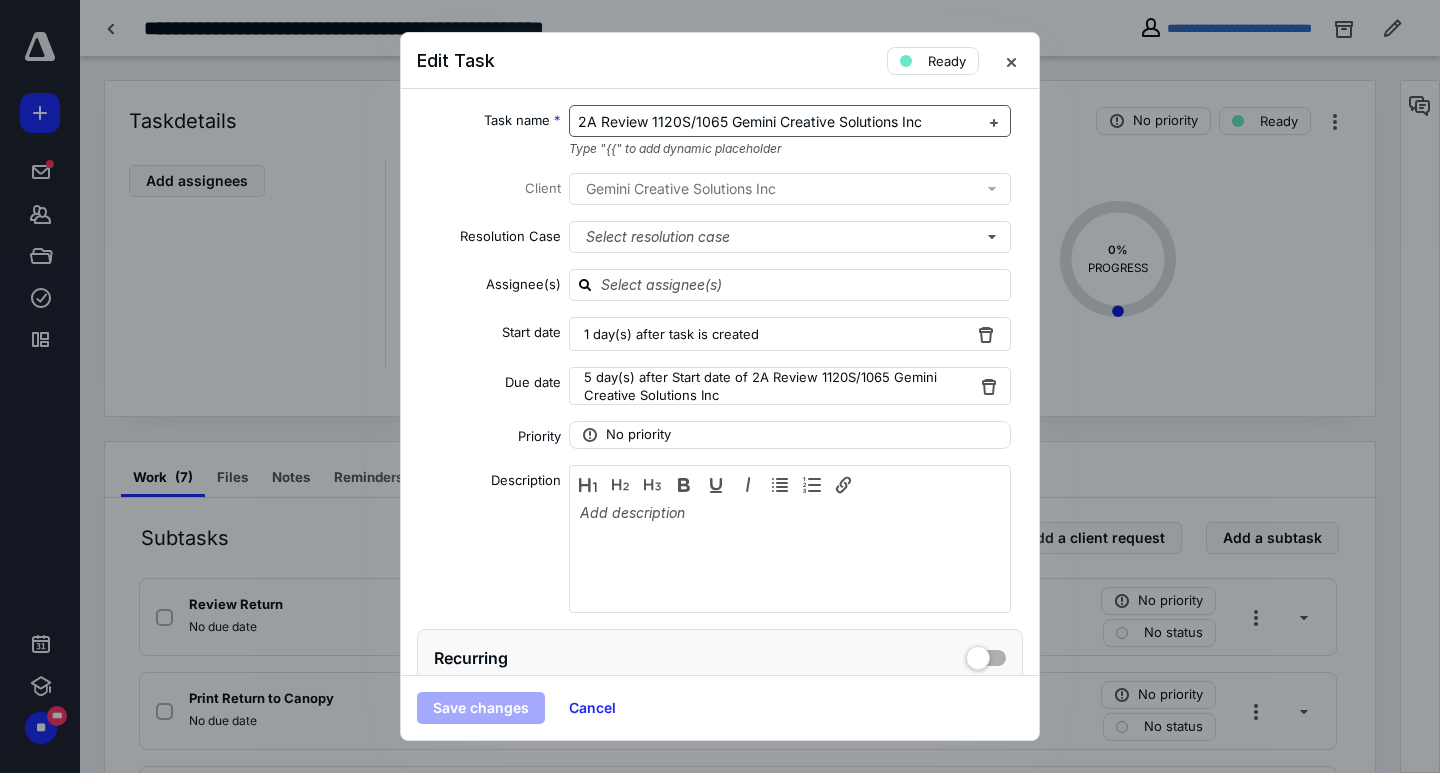 click on "2A Review 1120S/1065 Gemini Creative Solutions Inc" at bounding box center (750, 121) 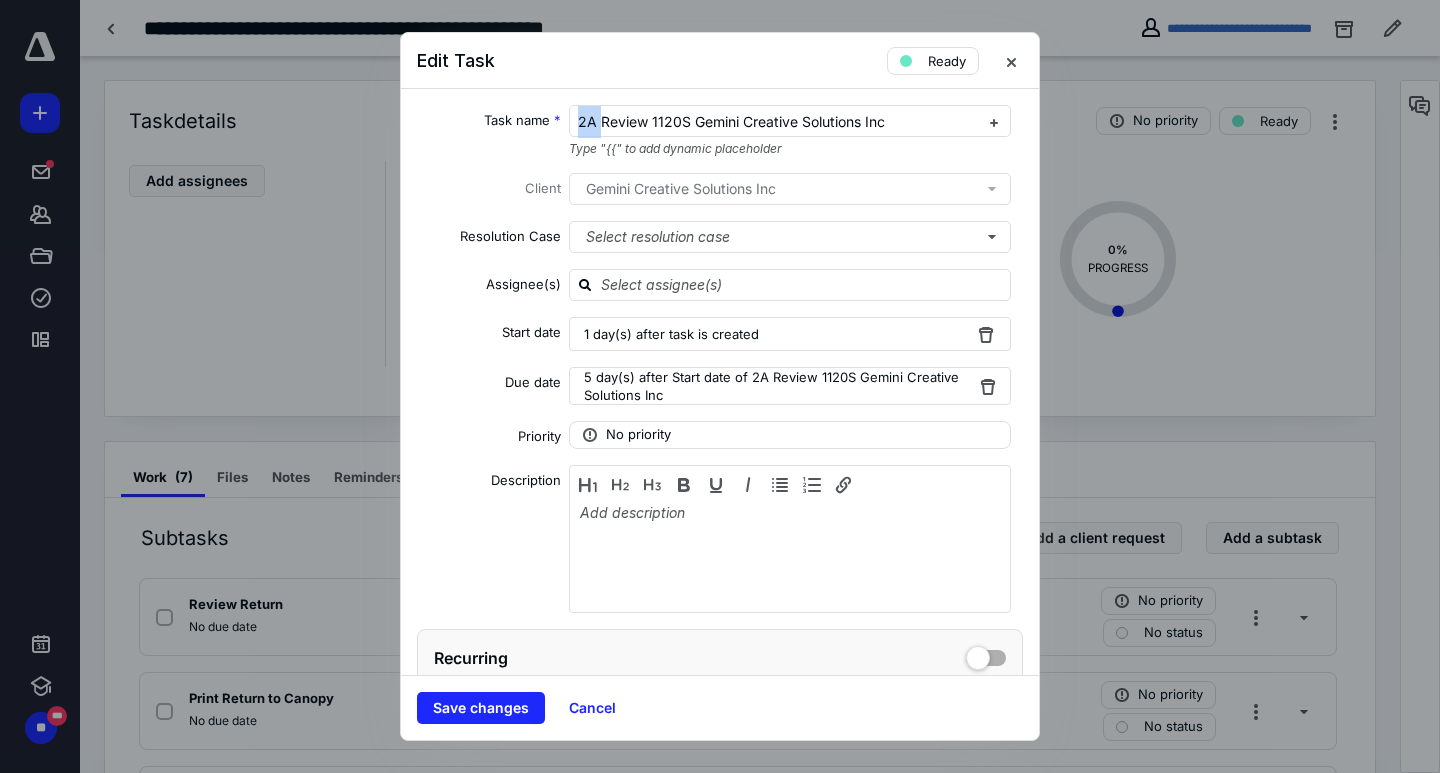 drag, startPoint x: 596, startPoint y: 119, endPoint x: 474, endPoint y: 86, distance: 126.38433 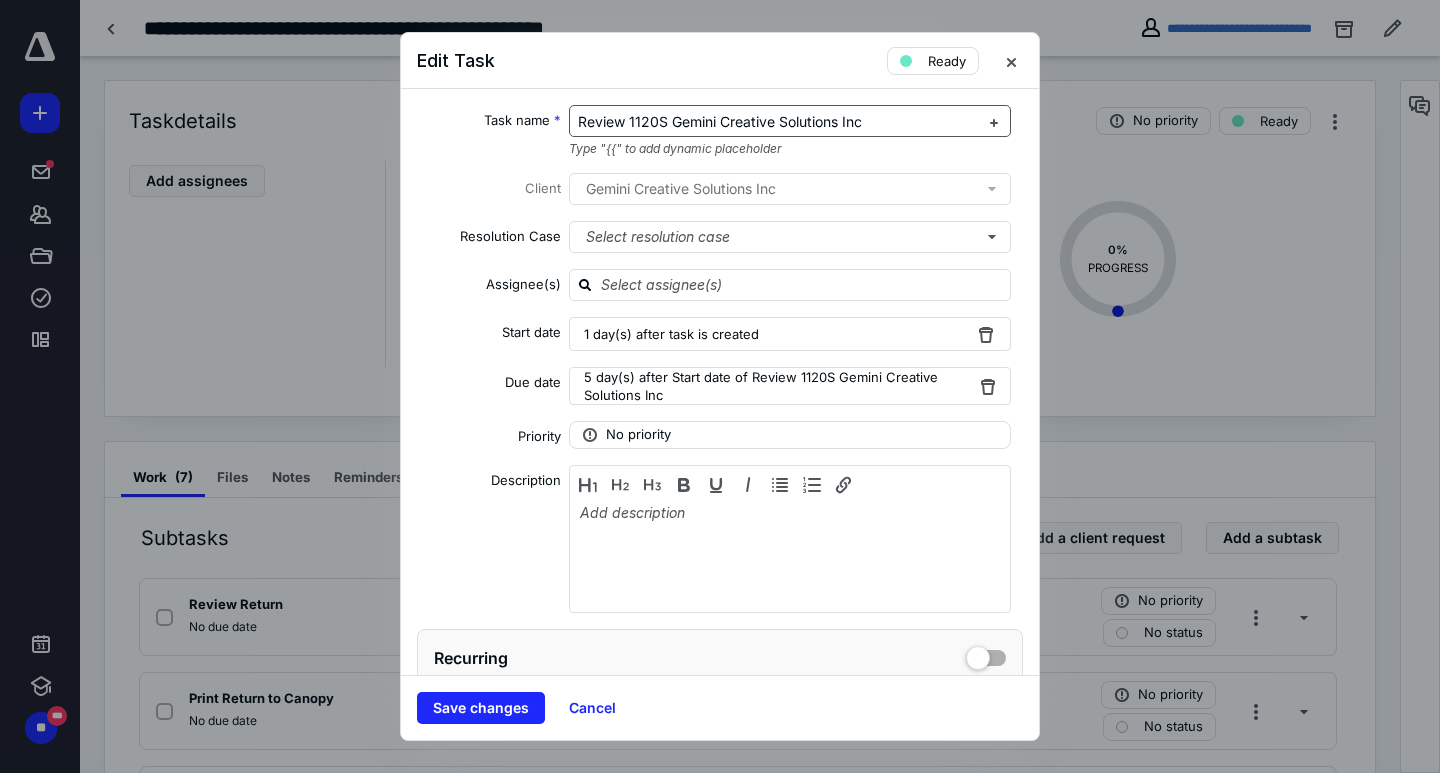 click on "Review 1120S Gemini Creative Solutions Inc" at bounding box center [778, 122] 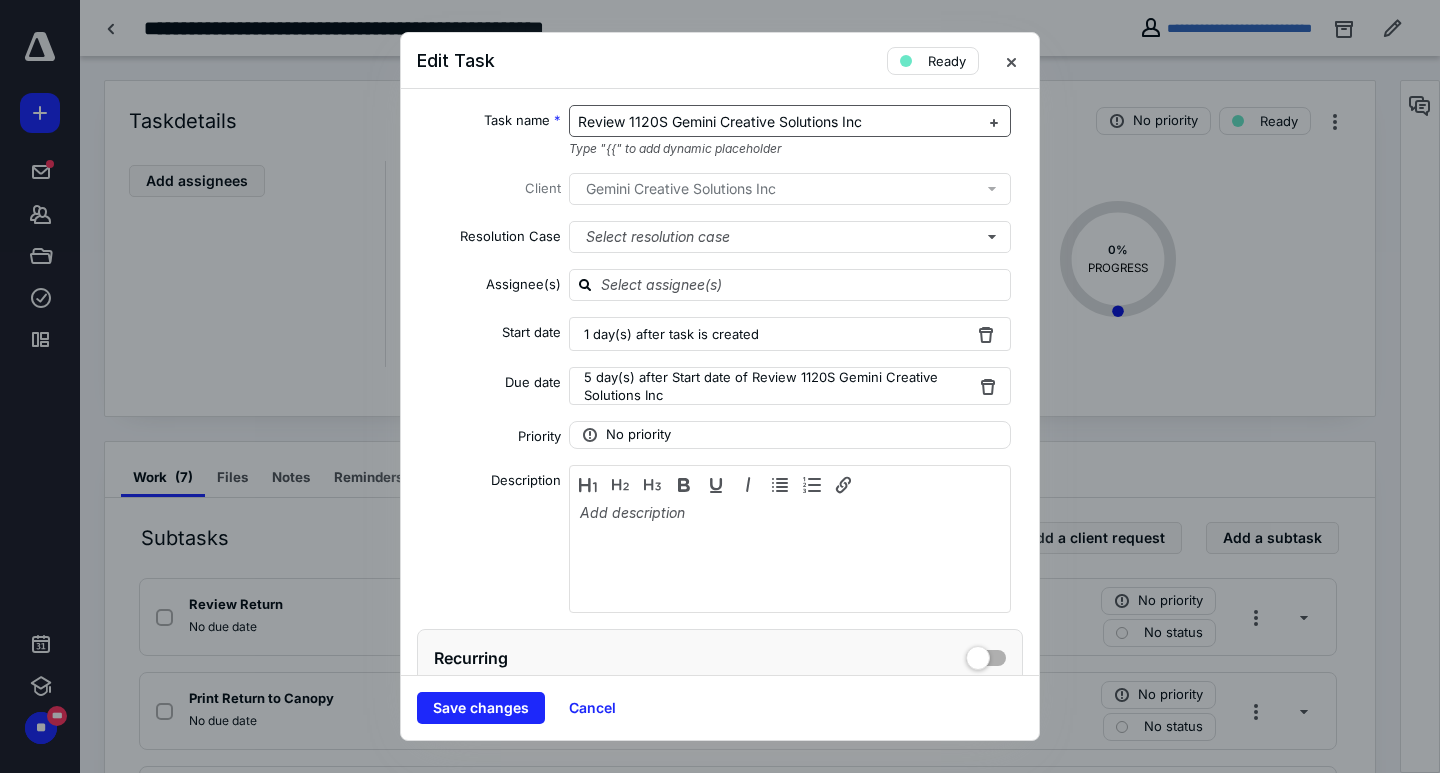 type 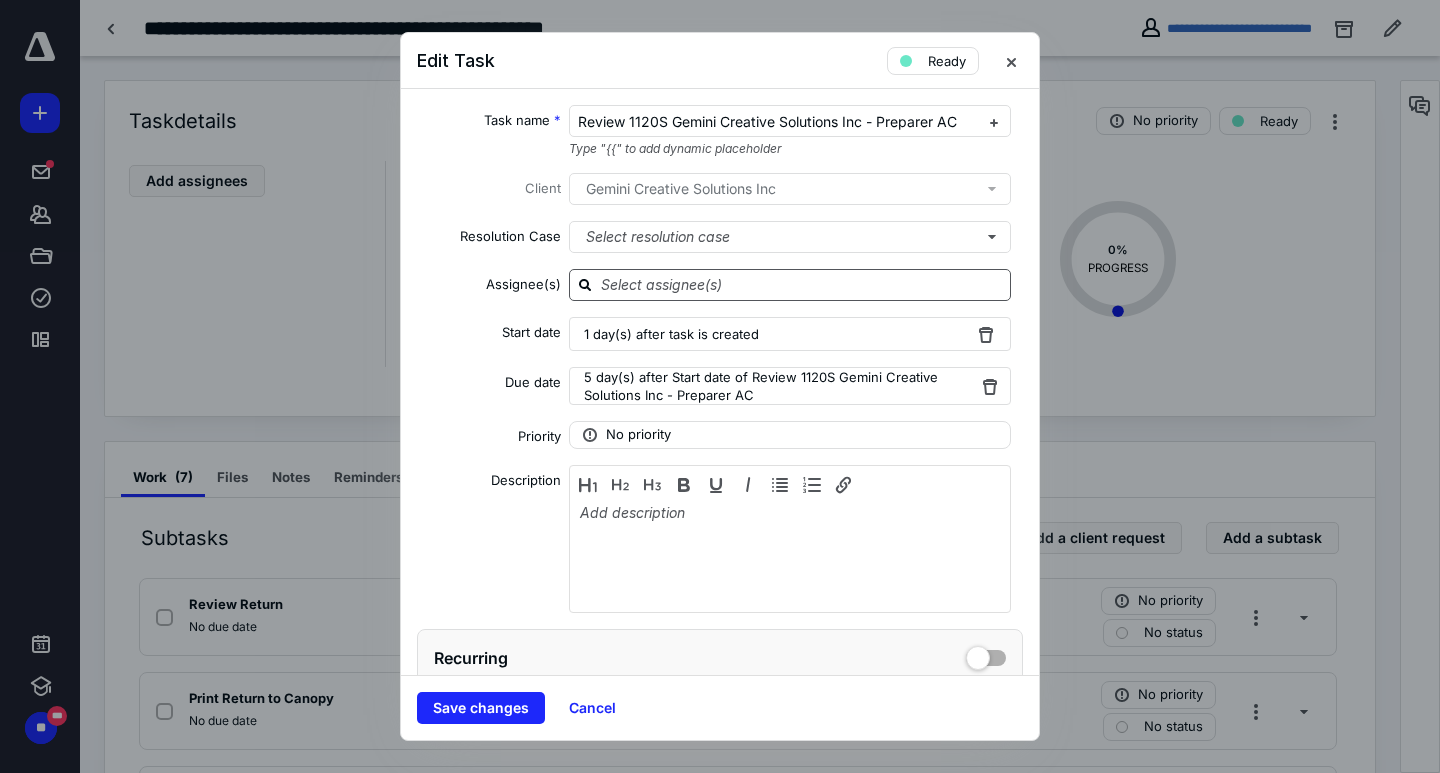 click at bounding box center (802, 284) 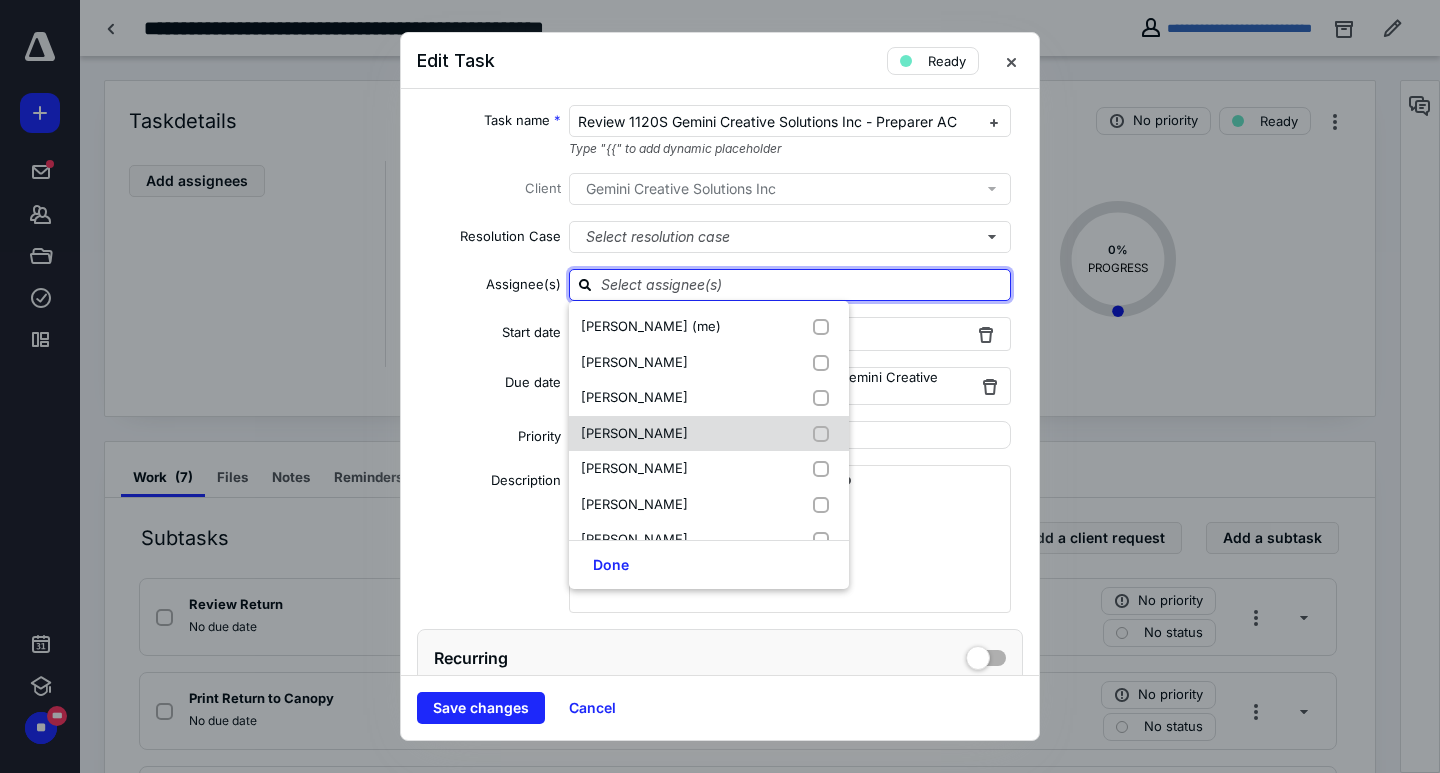 scroll, scrollTop: 310, scrollLeft: 0, axis: vertical 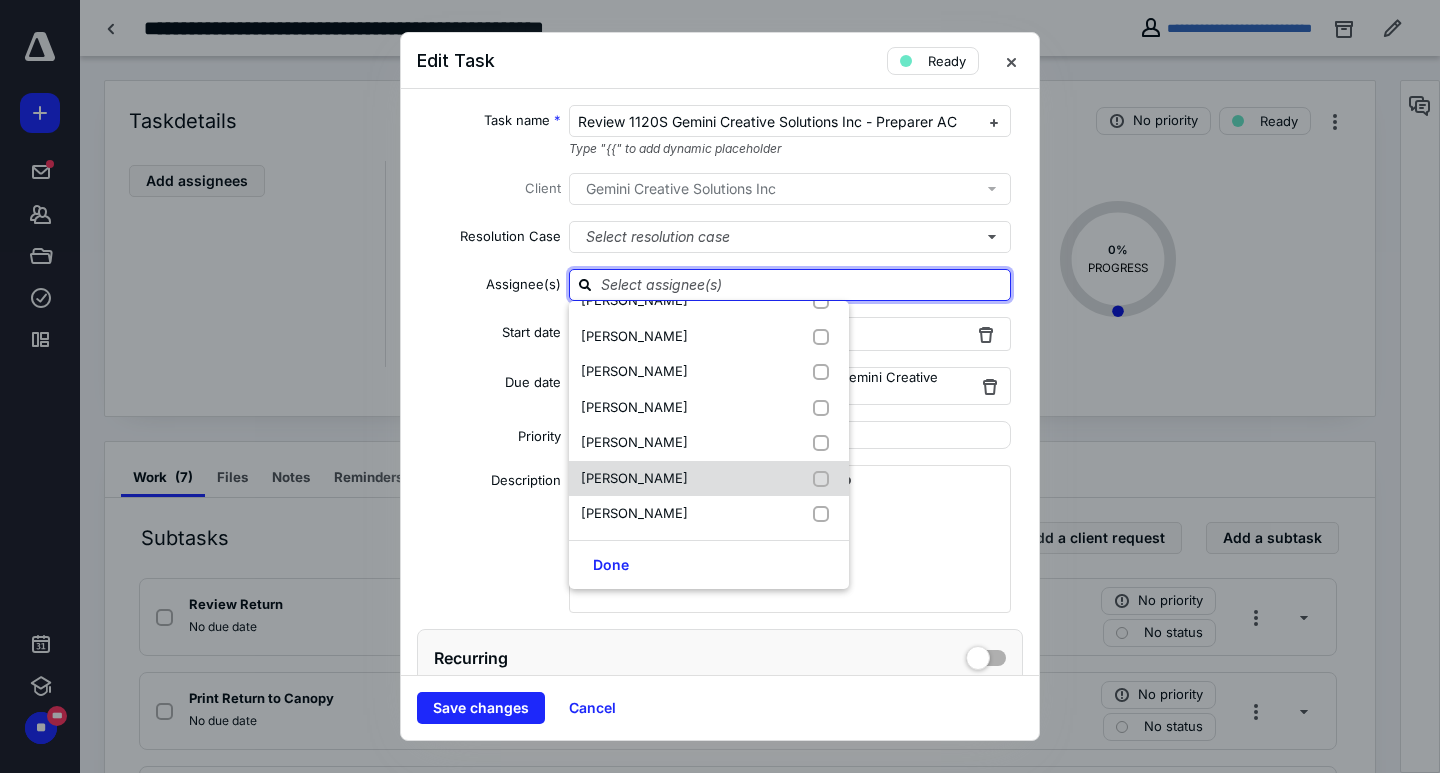 click on "[PERSON_NAME]" at bounding box center [634, 478] 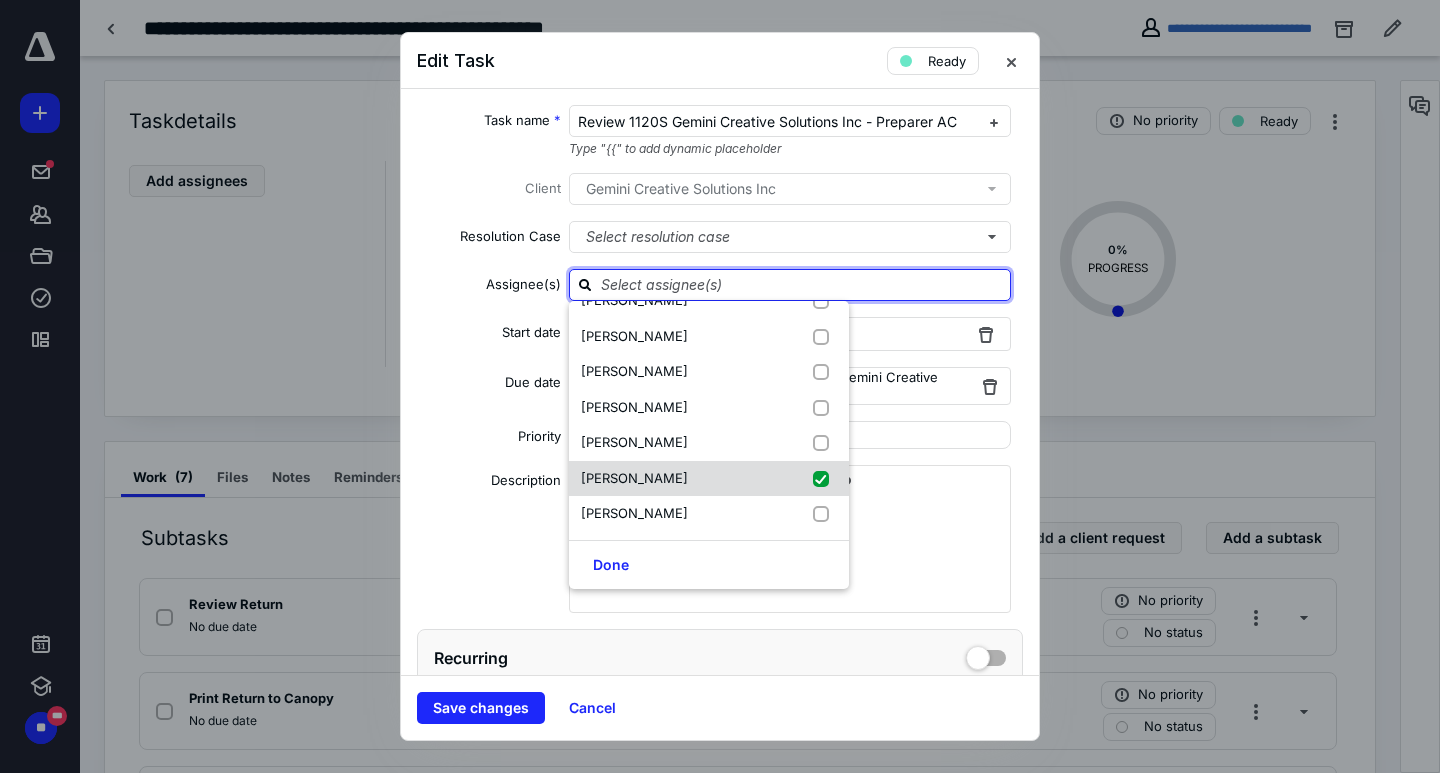 checkbox on "true" 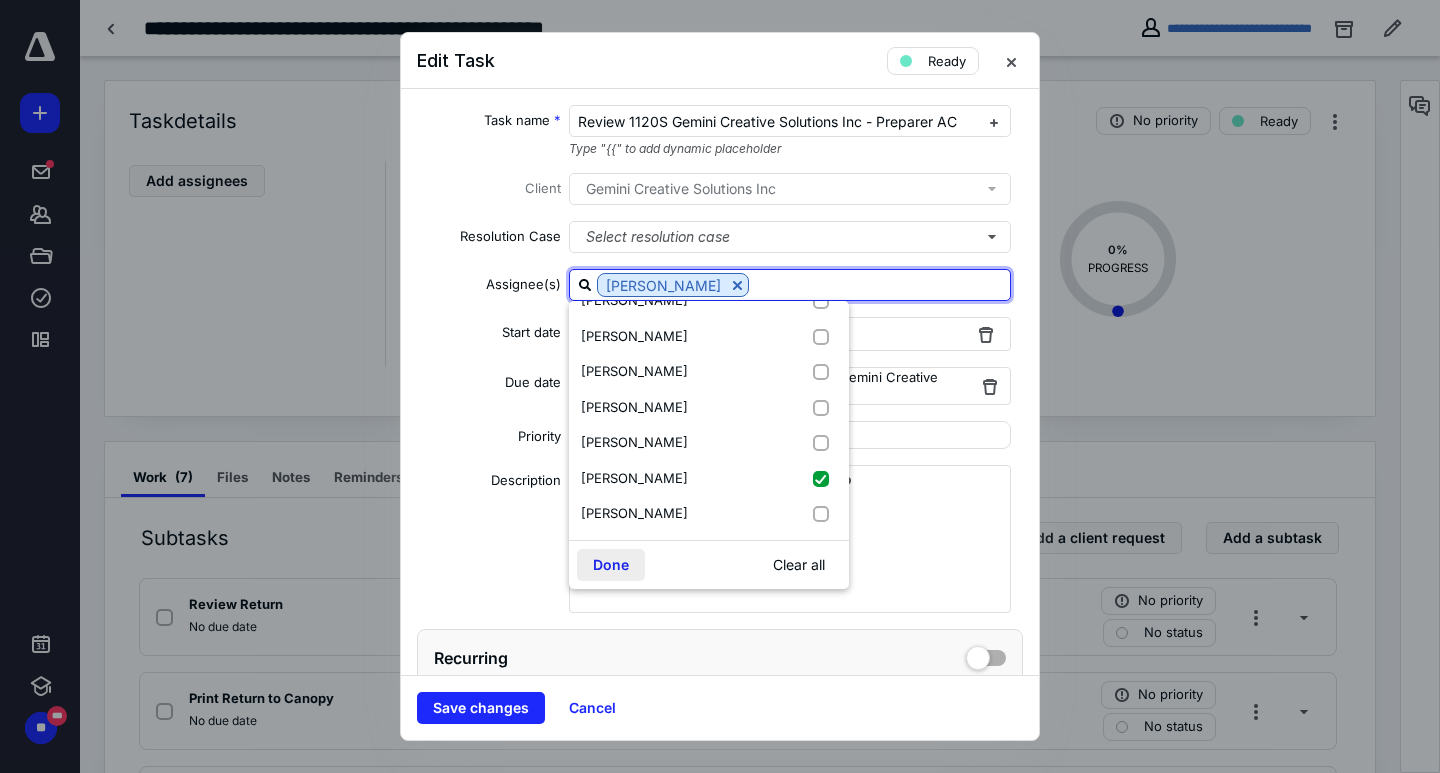 click on "Done" at bounding box center (611, 565) 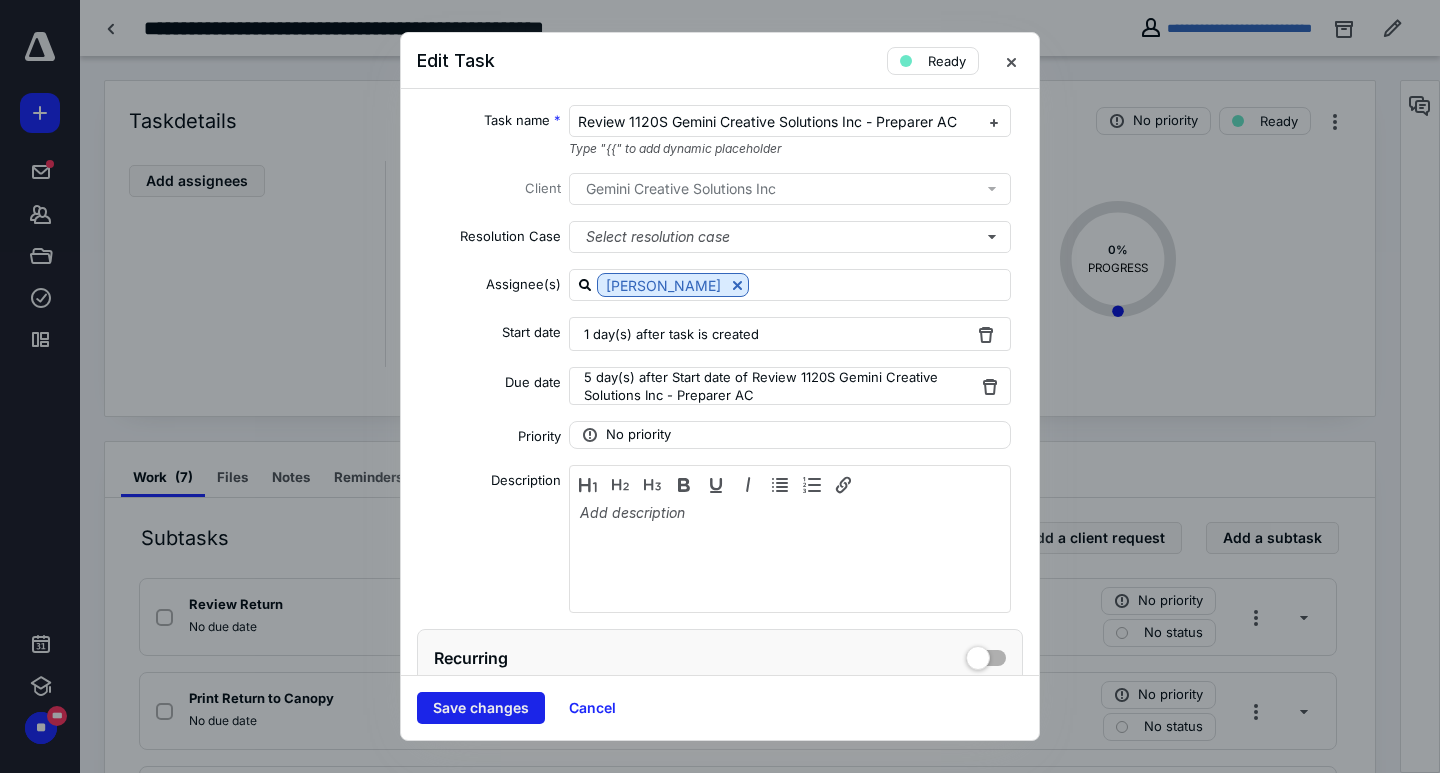 click on "Save changes" at bounding box center (481, 708) 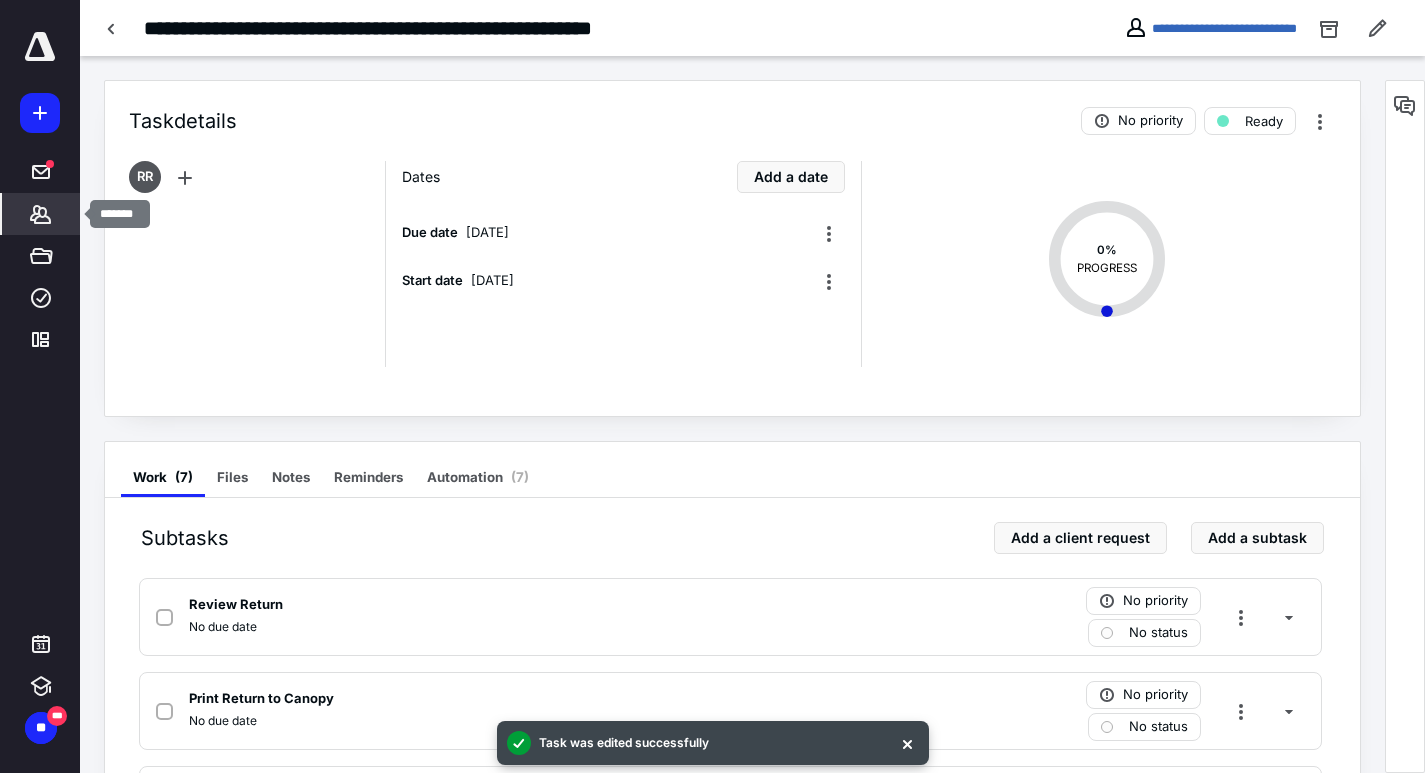 click 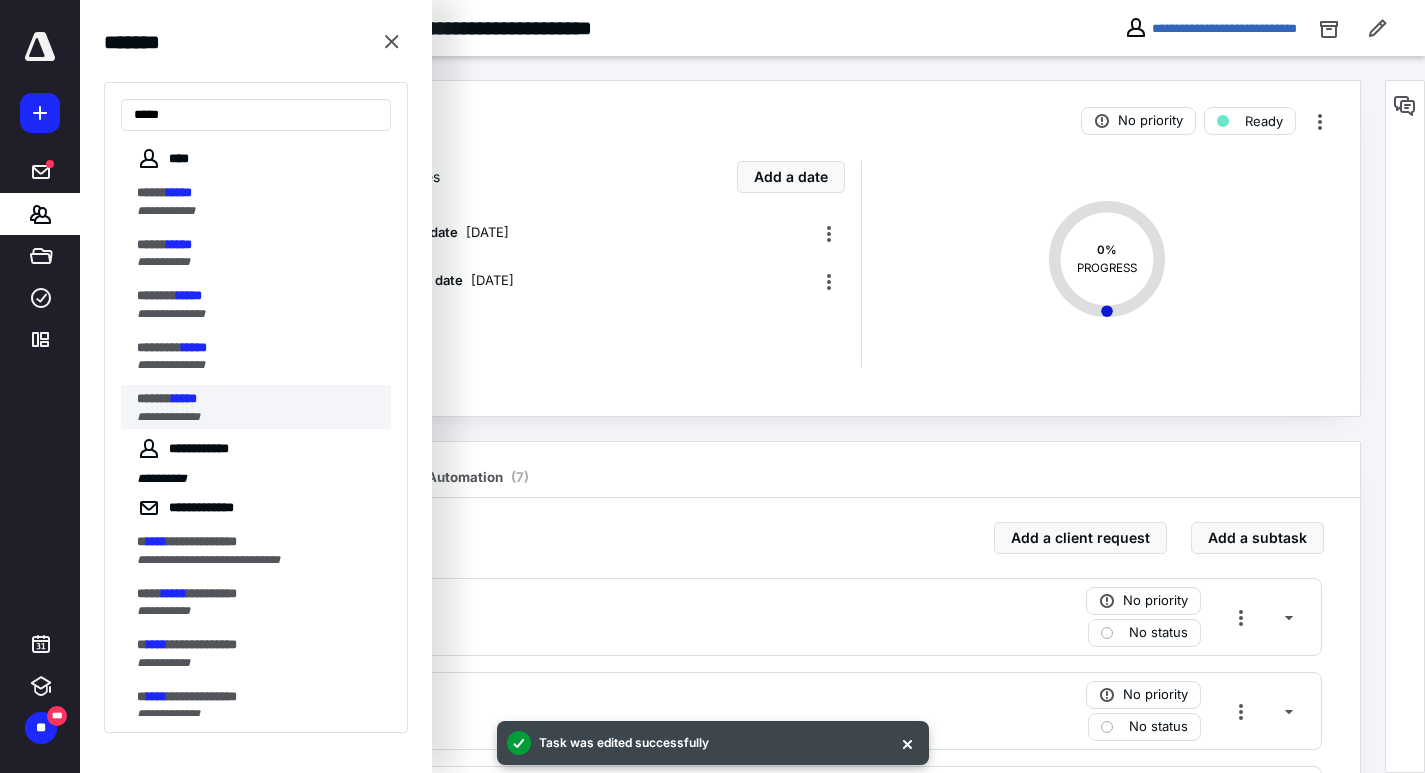 type on "*****" 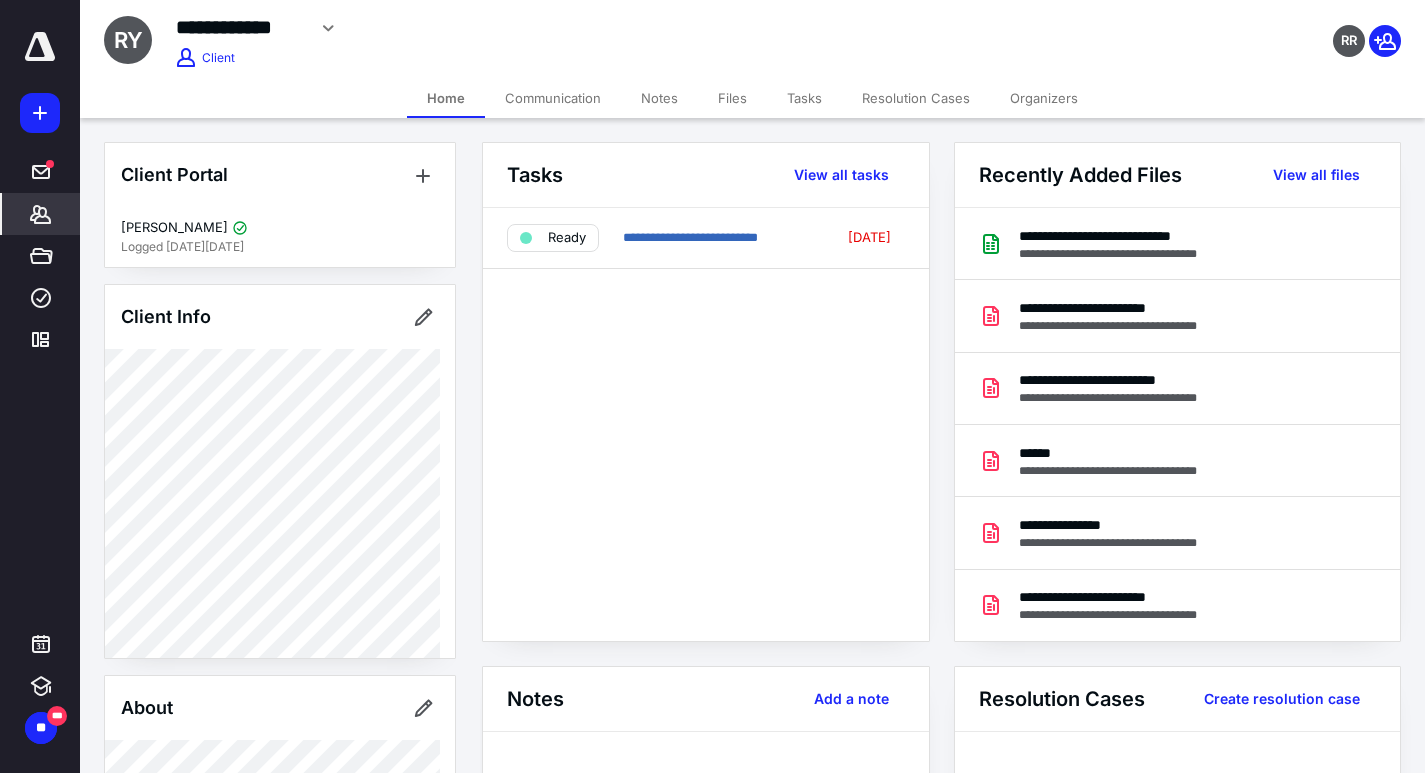 click on "Tasks" at bounding box center [804, 98] 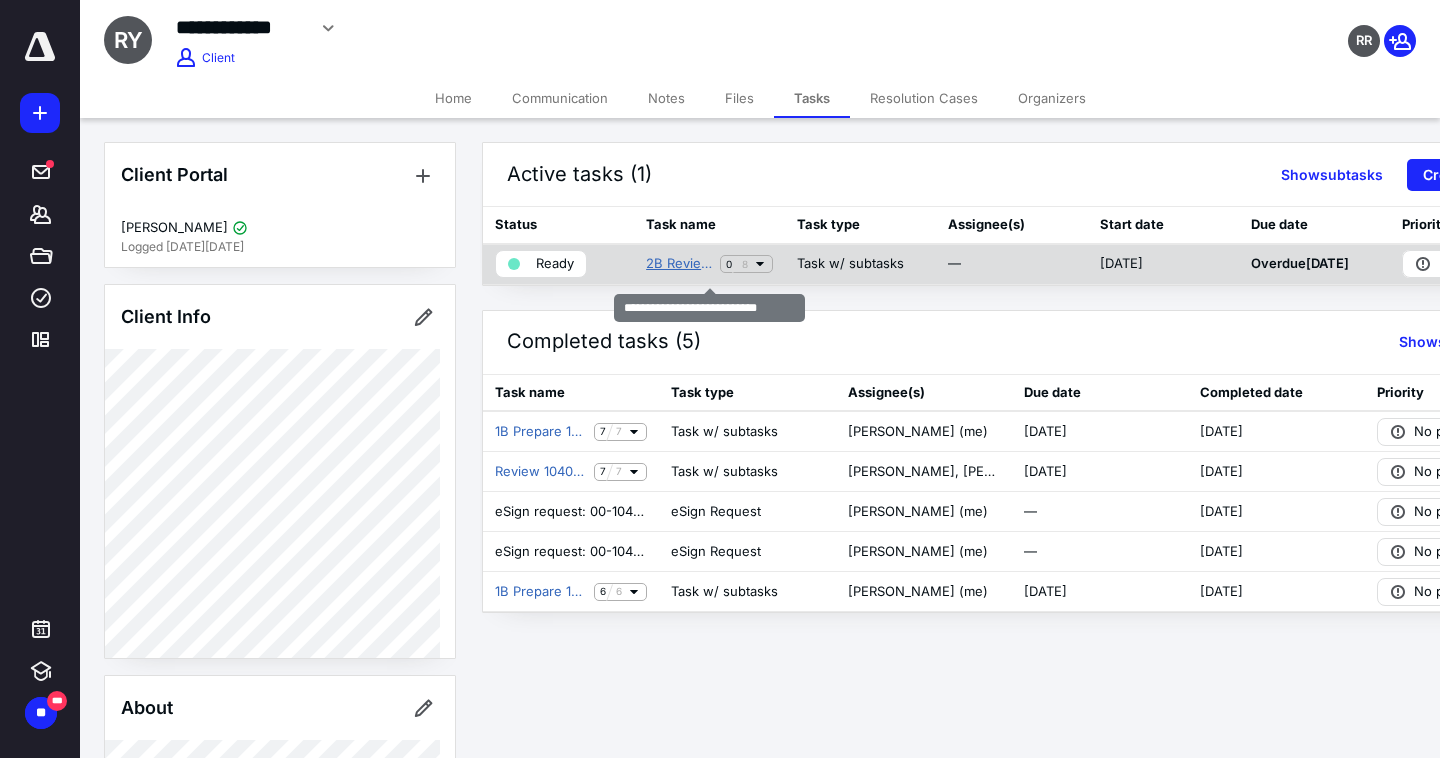 click on "2B Review 1040 [PERSON_NAME]" at bounding box center (679, 264) 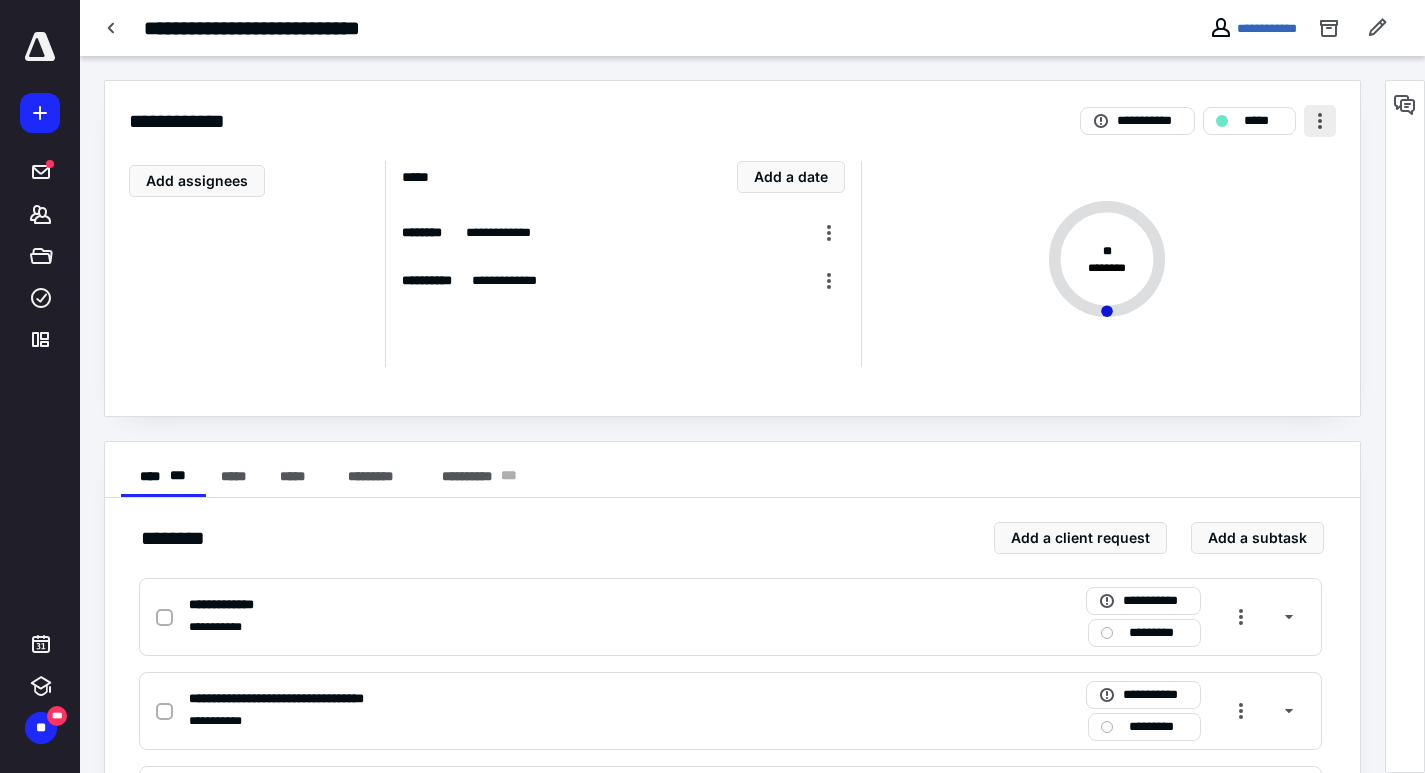click at bounding box center (1320, 121) 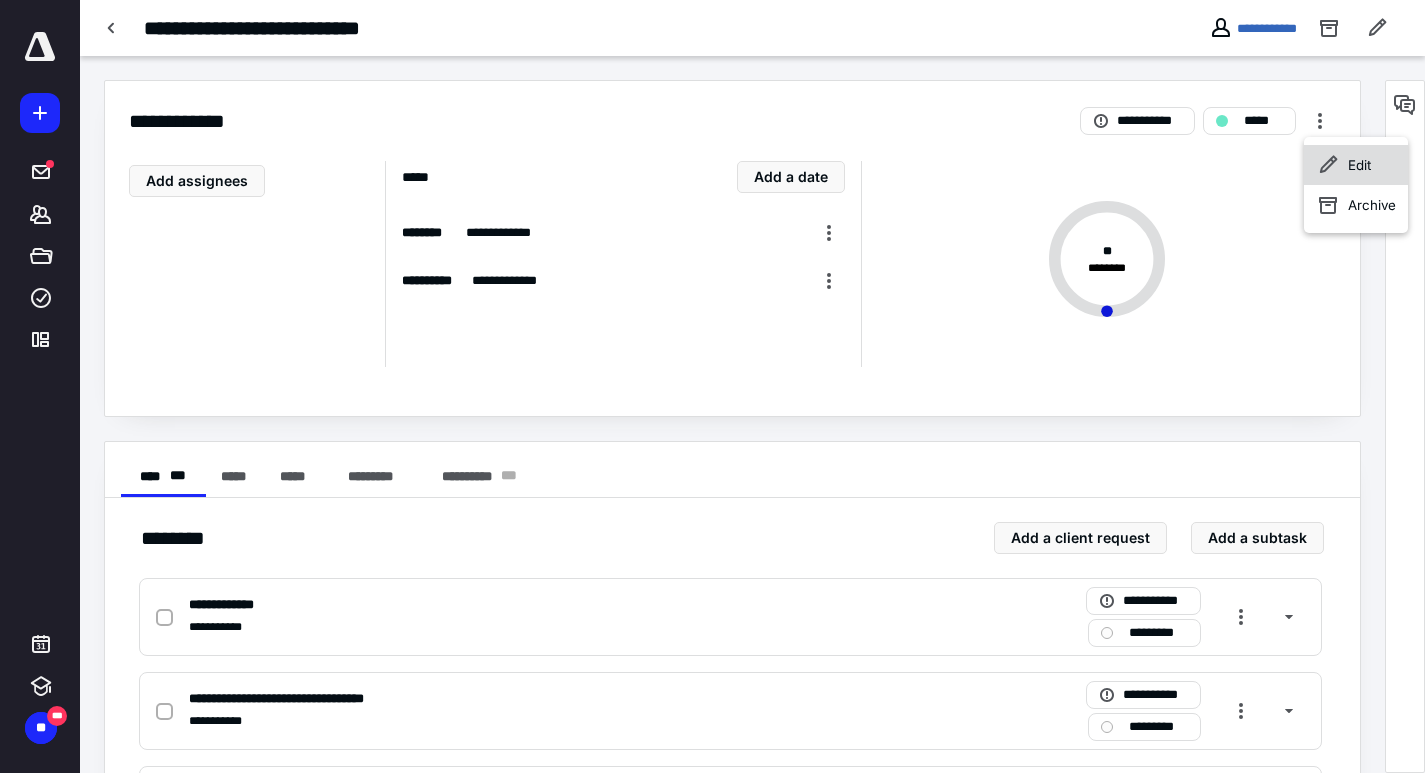 click 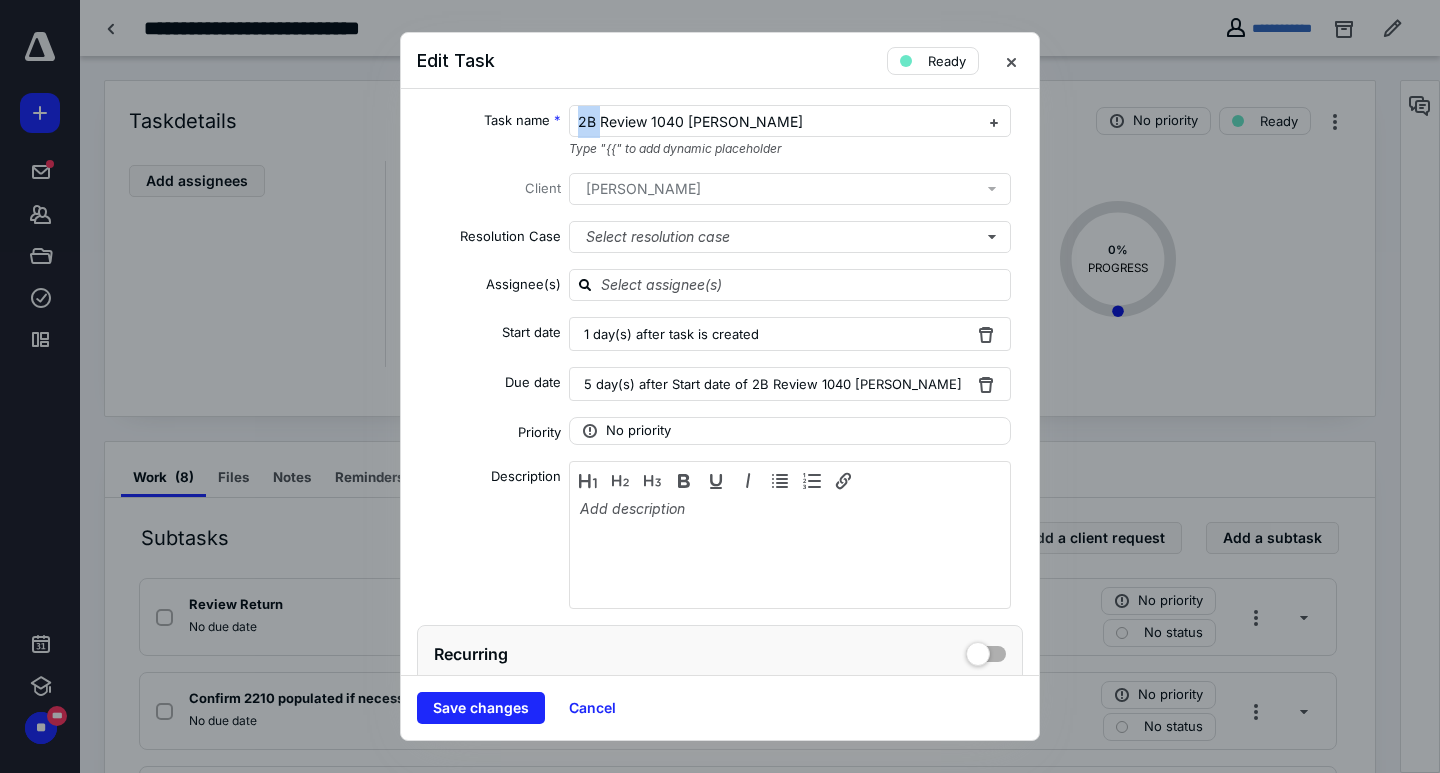 drag, startPoint x: 595, startPoint y: 121, endPoint x: 426, endPoint y: 106, distance: 169.66437 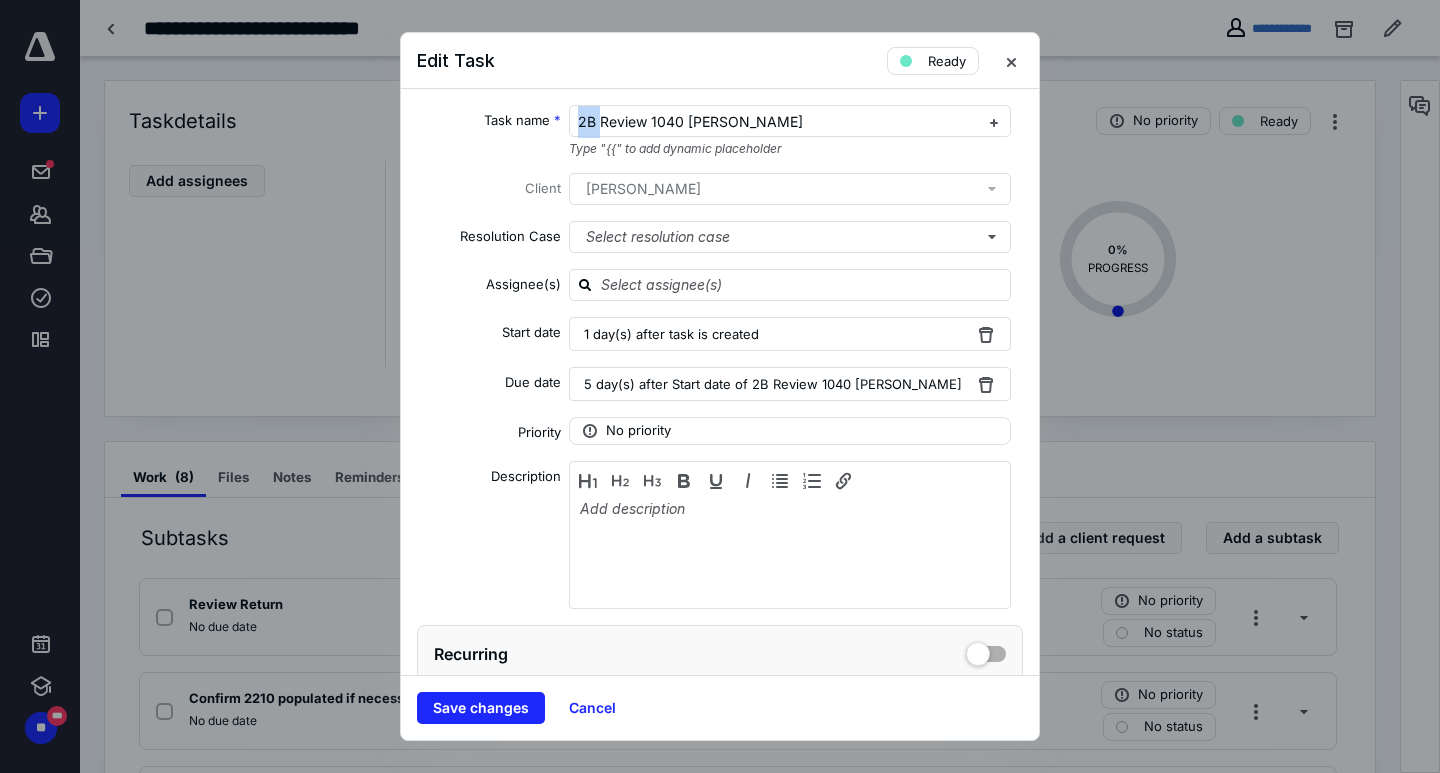 click on "Task name   * 2B Review 1040 [PERSON_NAME] Type "{{" to add dynamic placeholder Client [PERSON_NAME] Resolution Case Select resolution case Assignee(s) Start date 1 day(s) after task is created Due date 5 day(s) after Start date of 2B Review 1040 [PERSON_NAME] Priority No priority Description Recurring Tax preparation fields" at bounding box center (720, 382) 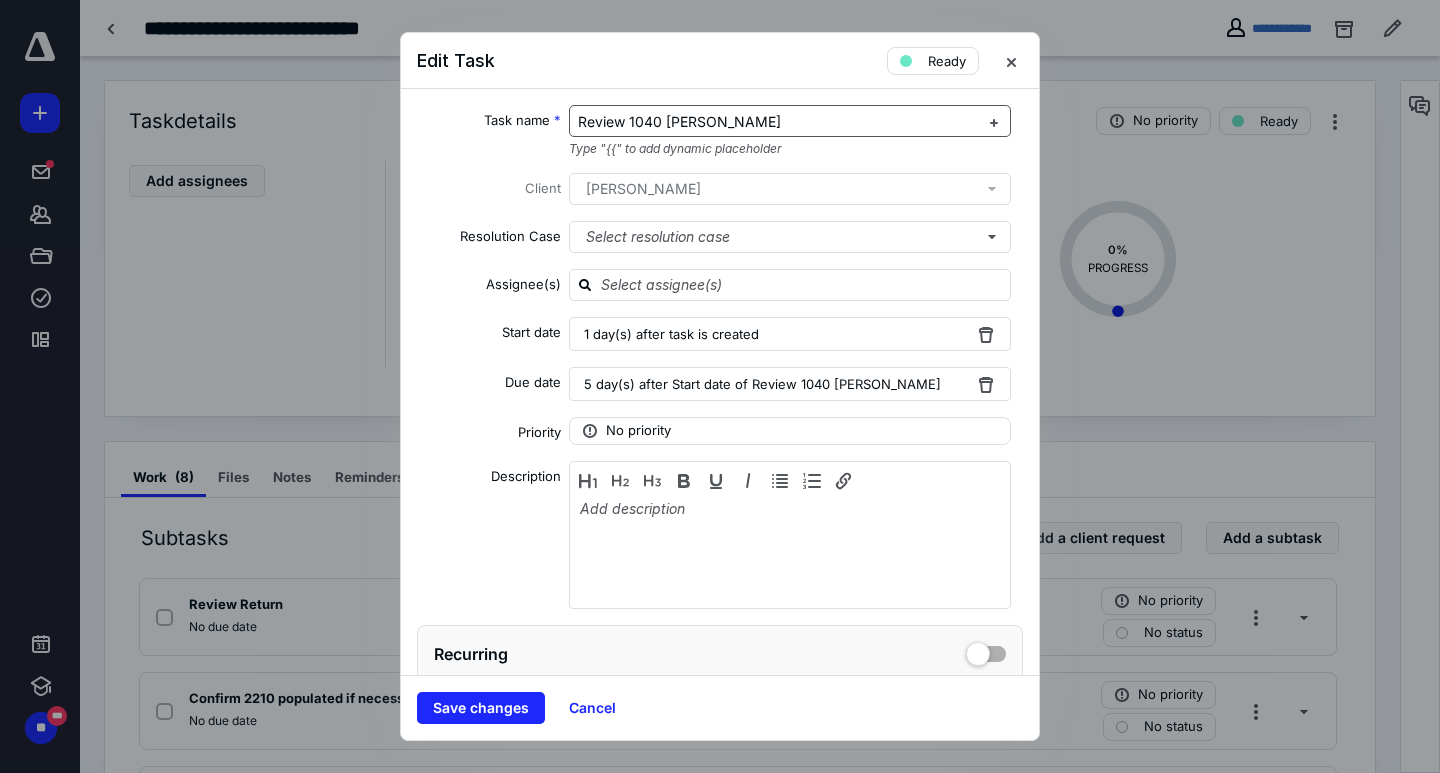 click on "Review 1040 [PERSON_NAME]" at bounding box center [778, 122] 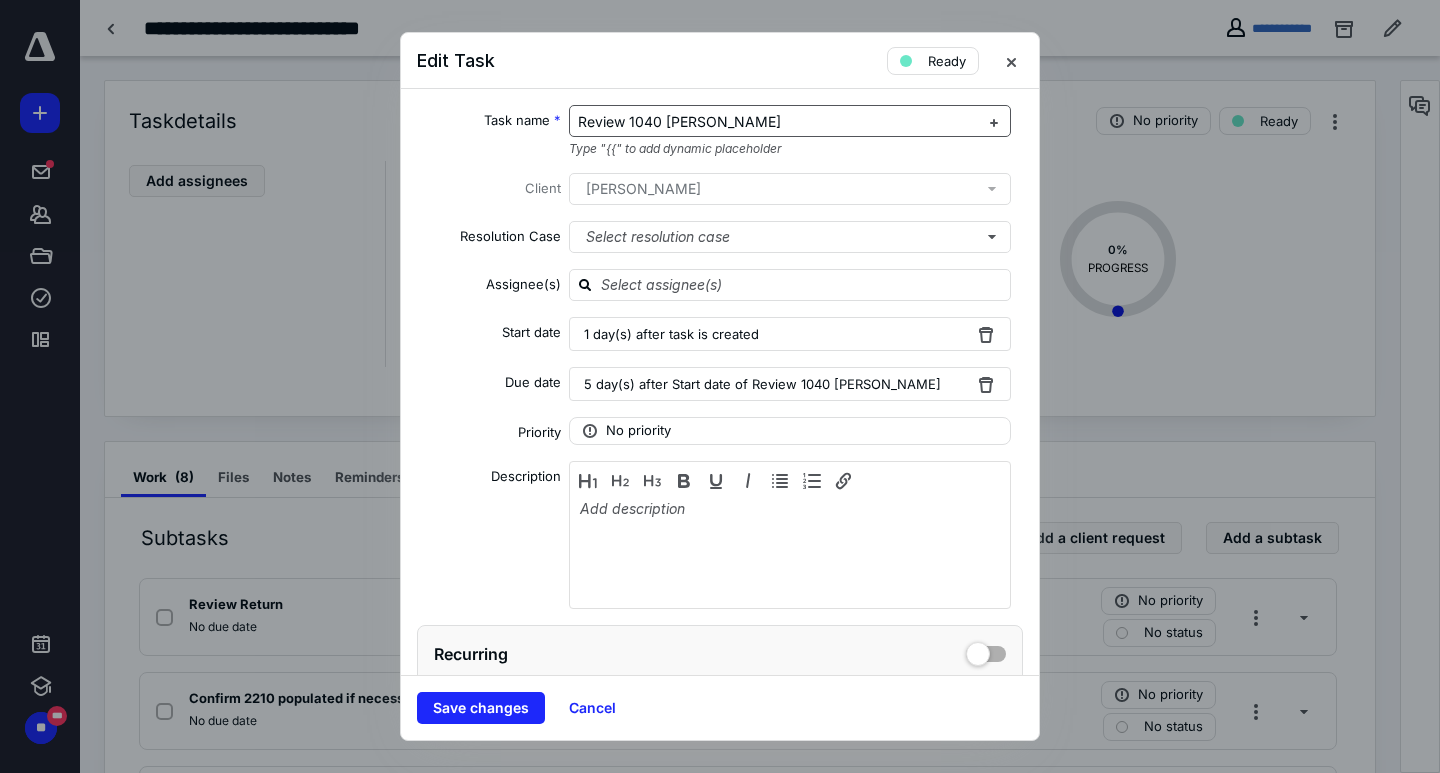 type 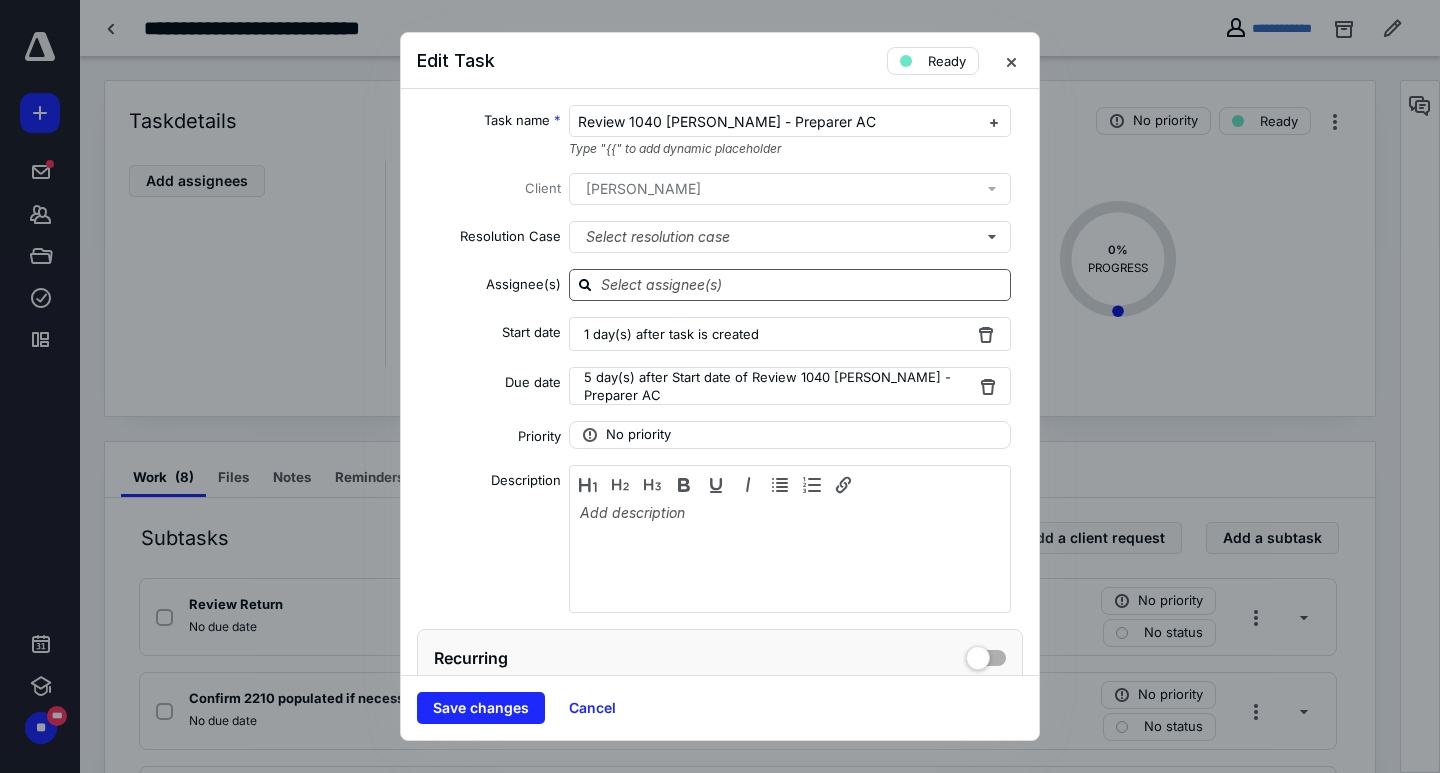 click at bounding box center (802, 284) 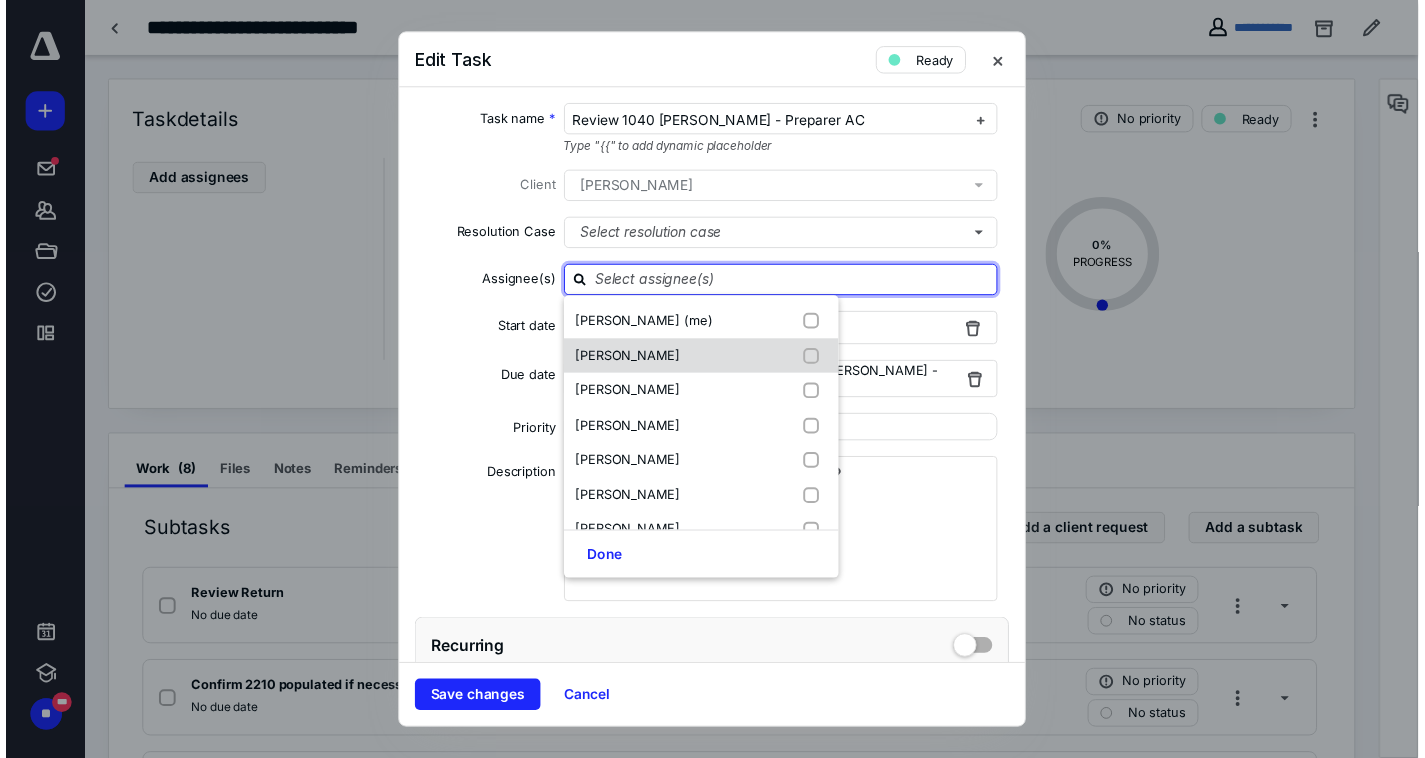 scroll, scrollTop: 310, scrollLeft: 0, axis: vertical 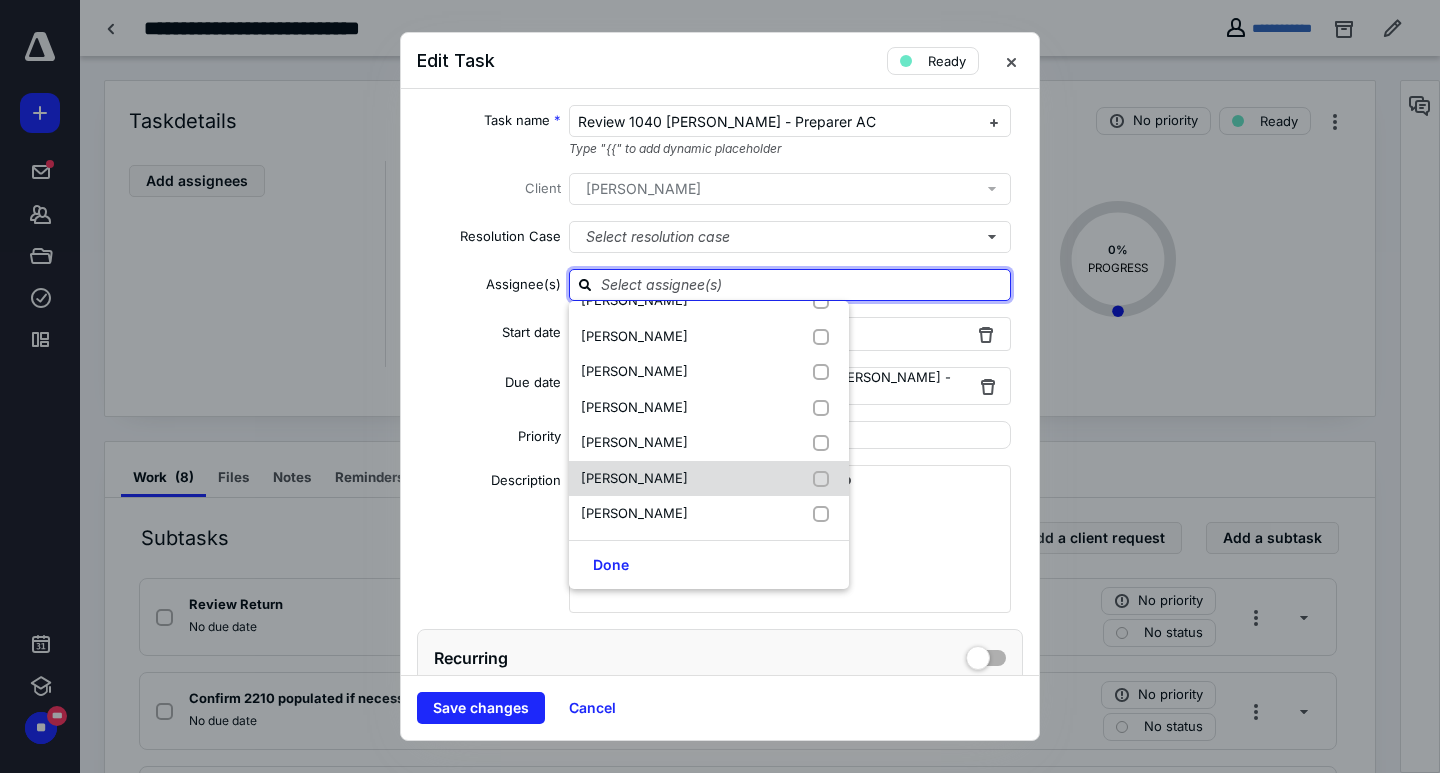 click on "[PERSON_NAME]" at bounding box center (634, 478) 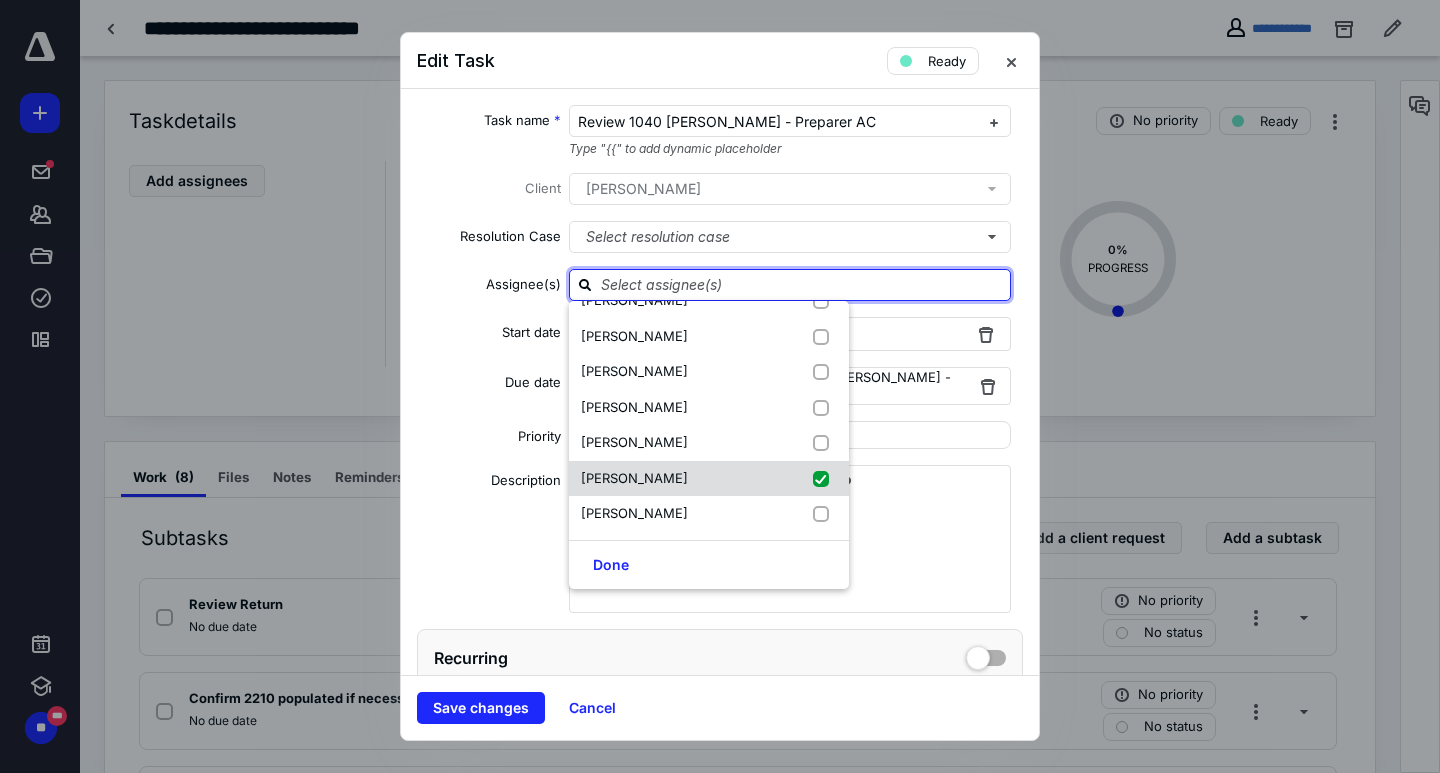 checkbox on "true" 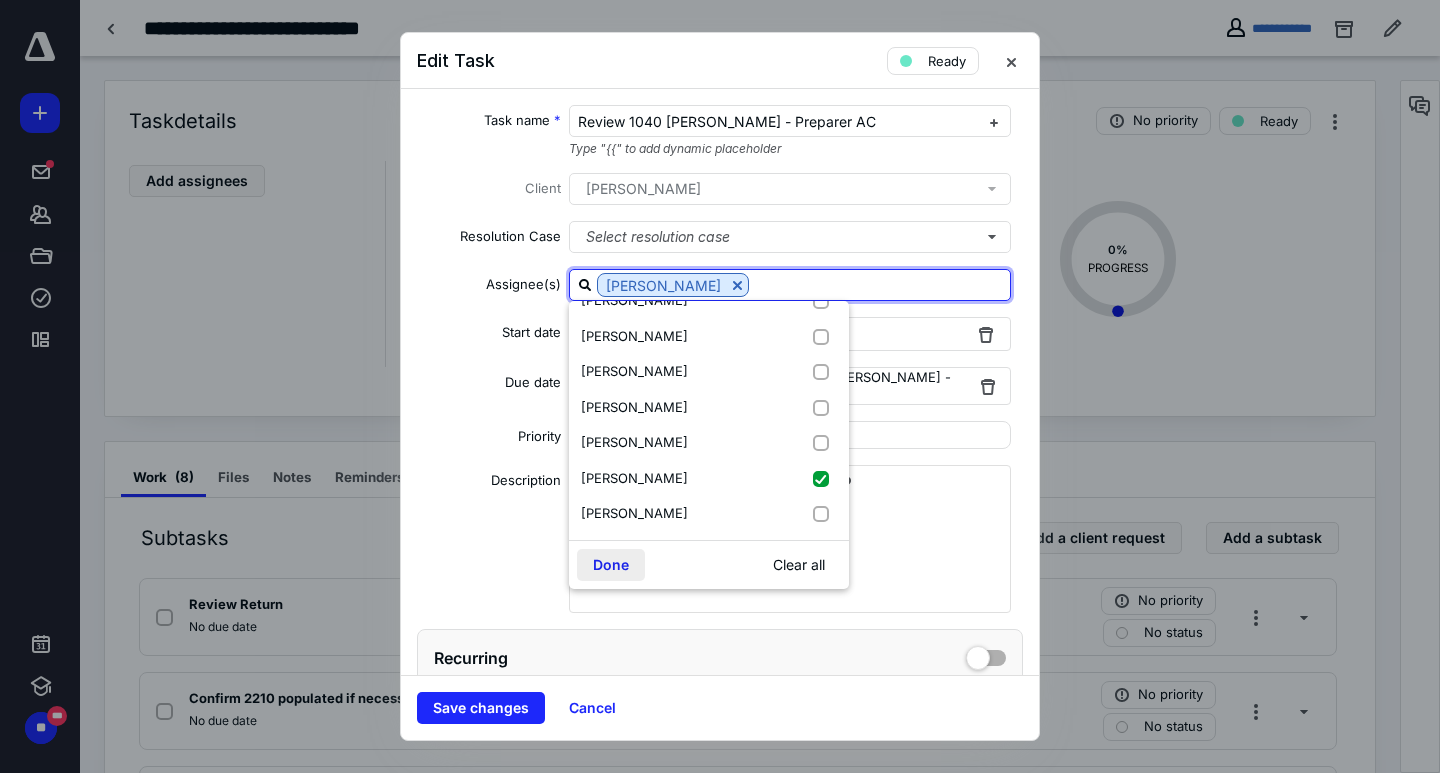 click on "Done" at bounding box center (611, 565) 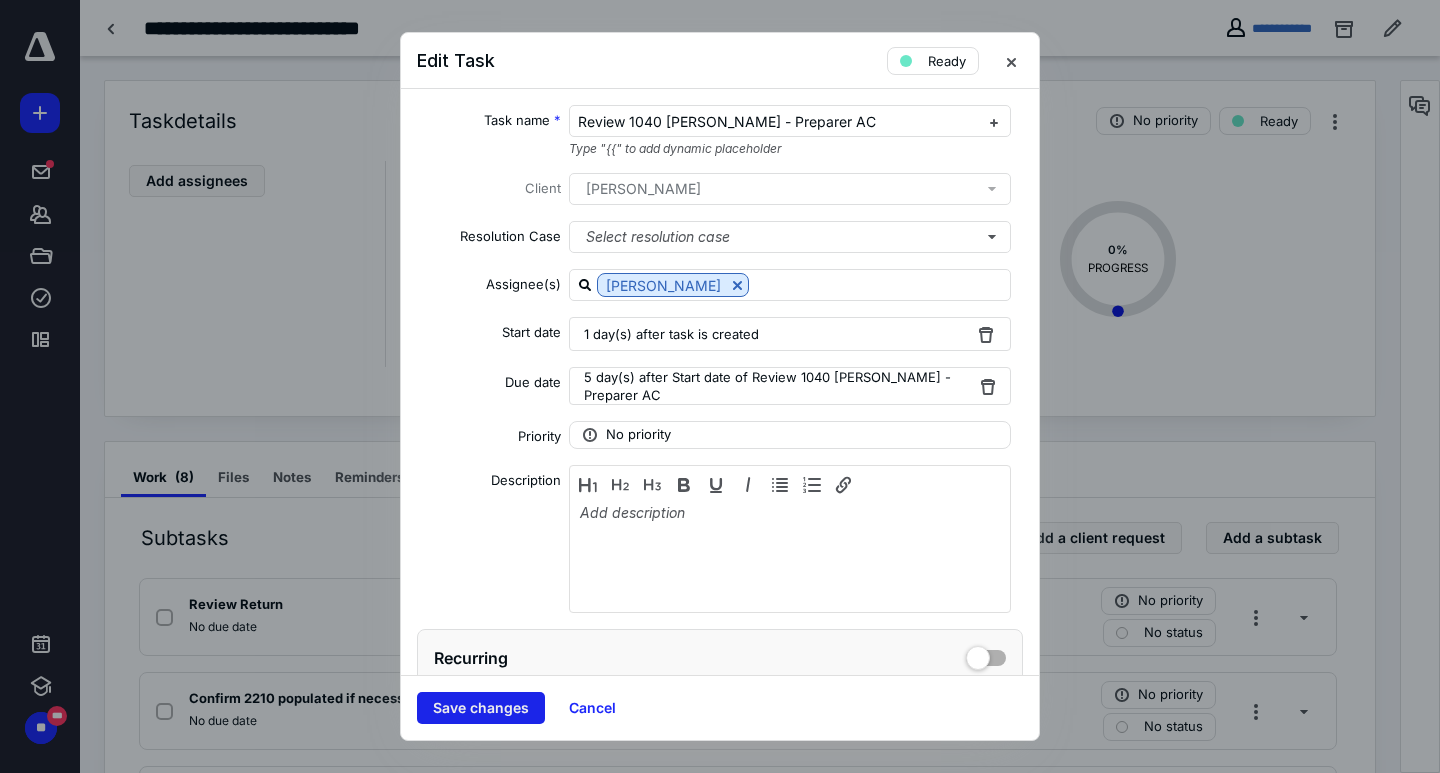 click on "Save changes" at bounding box center [481, 708] 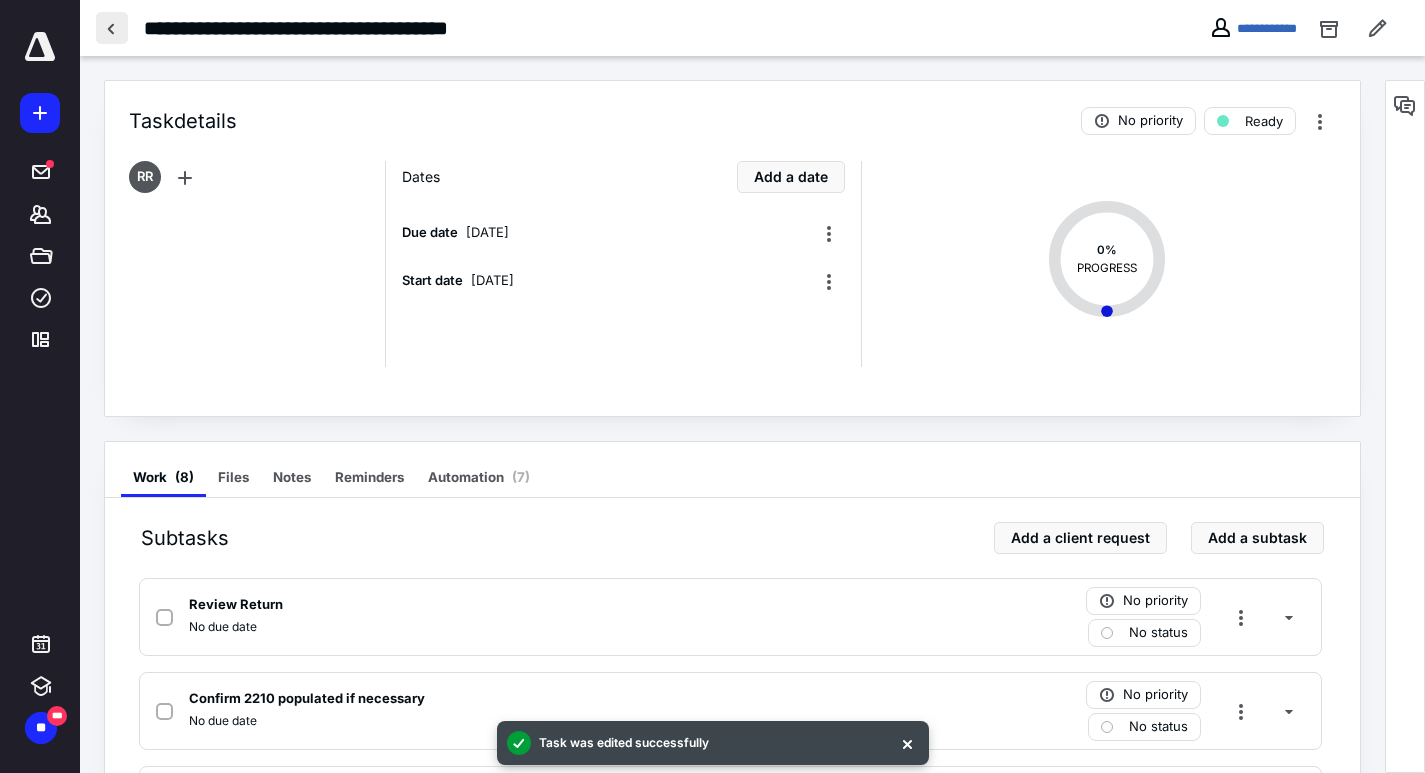 click at bounding box center [112, 28] 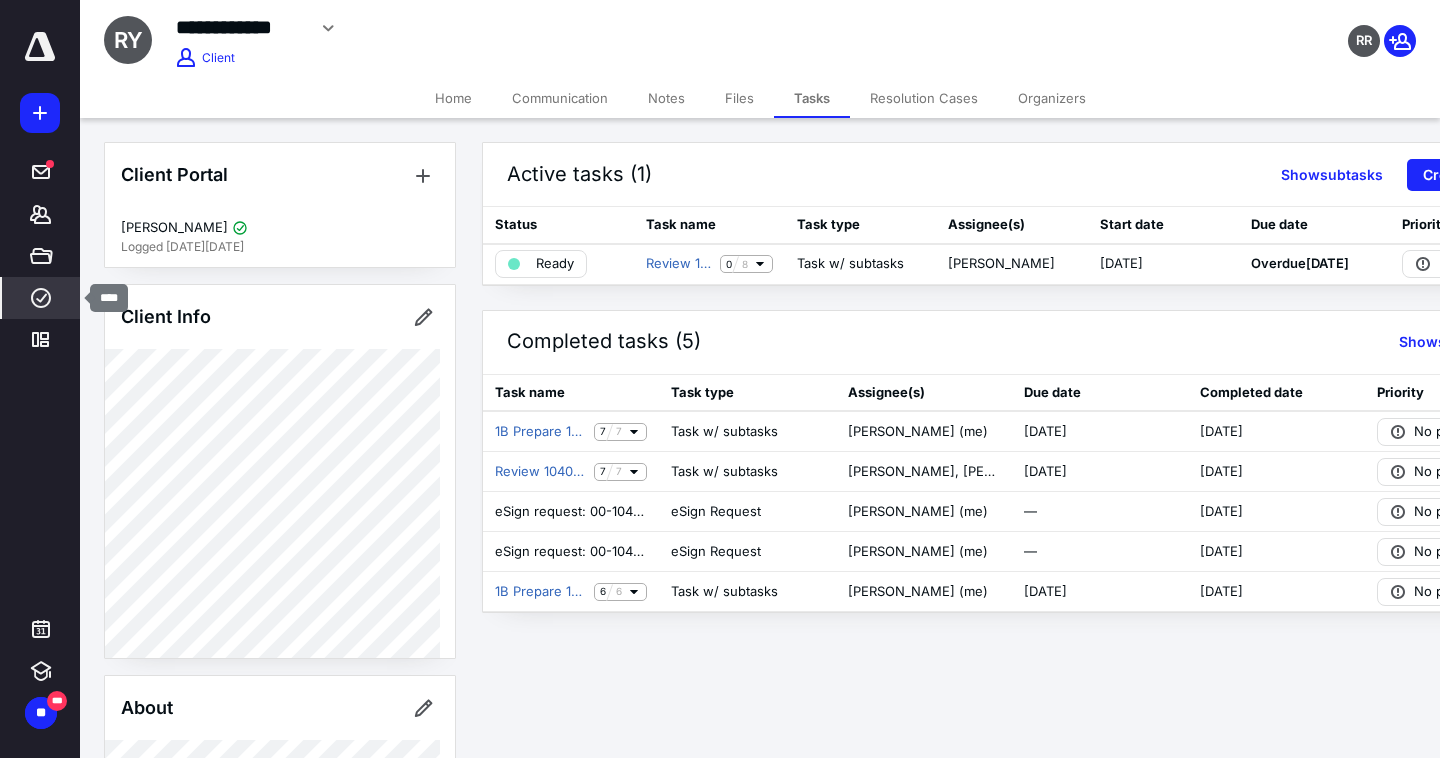 click 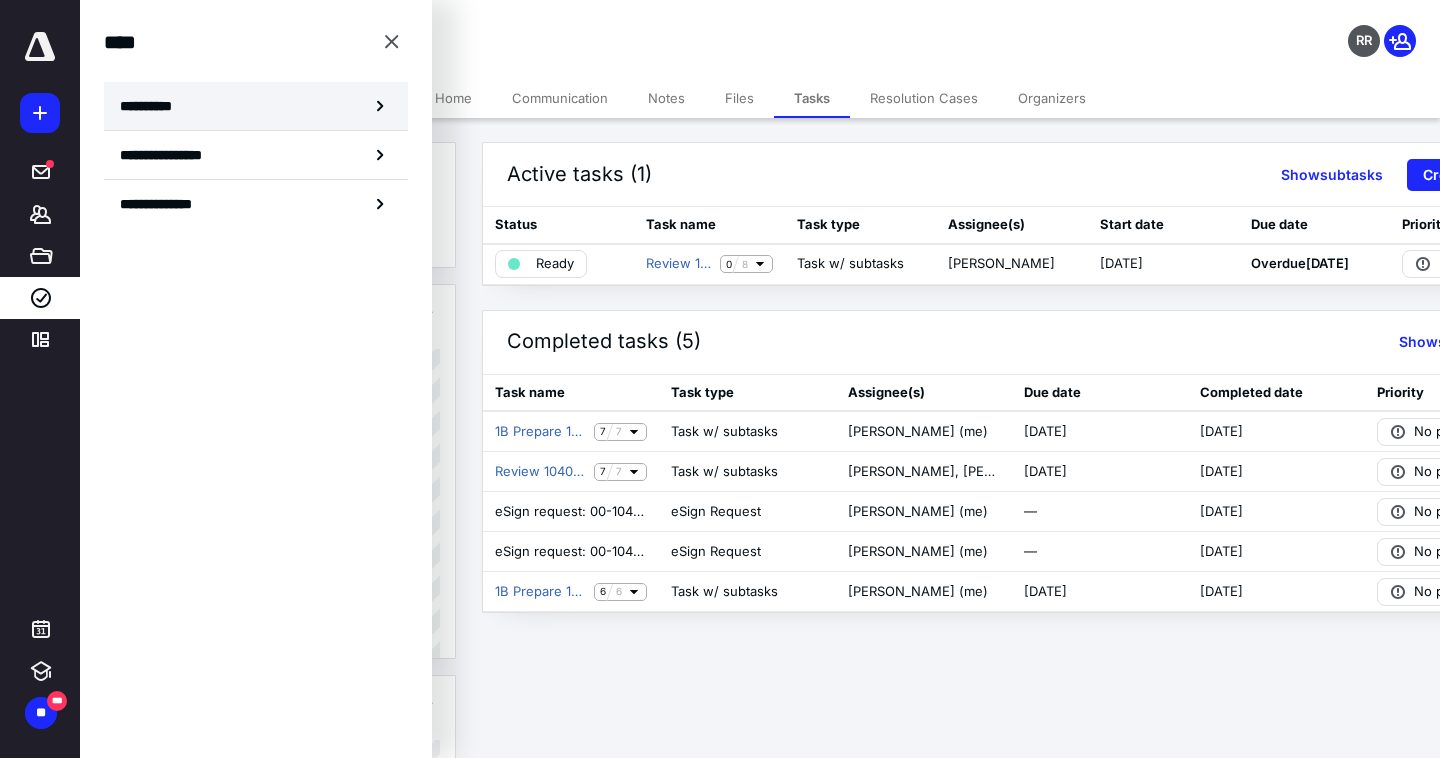 click on "**********" at bounding box center (256, 106) 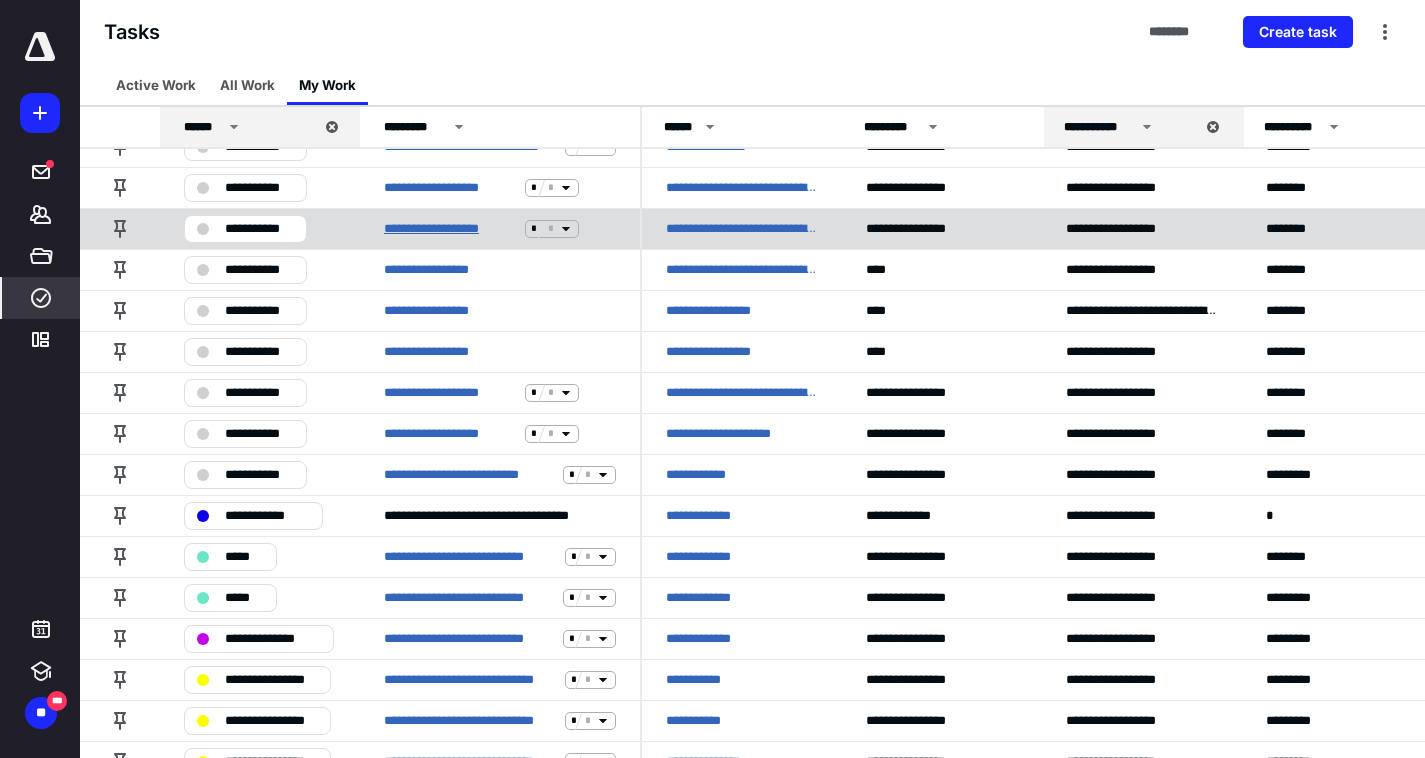 scroll, scrollTop: 202, scrollLeft: 0, axis: vertical 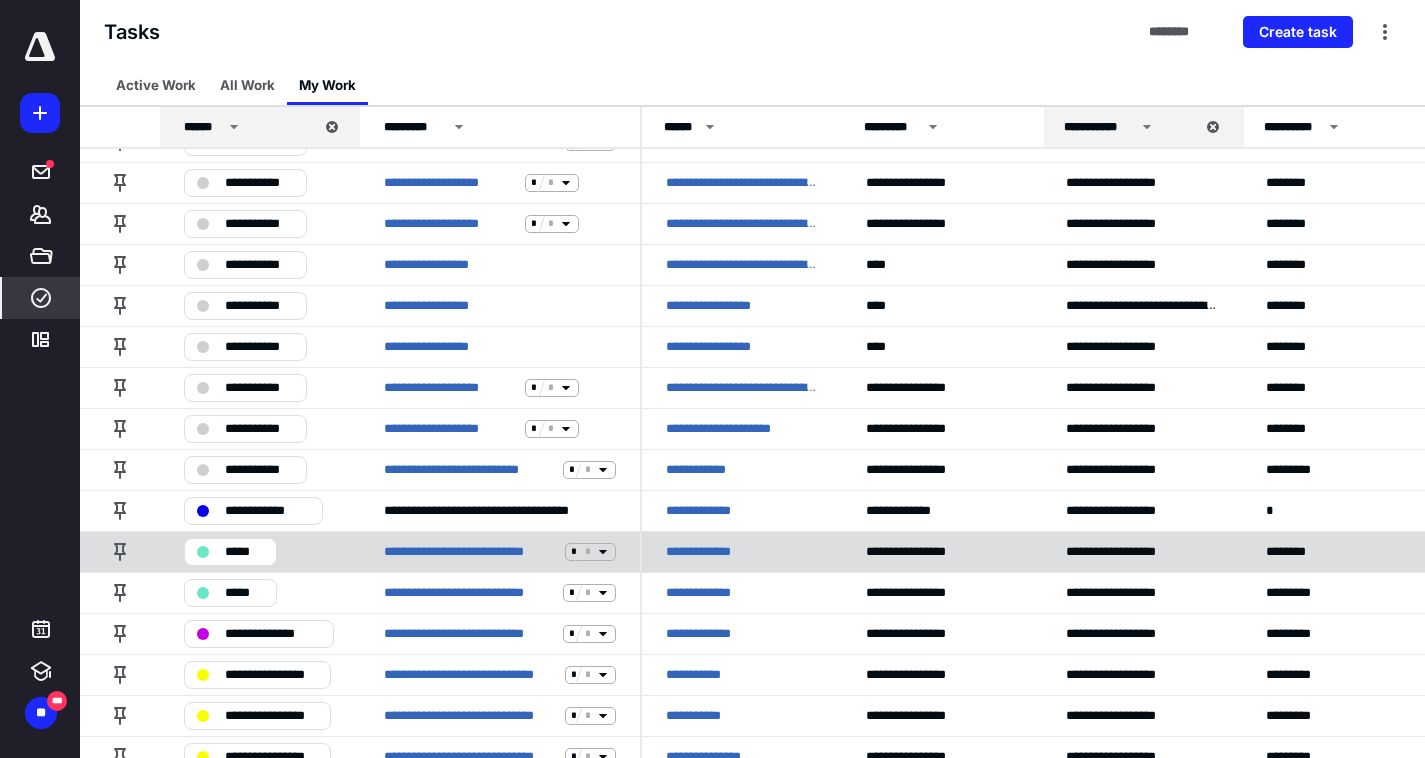 click on "*****" at bounding box center (244, 552) 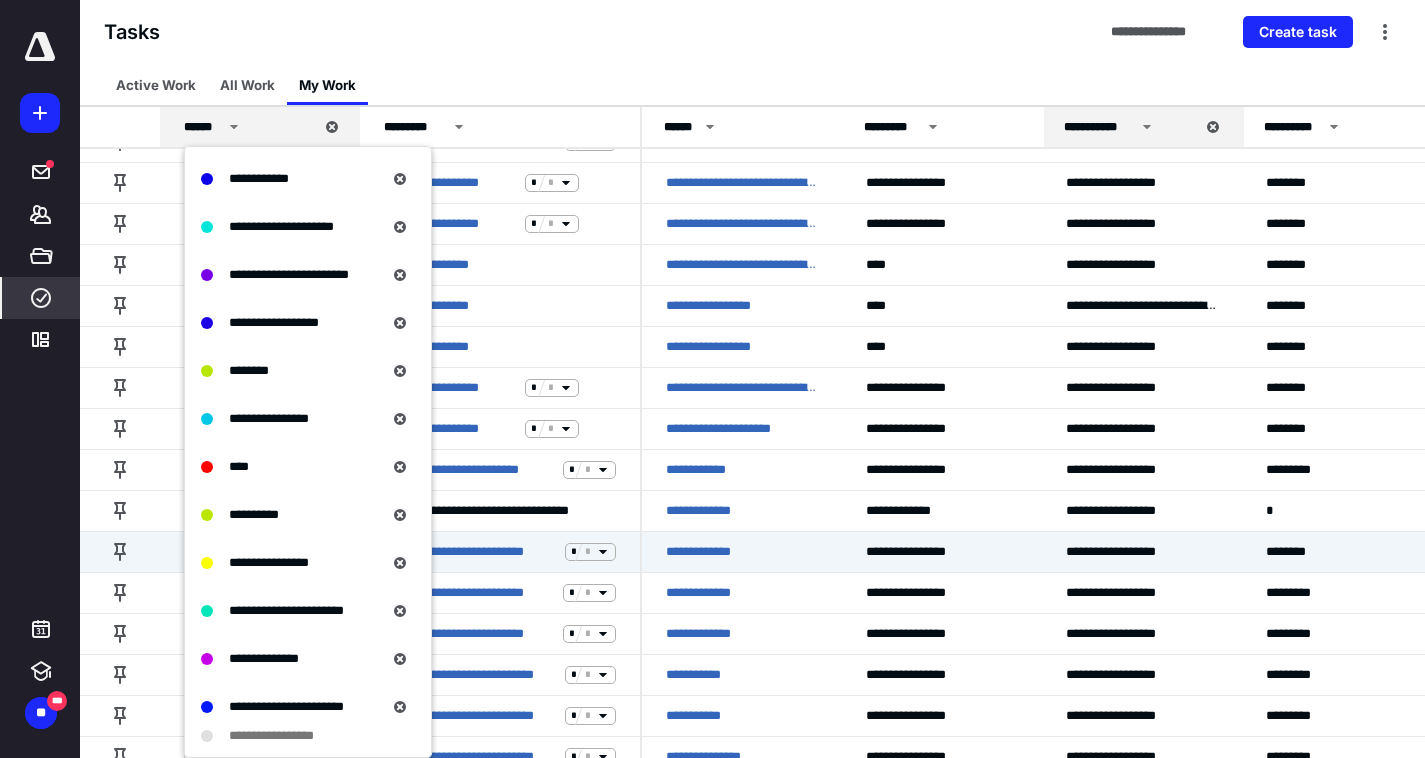 scroll, scrollTop: 473, scrollLeft: 0, axis: vertical 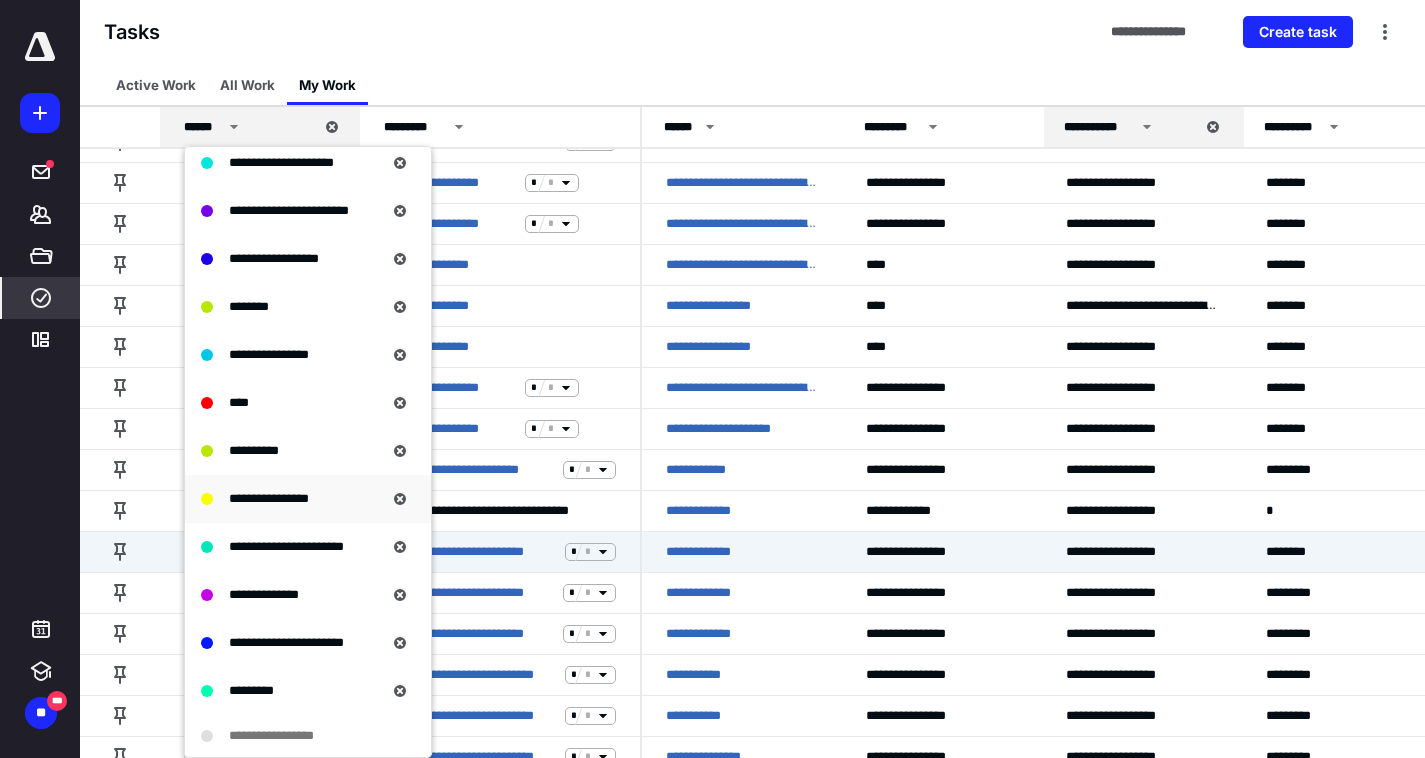 click on "**********" at bounding box center [269, 498] 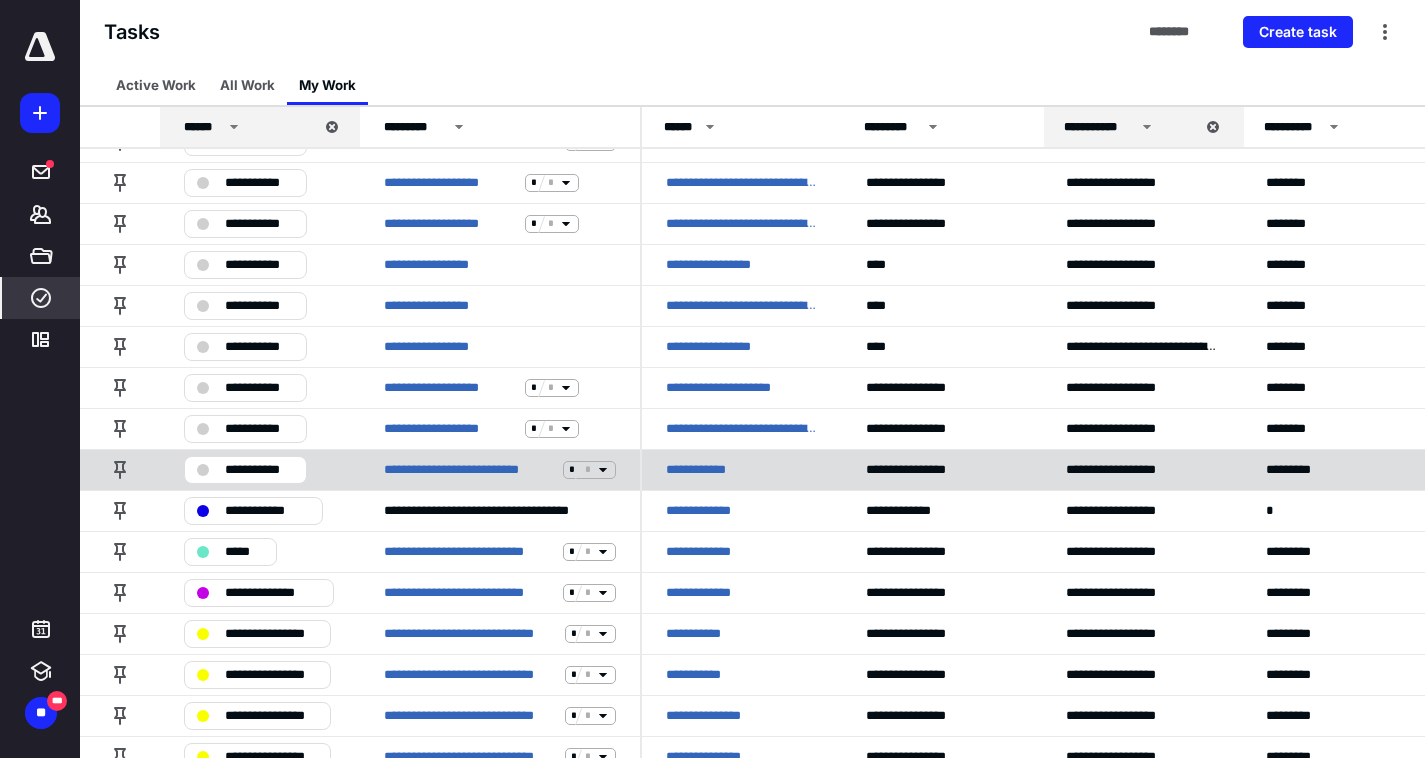 click on "**********" at bounding box center (259, 470) 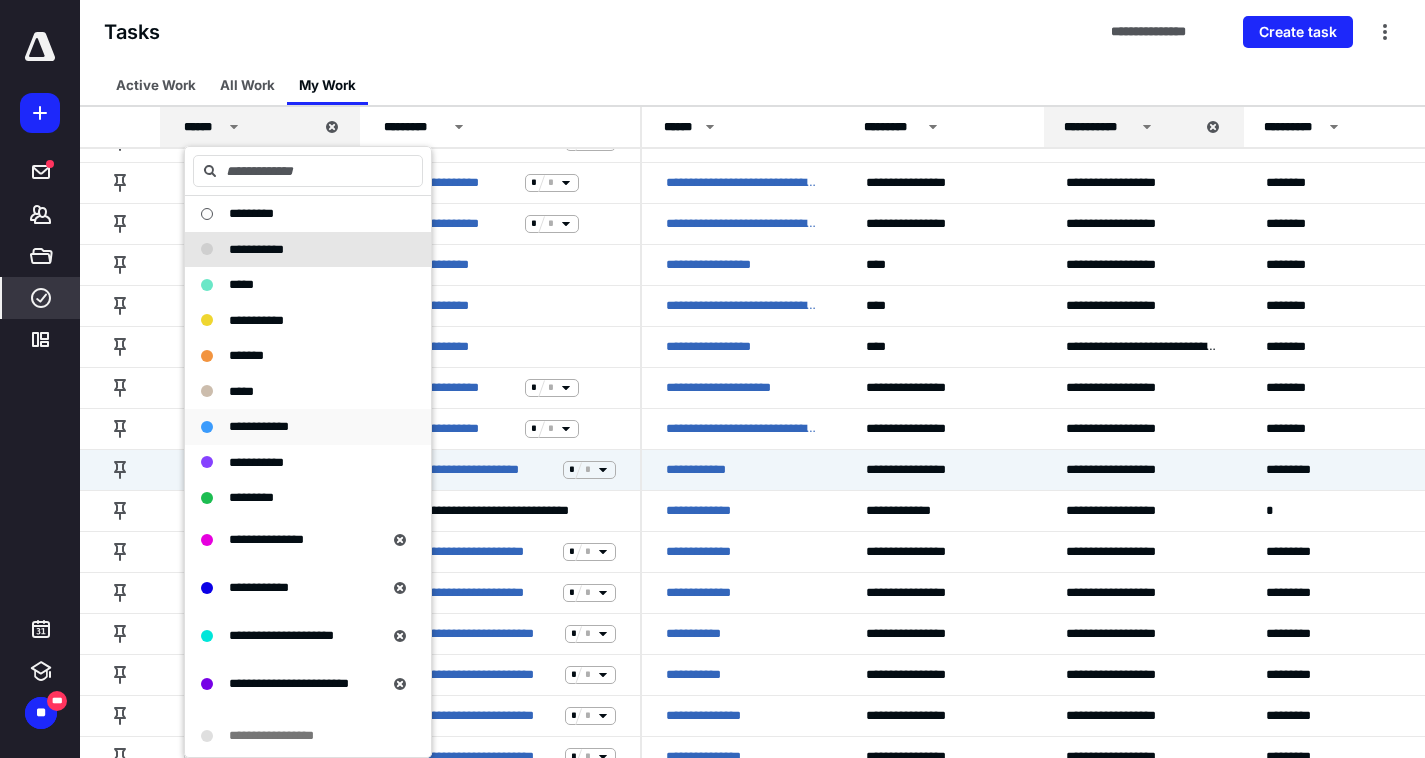 scroll, scrollTop: 473, scrollLeft: 0, axis: vertical 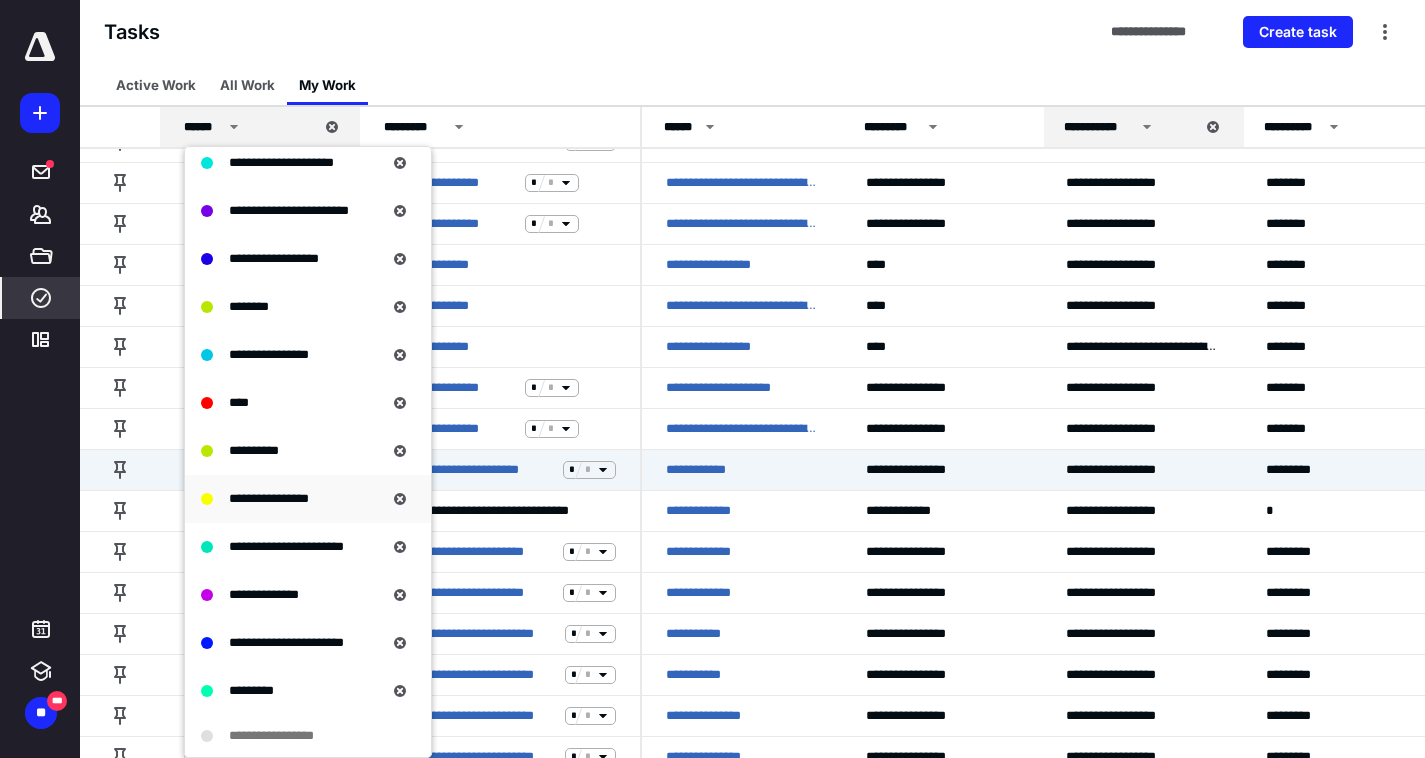 click on "**********" at bounding box center [269, 499] 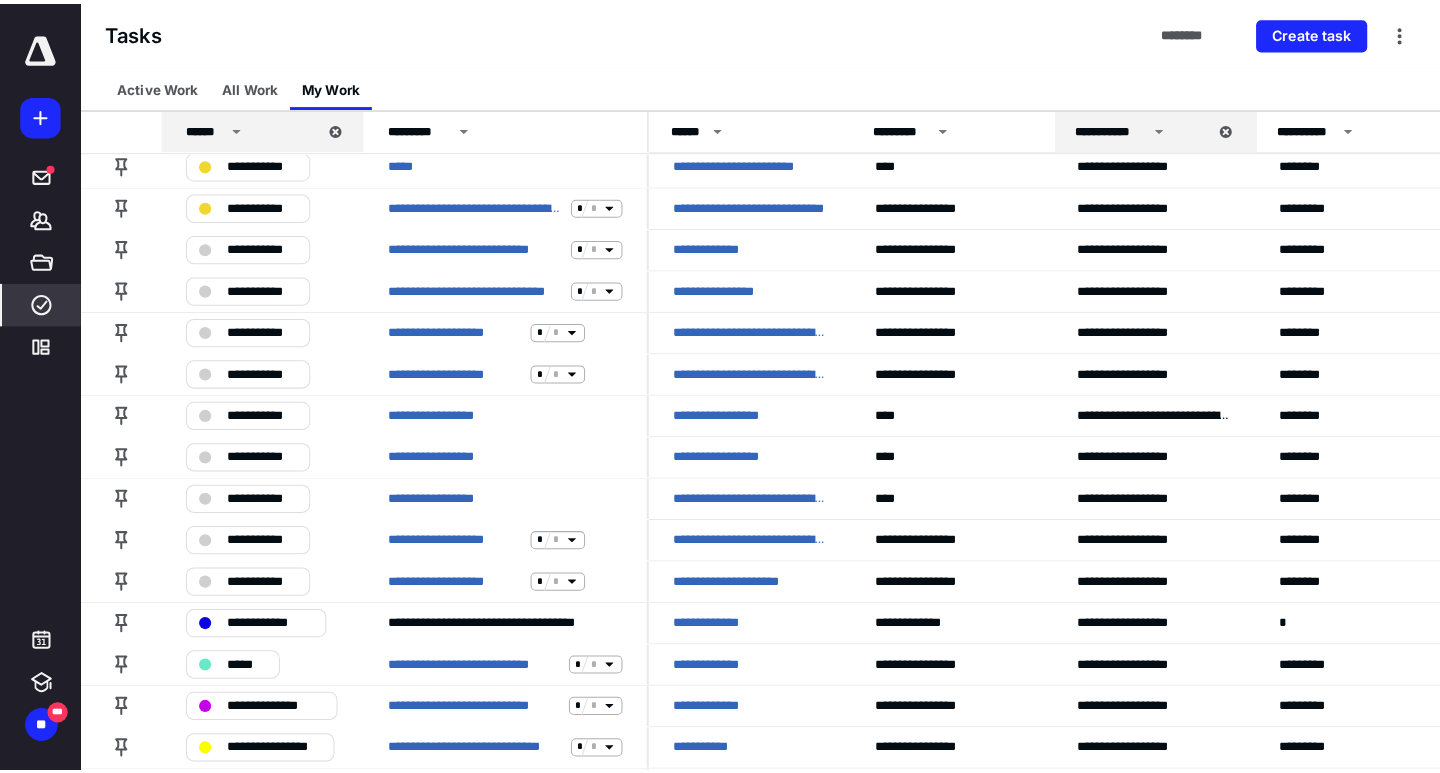 scroll, scrollTop: 0, scrollLeft: 0, axis: both 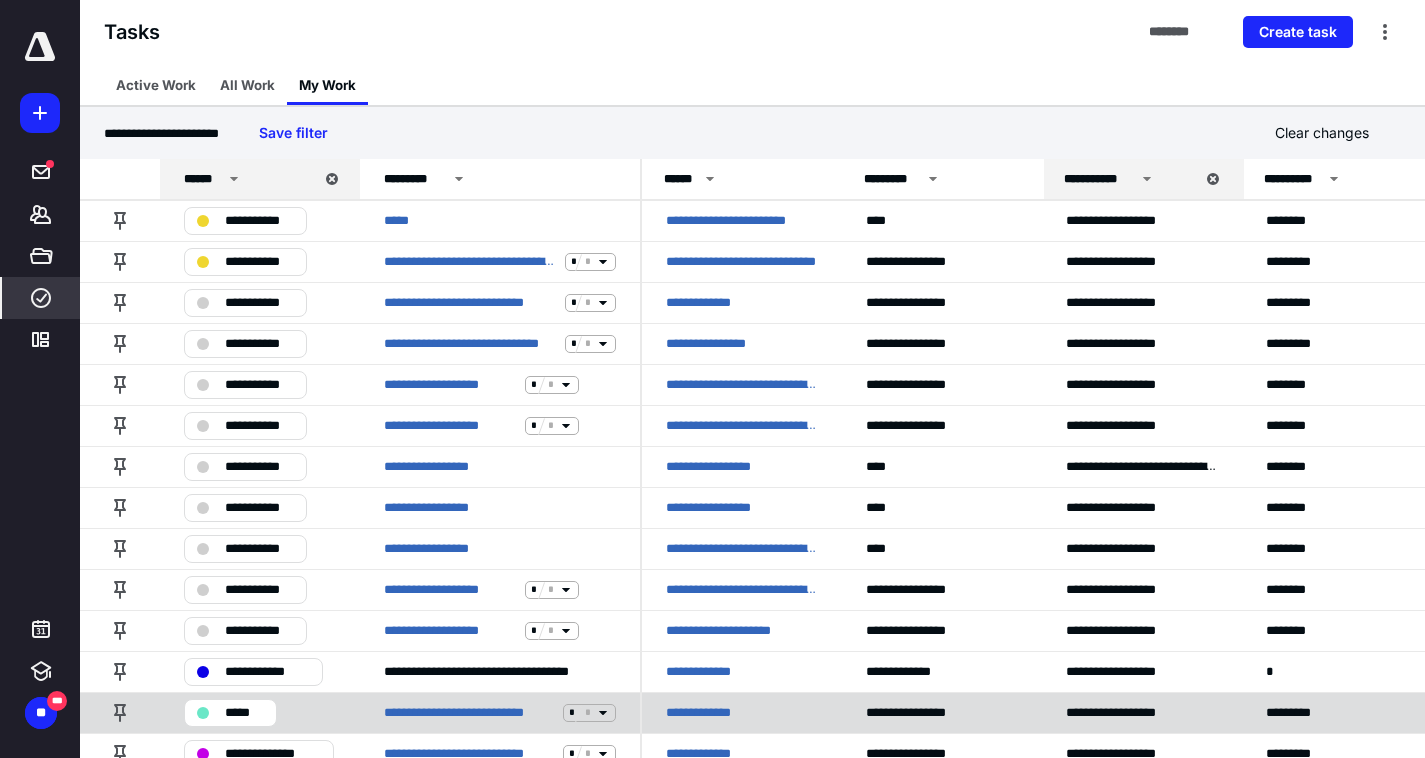 click on "**********" at bounding box center (708, 713) 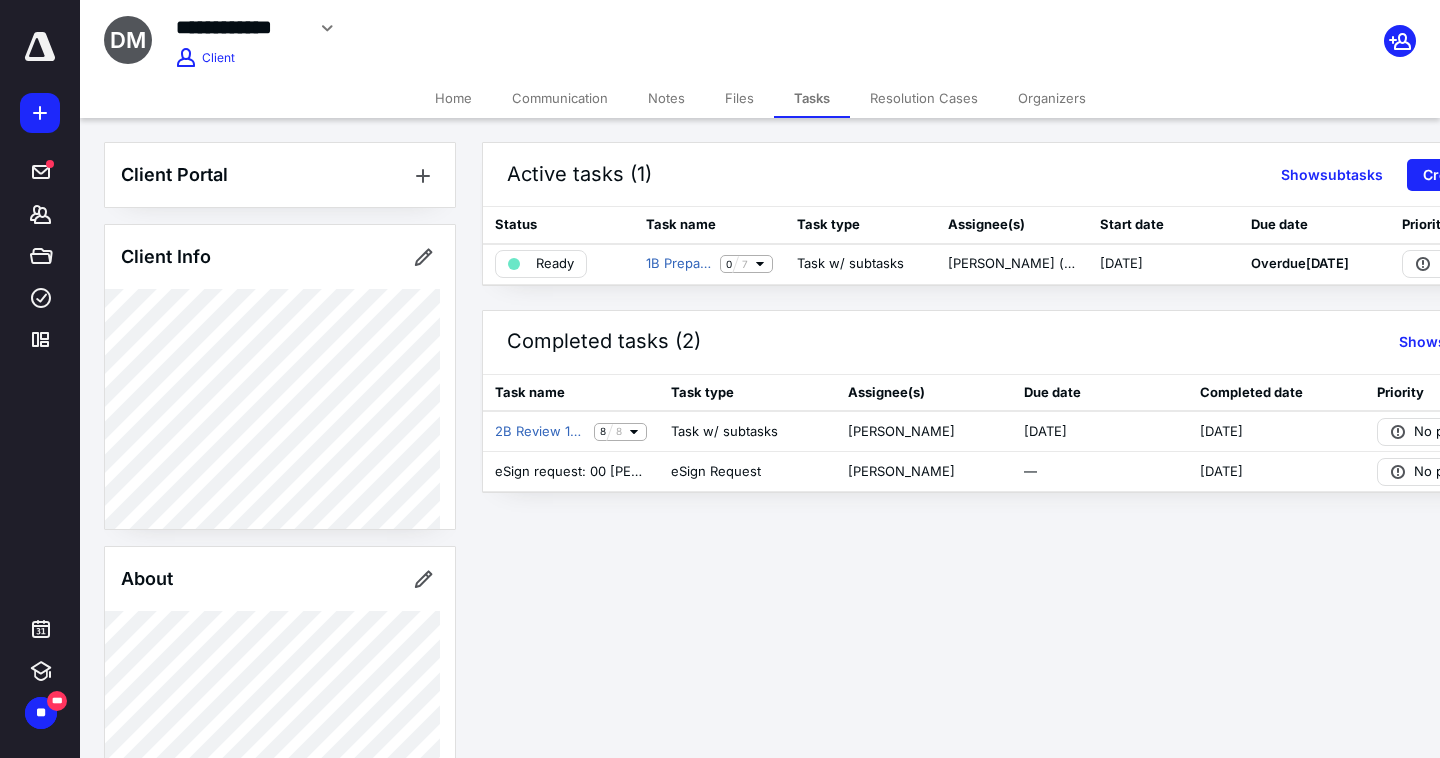 click on "Files" at bounding box center (739, 98) 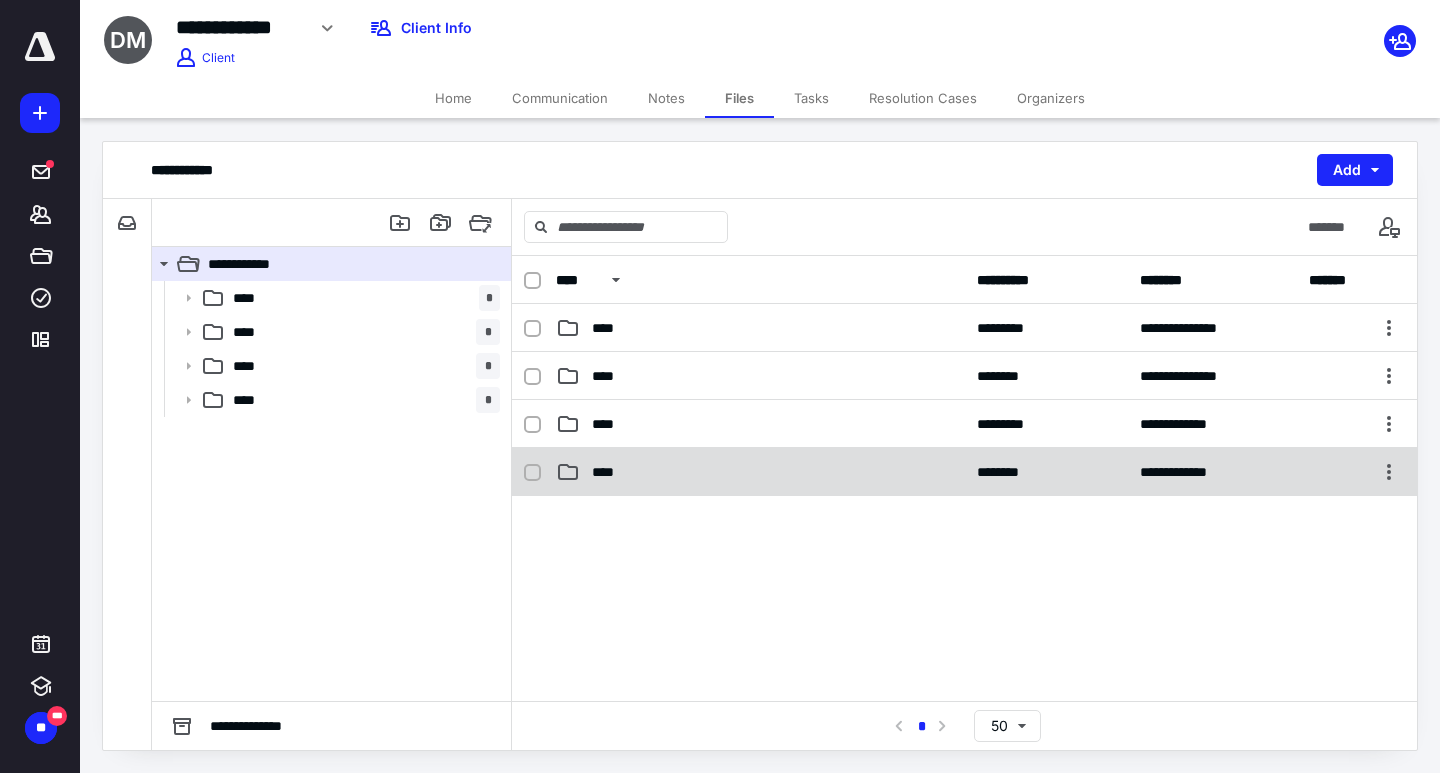 click on "****" at bounding box center [760, 472] 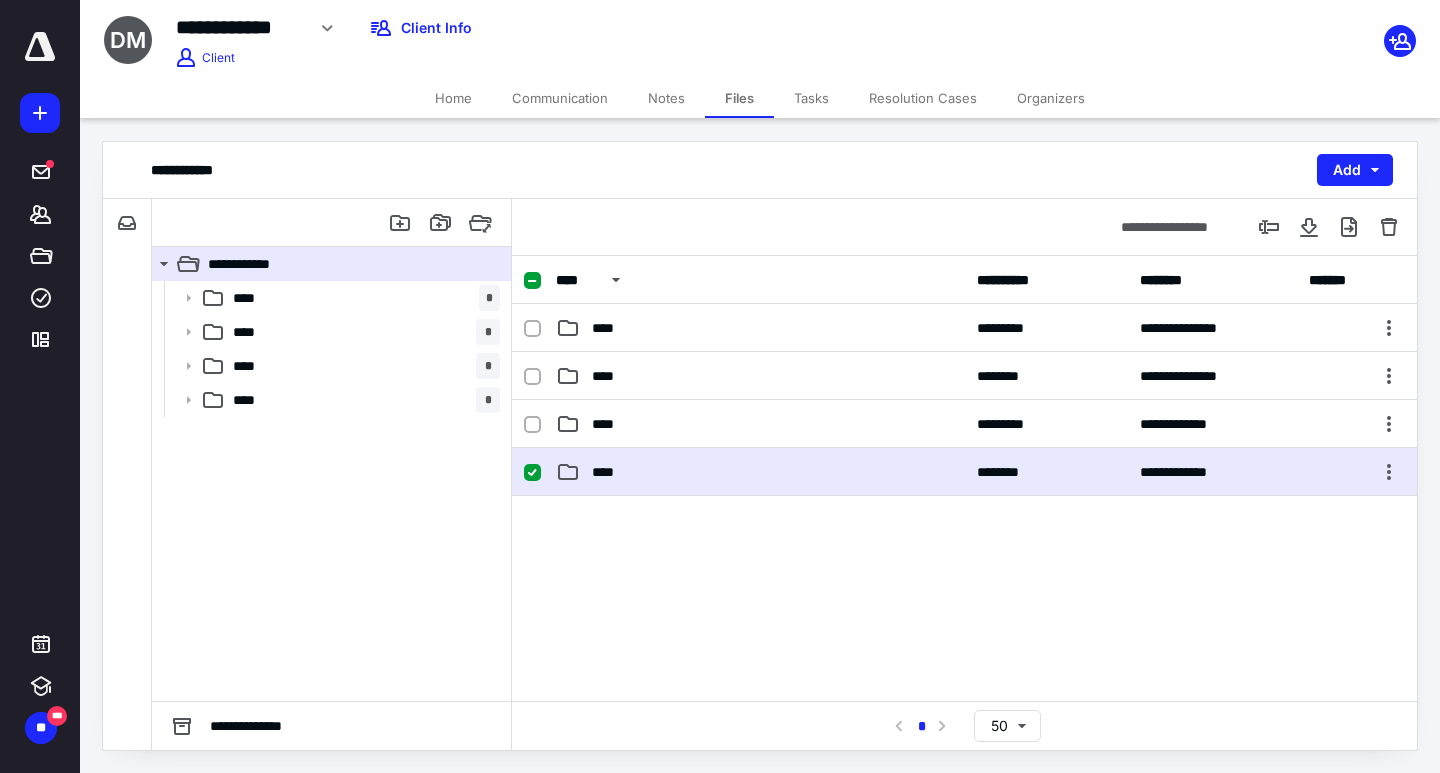 click on "****" at bounding box center [760, 472] 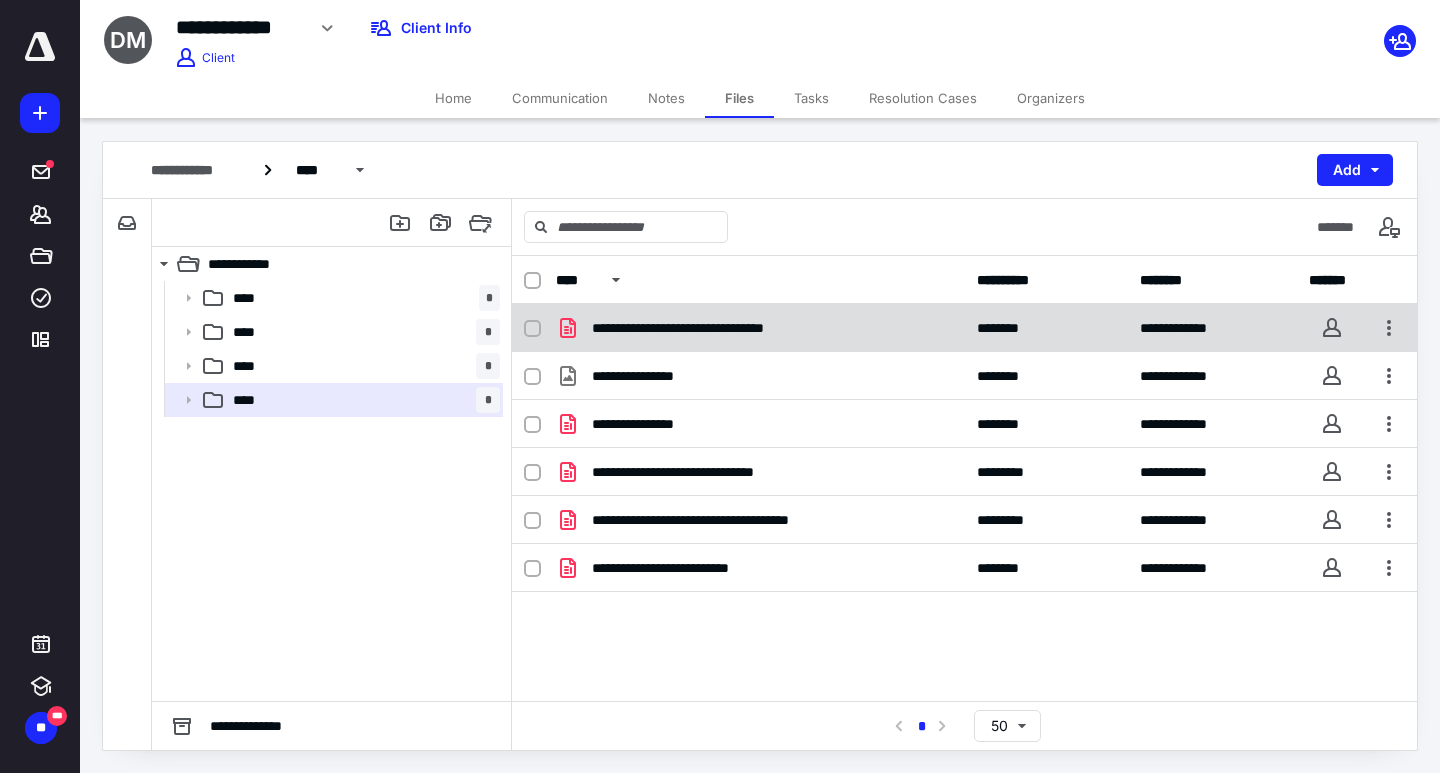 click on "**********" at bounding box center [760, 328] 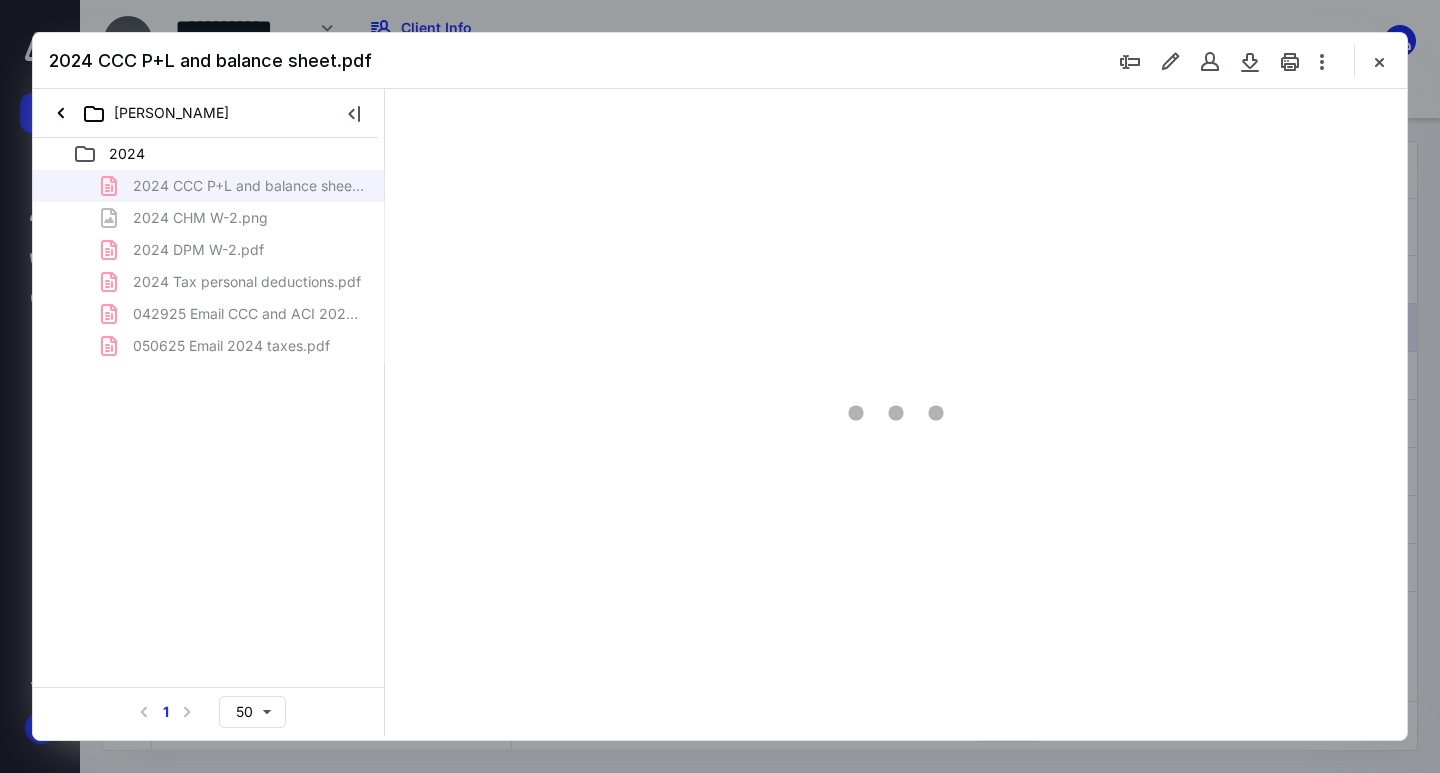 scroll, scrollTop: 0, scrollLeft: 0, axis: both 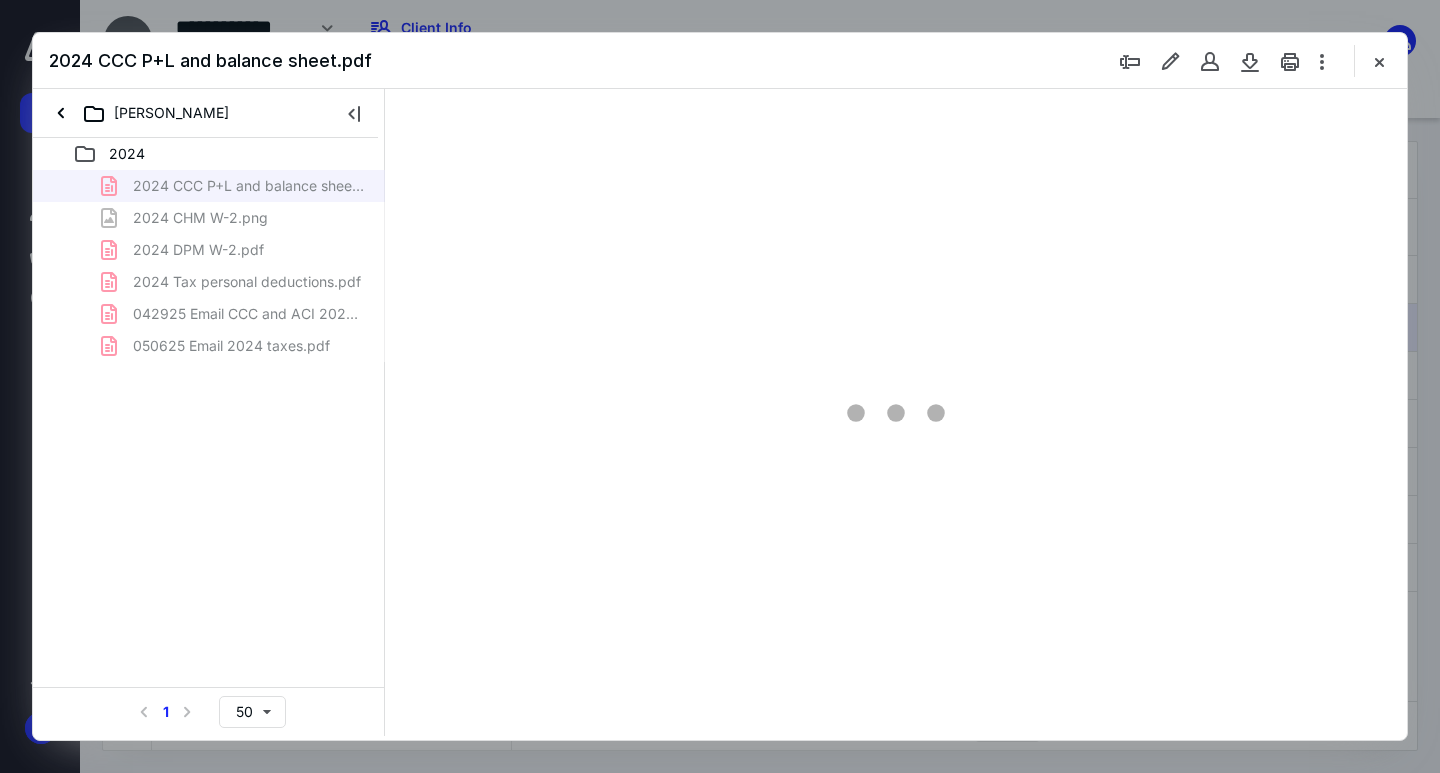 type on "43" 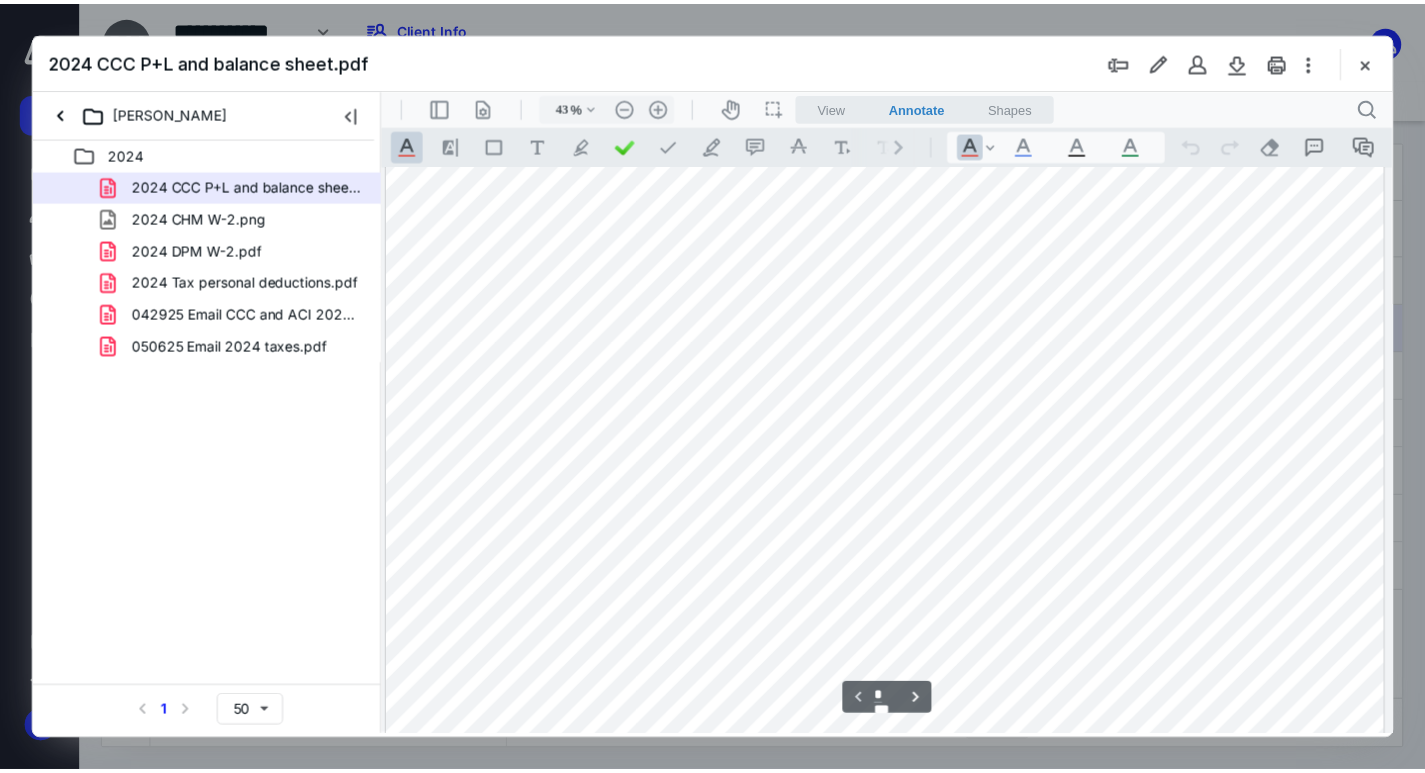 scroll, scrollTop: 0, scrollLeft: 0, axis: both 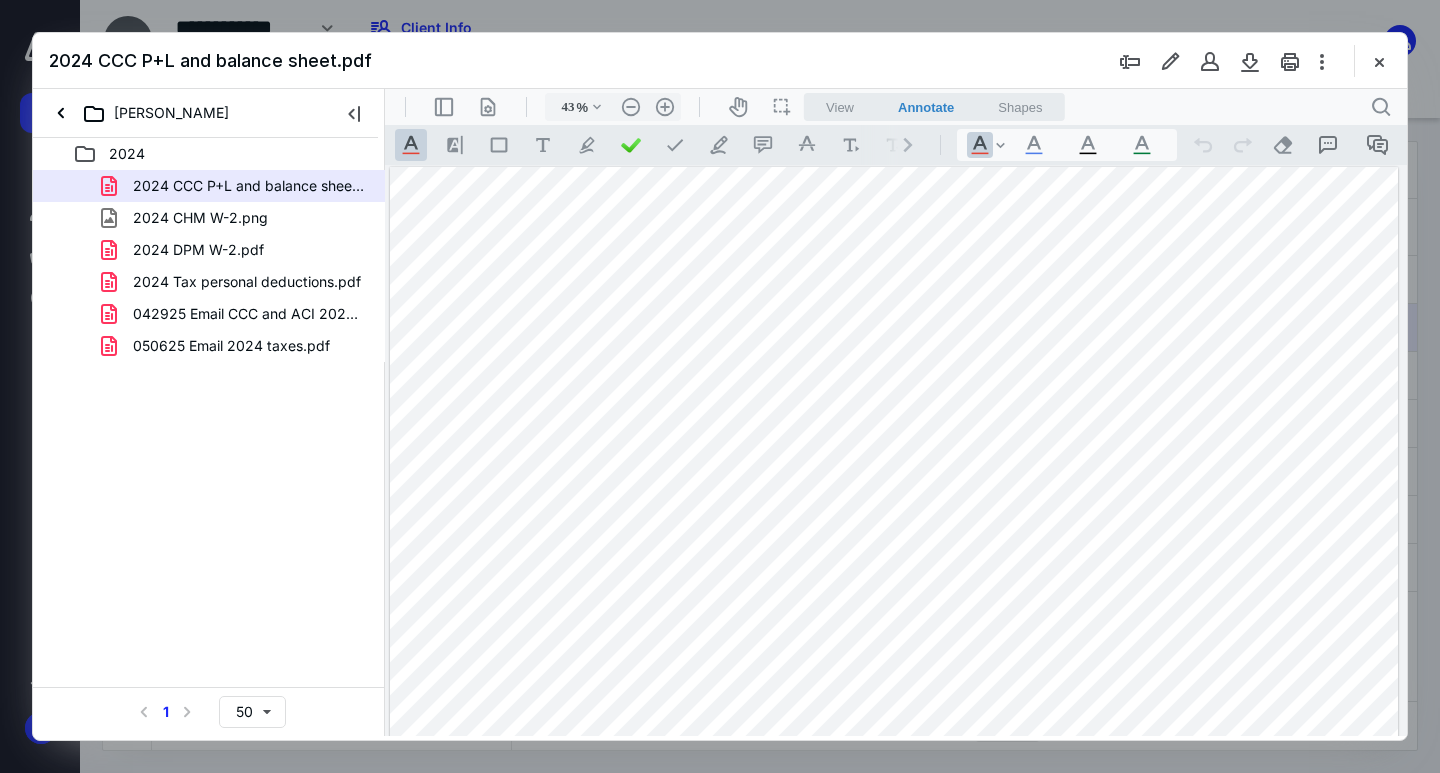 click at bounding box center (894, 838) 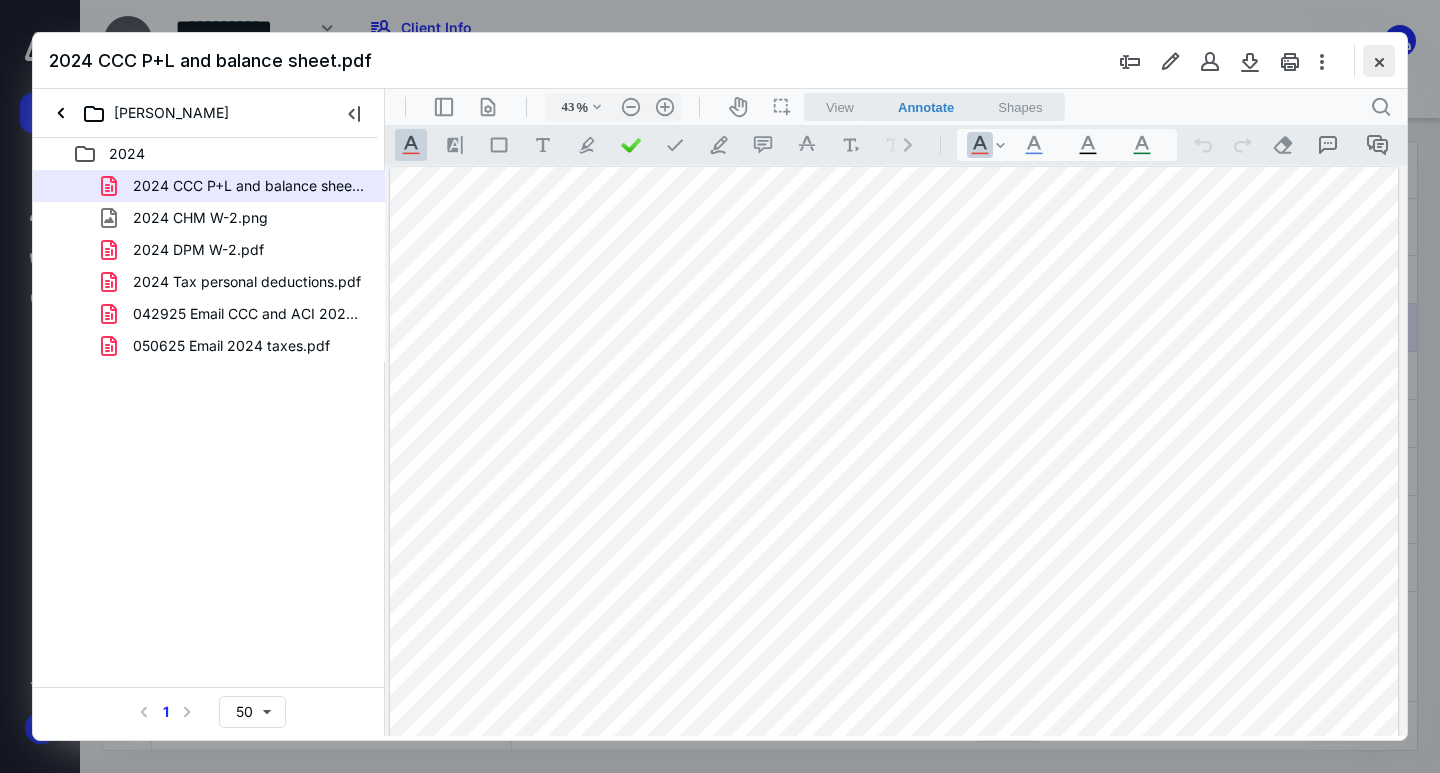 click at bounding box center [1379, 61] 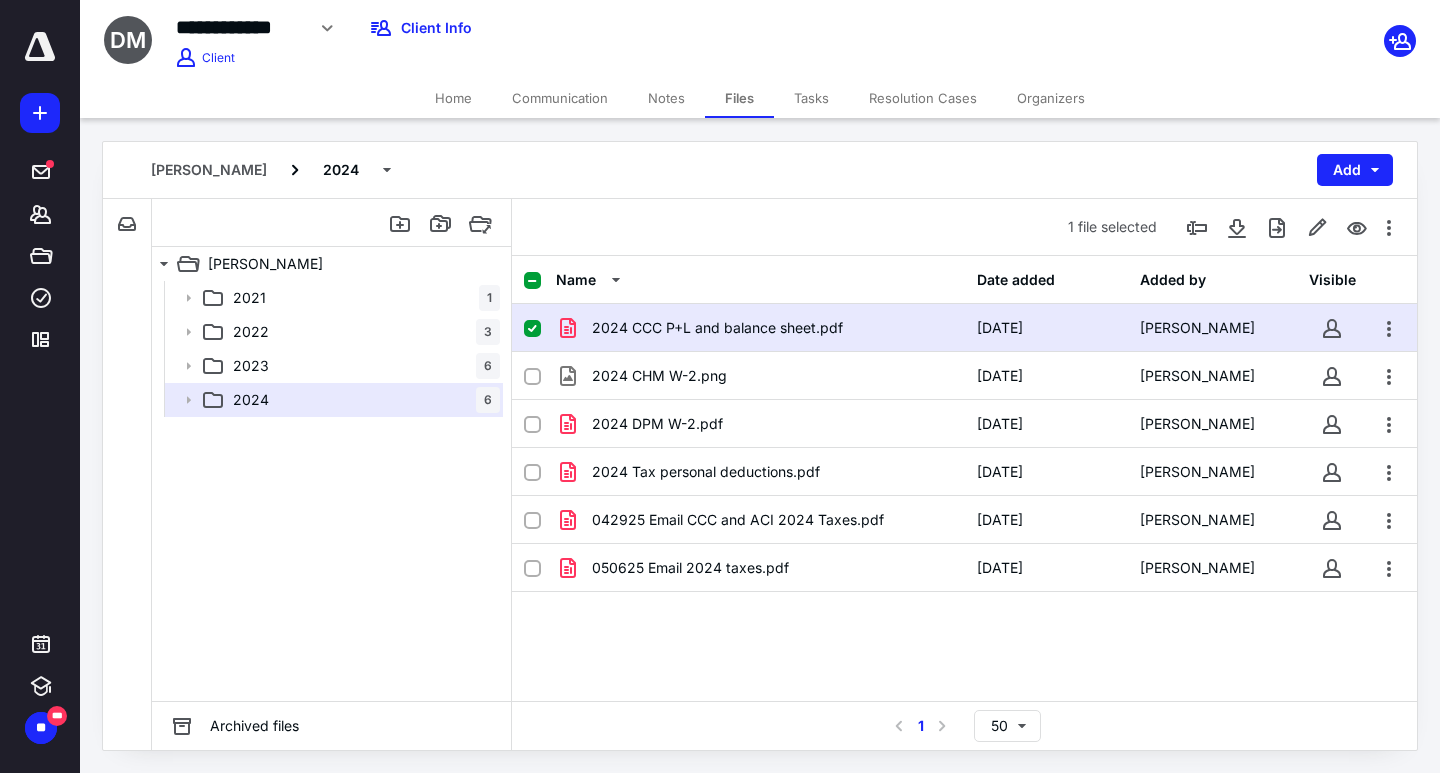 click on "Home" at bounding box center [453, 98] 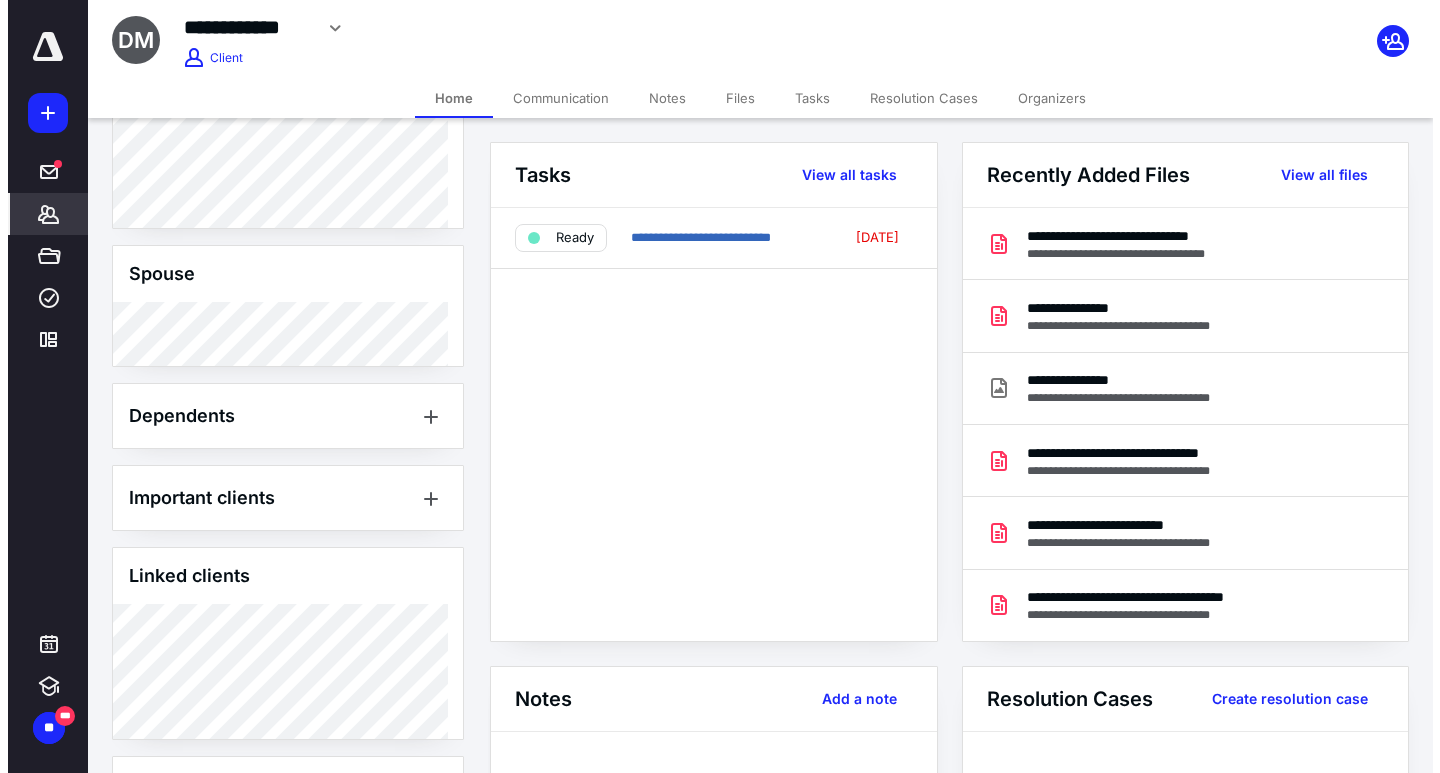 scroll, scrollTop: 801, scrollLeft: 0, axis: vertical 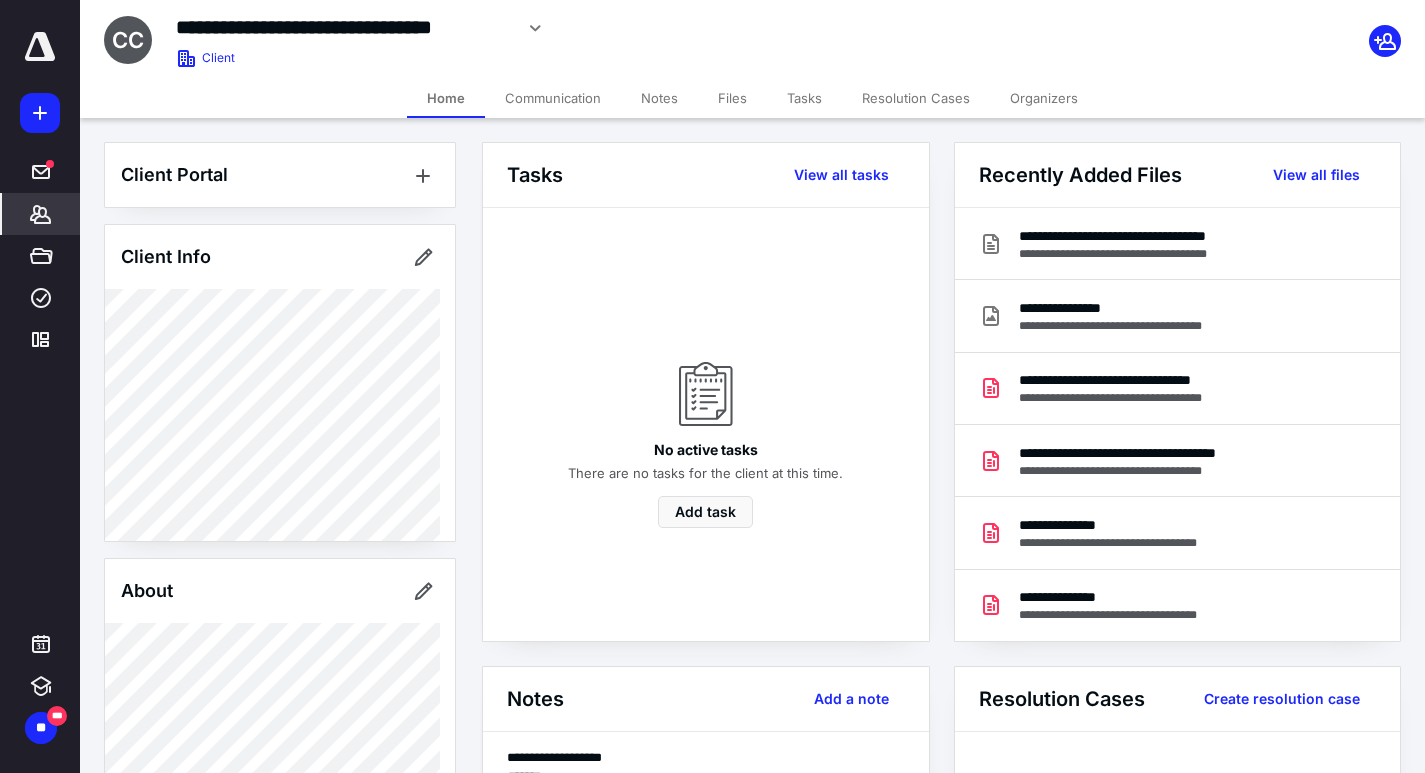 click on "Files" at bounding box center (732, 98) 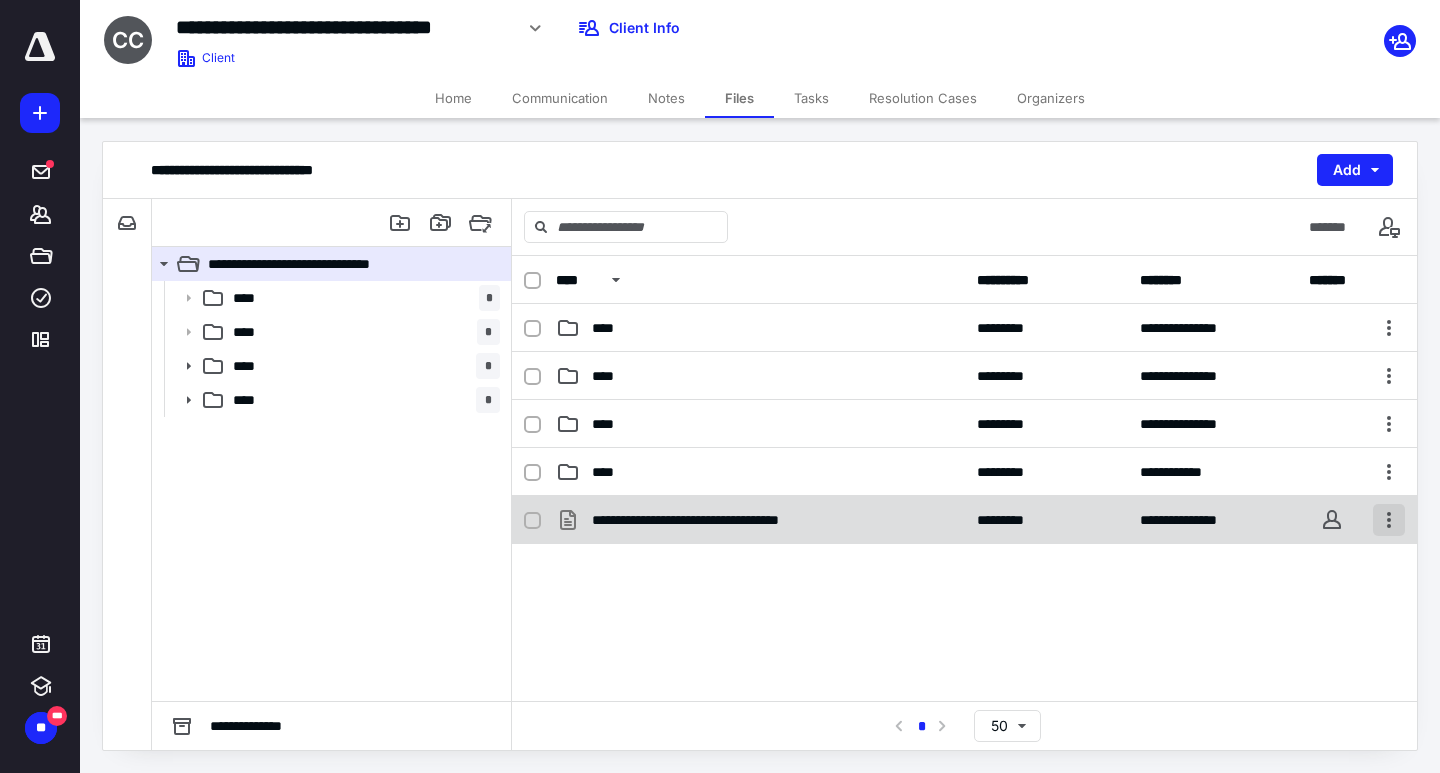 click at bounding box center [1389, 520] 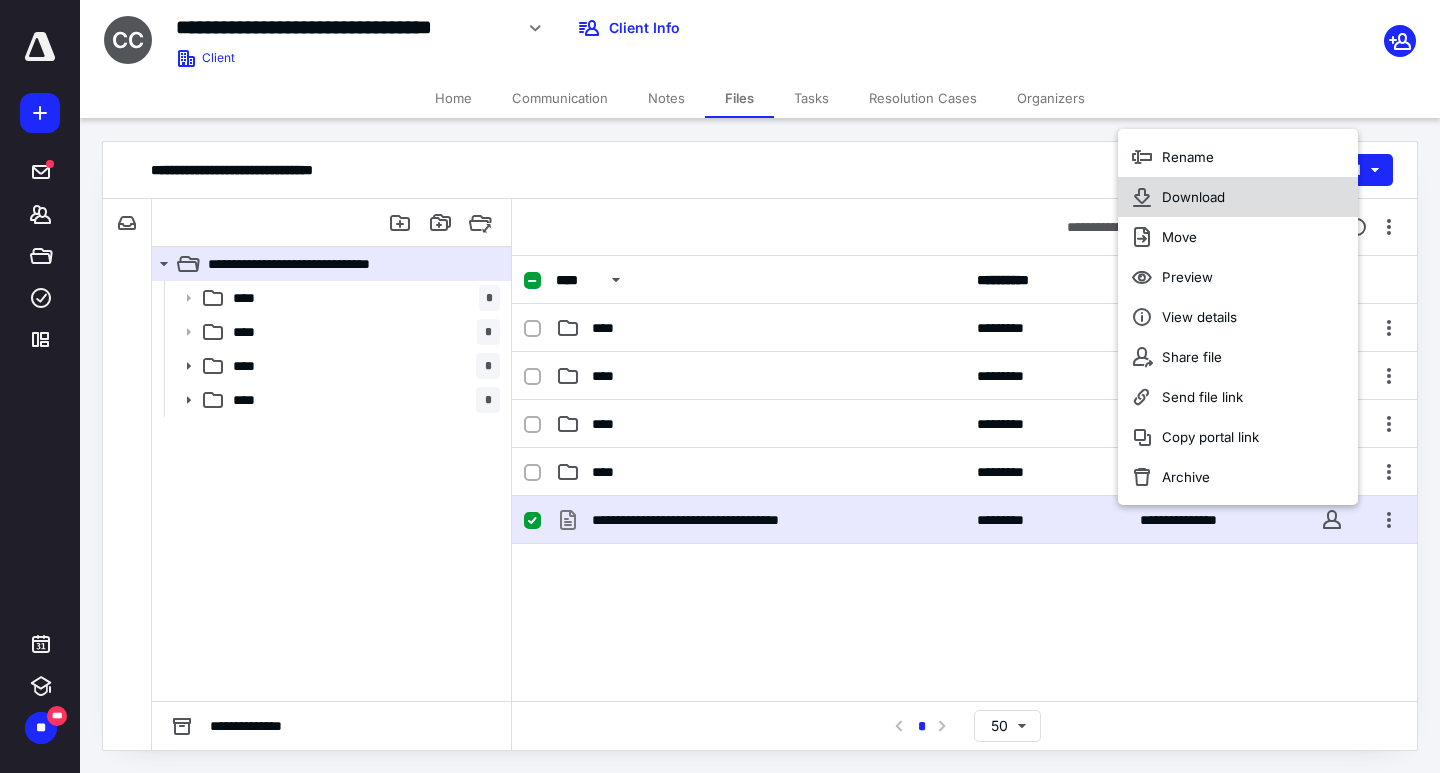 click on "Download" at bounding box center [1238, 197] 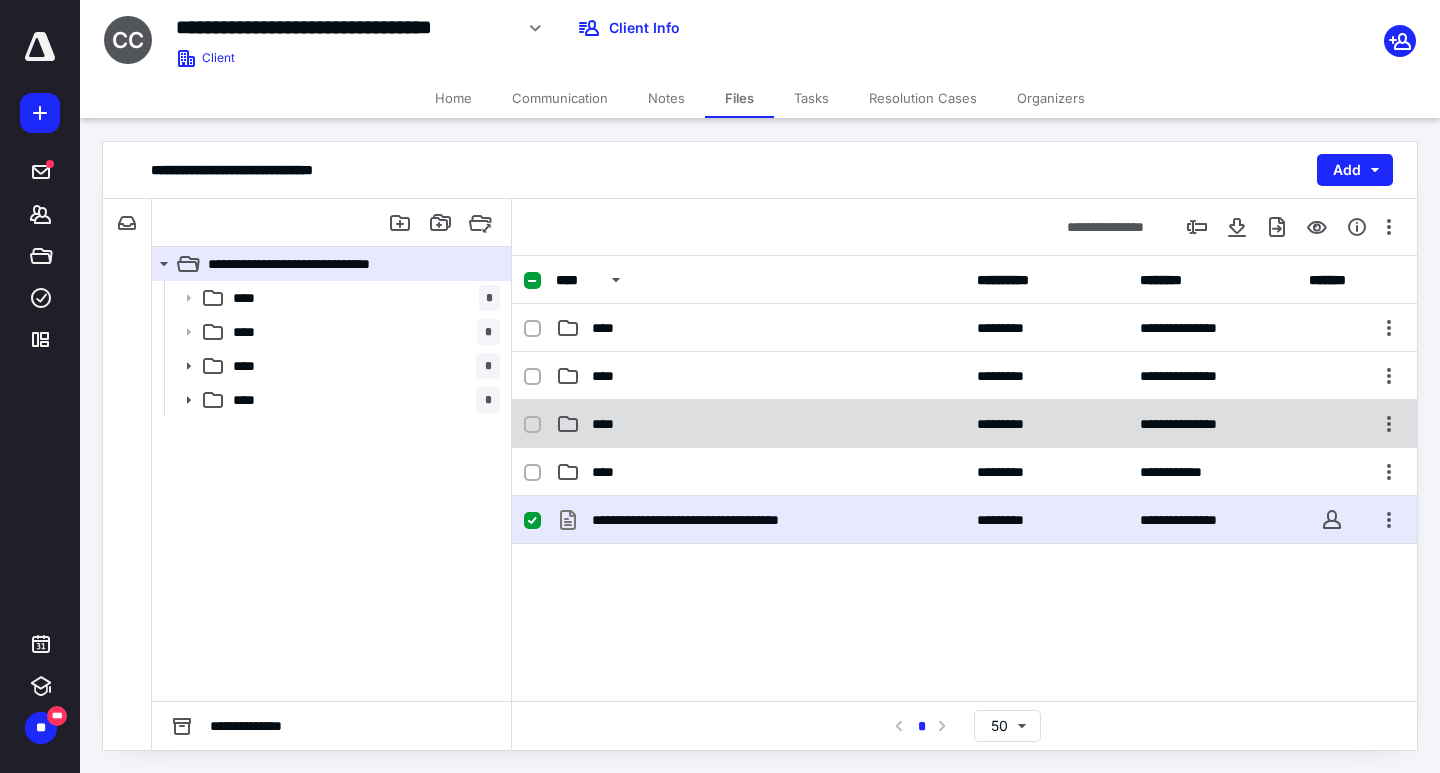click on "****" at bounding box center (609, 424) 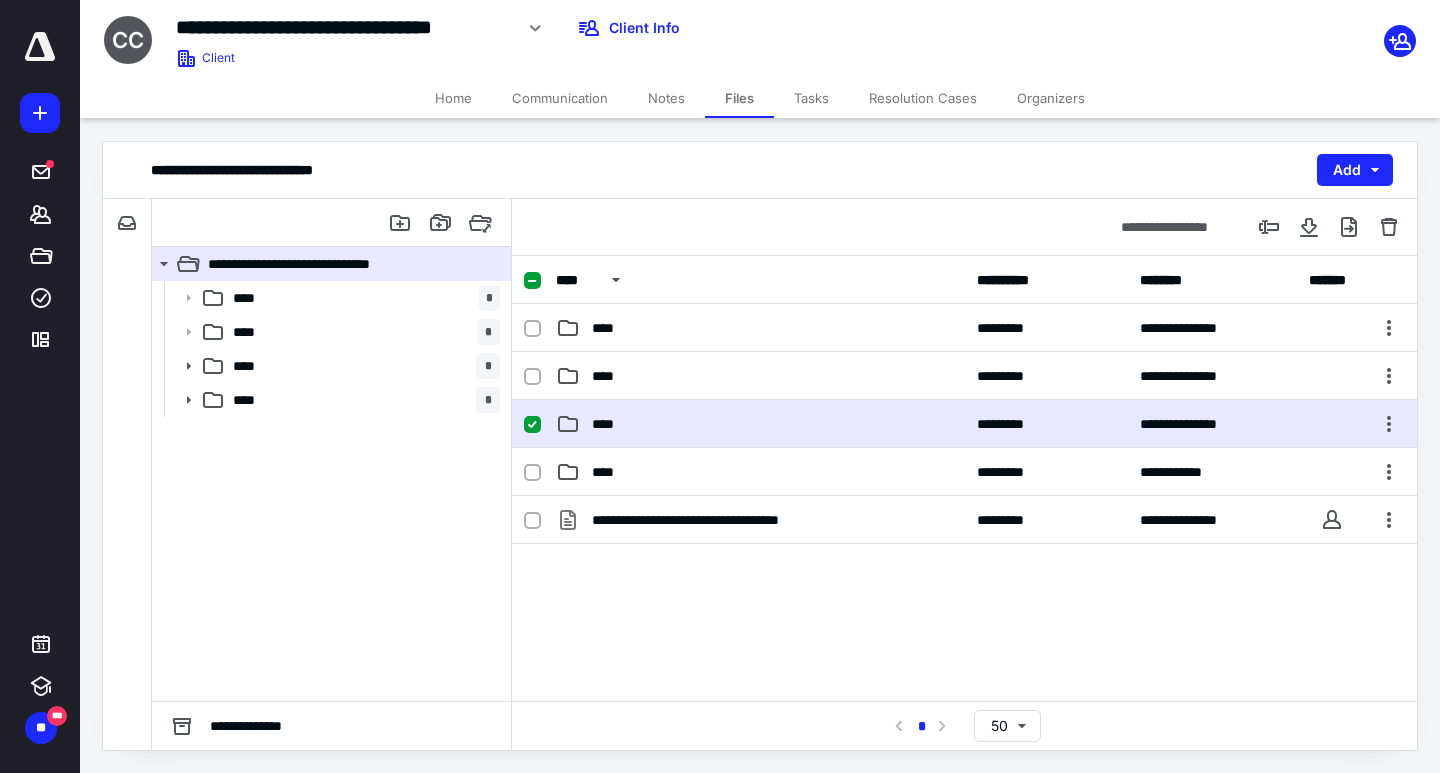 click on "Notes" at bounding box center [666, 98] 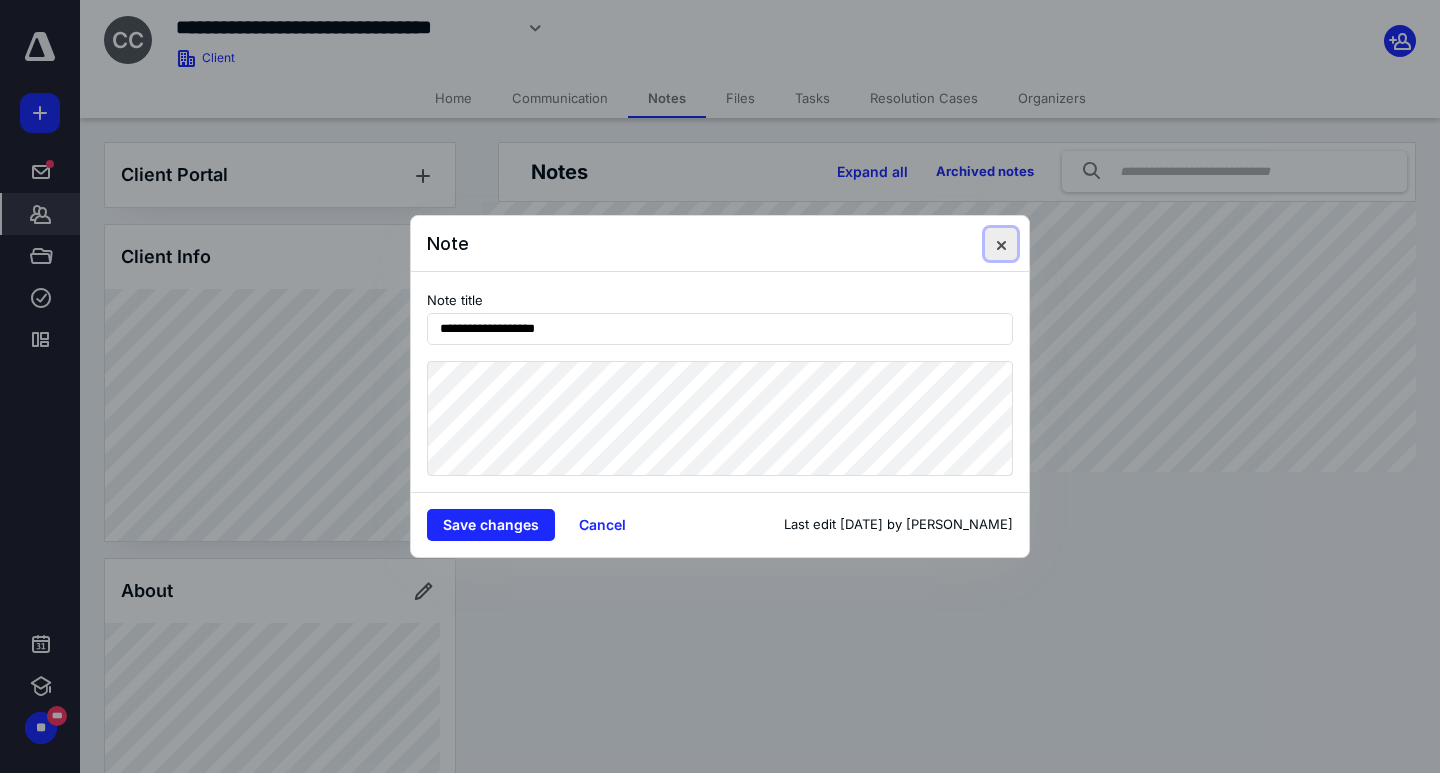 click at bounding box center [1001, 244] 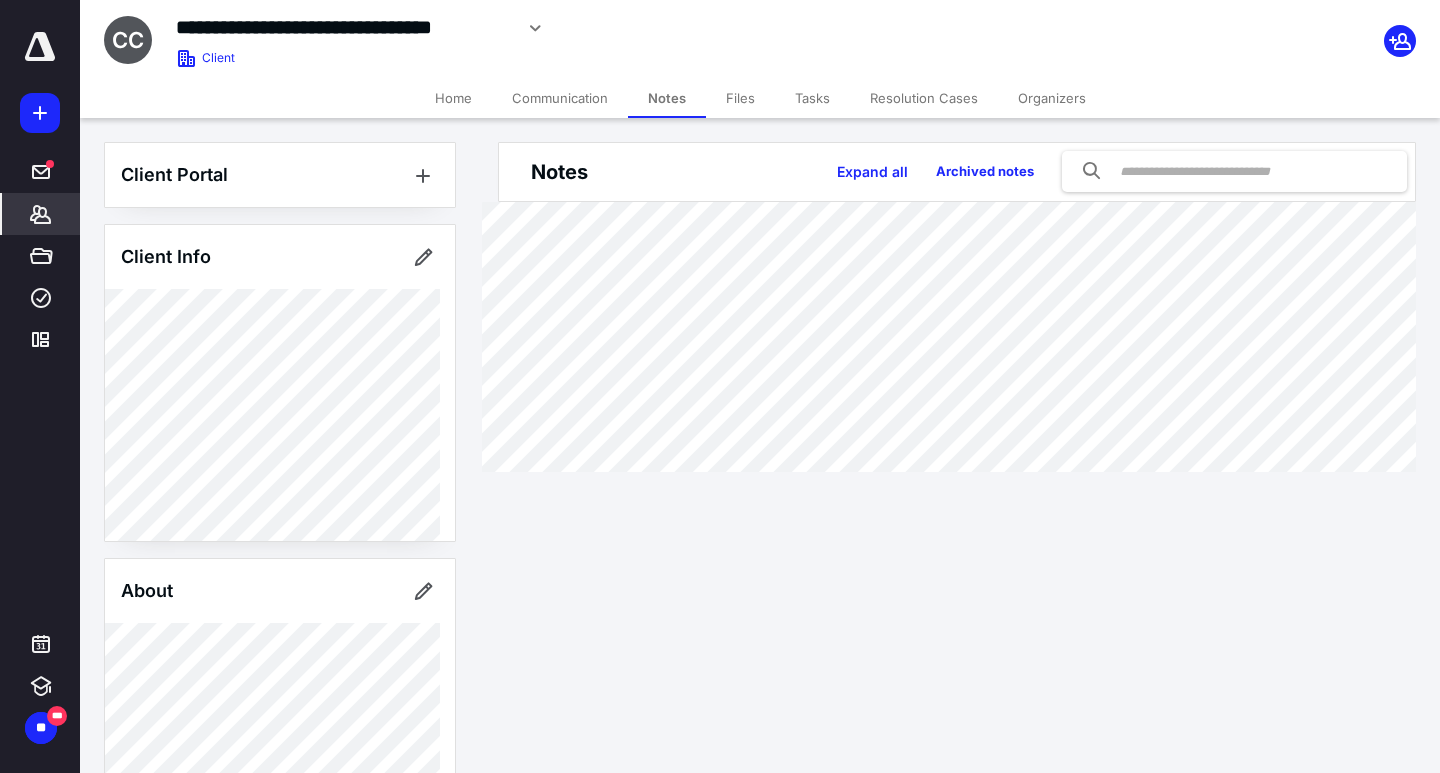 click on "Files" at bounding box center (740, 98) 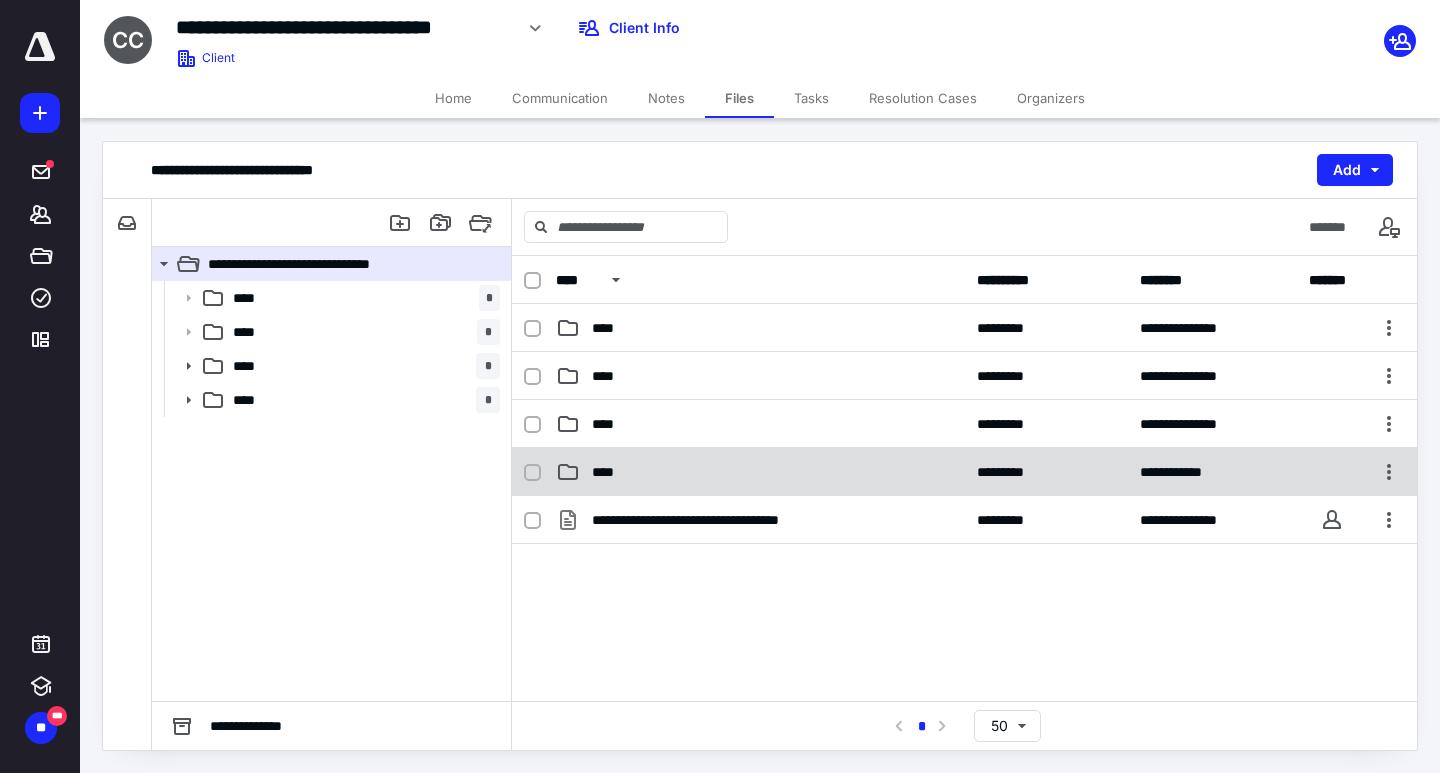 click on "****" at bounding box center [760, 472] 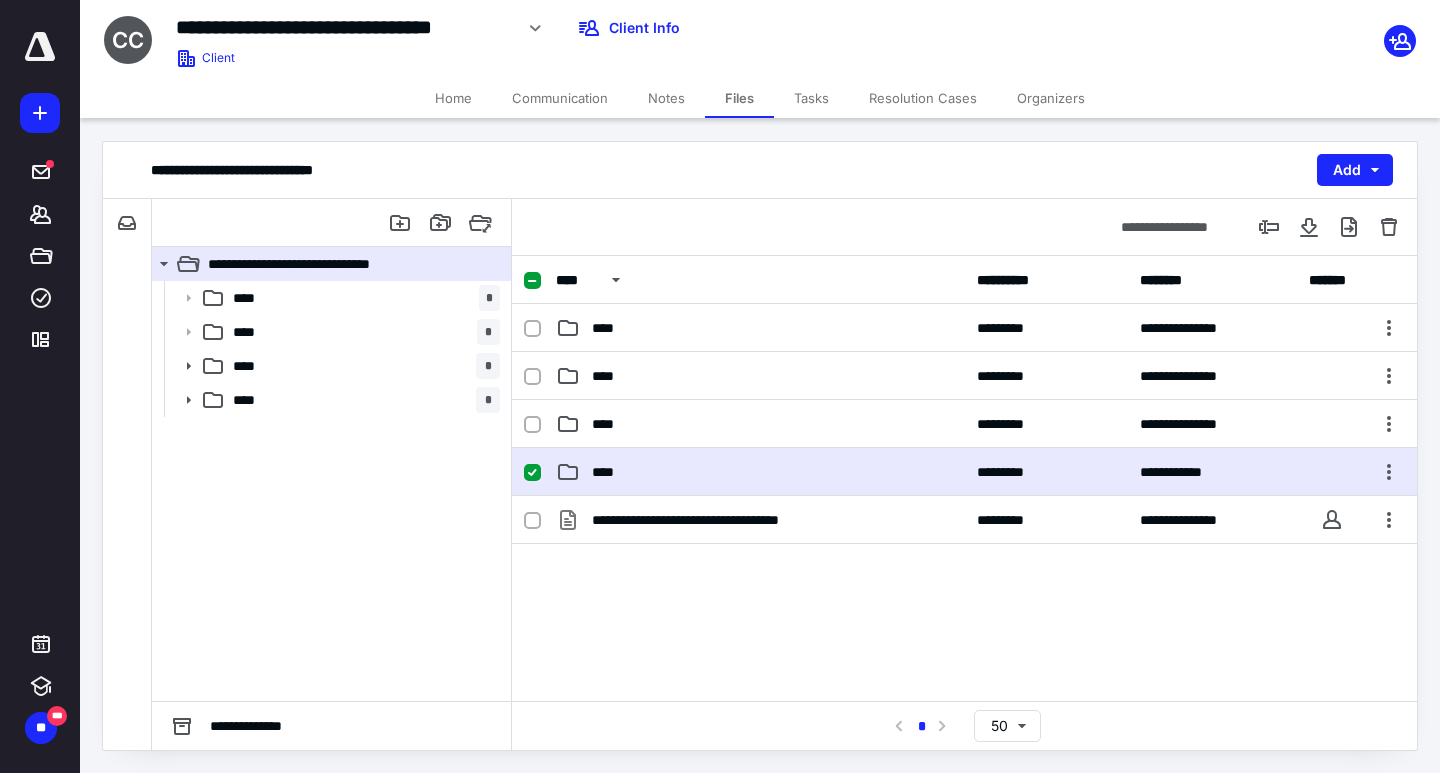 click on "****" at bounding box center [760, 472] 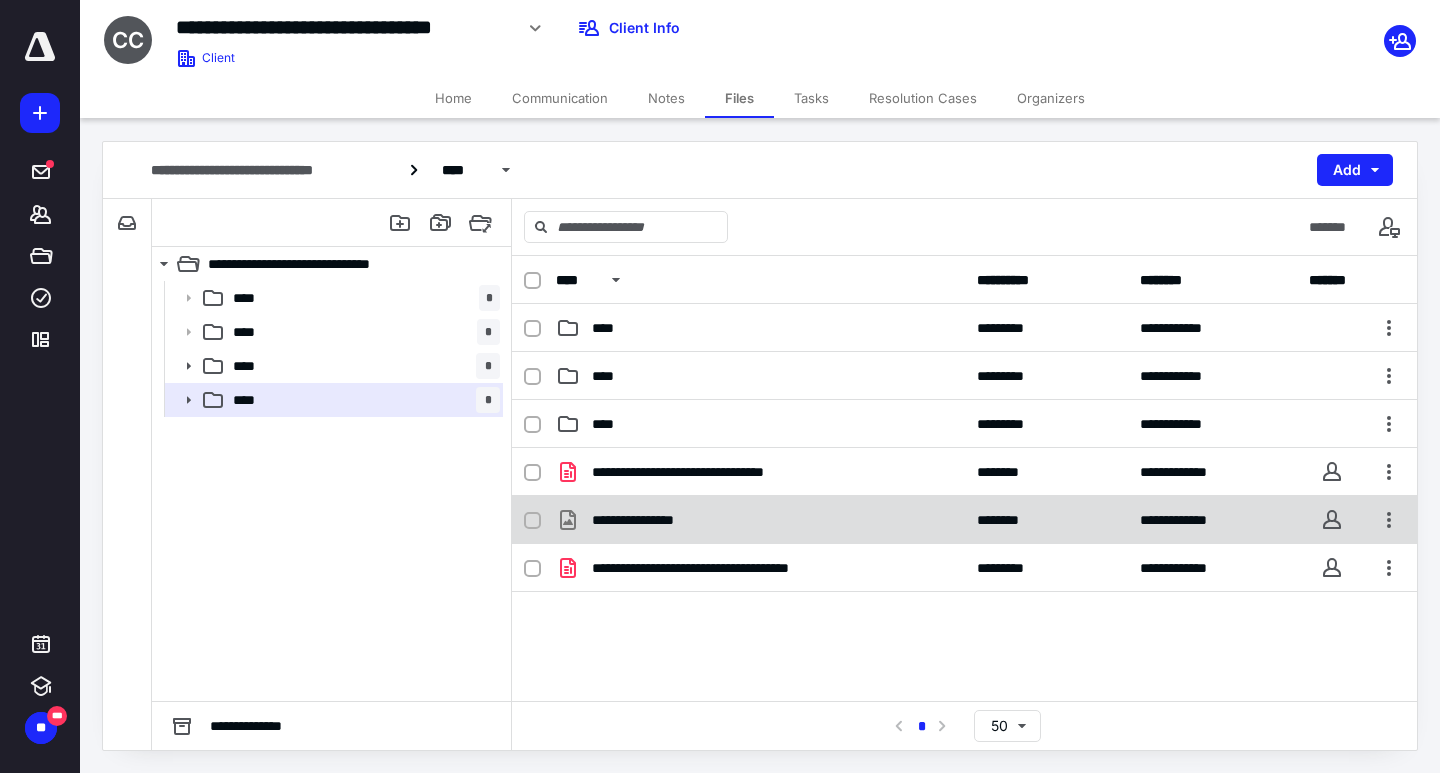 click on "**********" at bounding box center (760, 520) 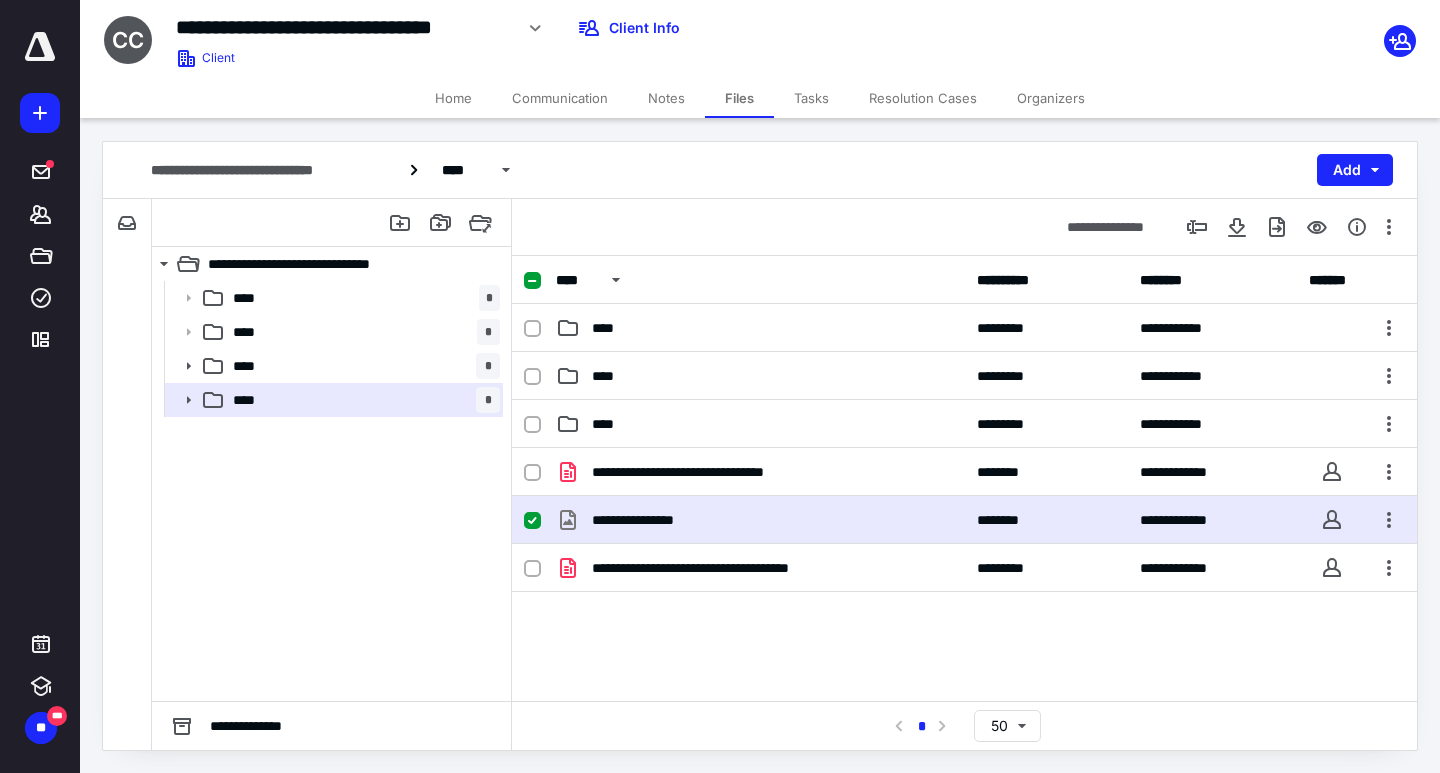 click on "**********" at bounding box center (760, 520) 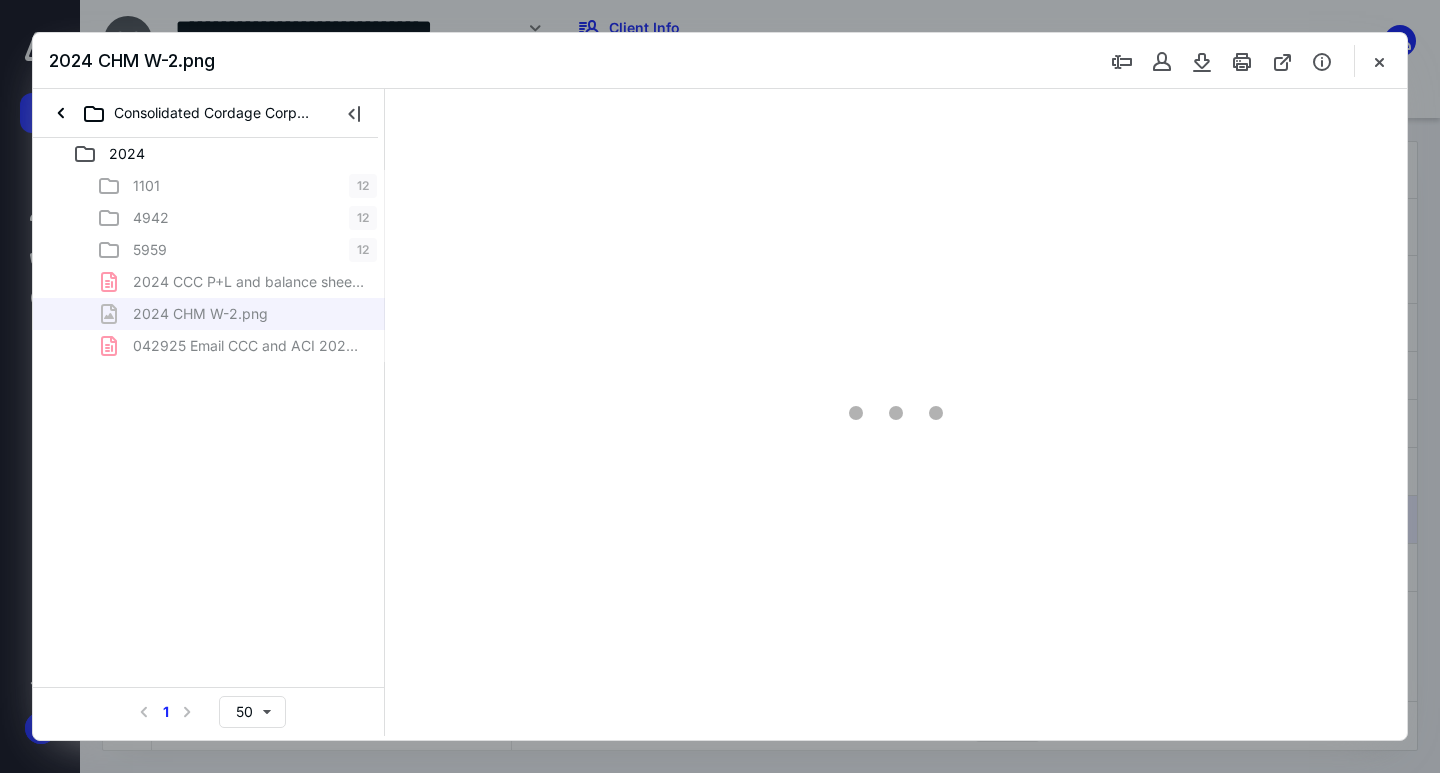 scroll, scrollTop: 0, scrollLeft: 0, axis: both 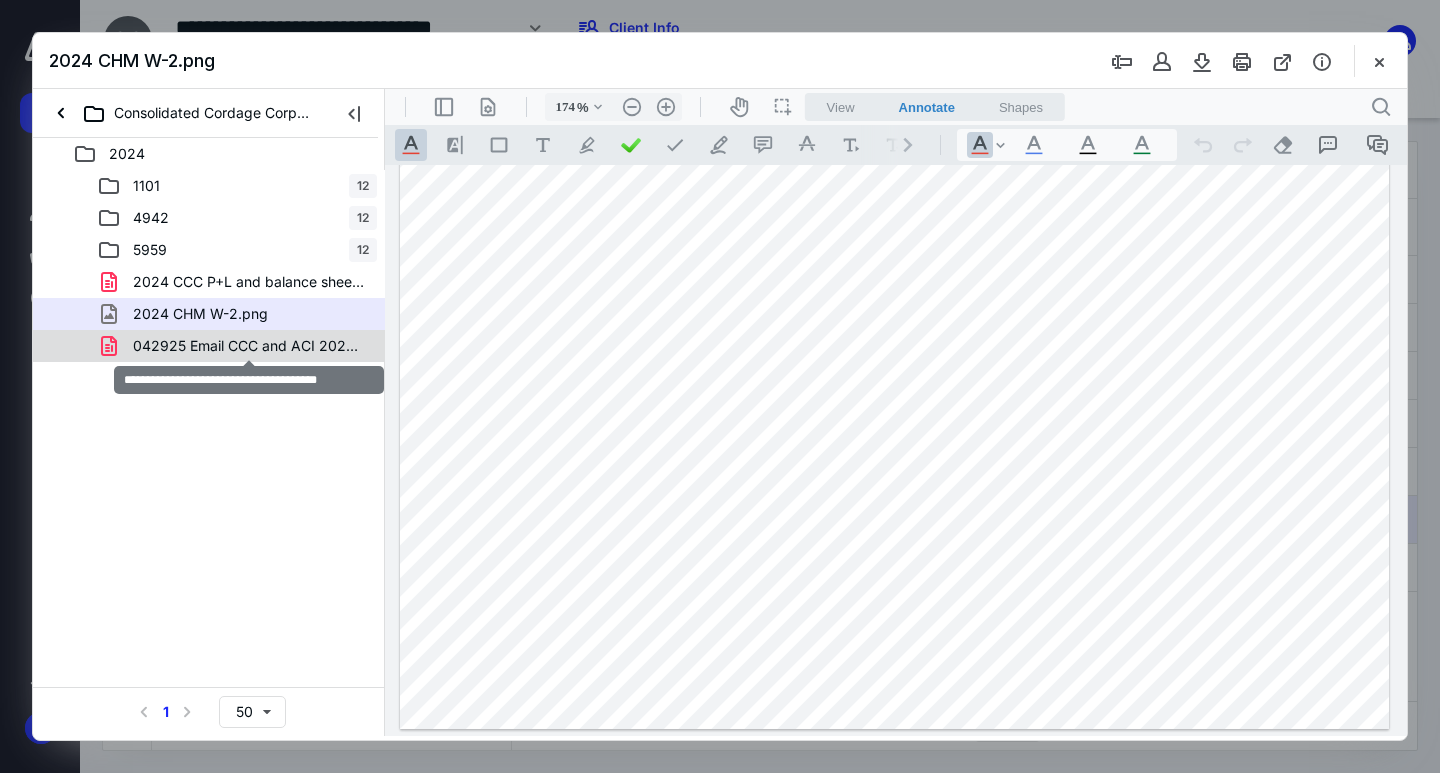 click on "042925 Email CCC and ACI 2024 Taxes.pdf" at bounding box center [249, 346] 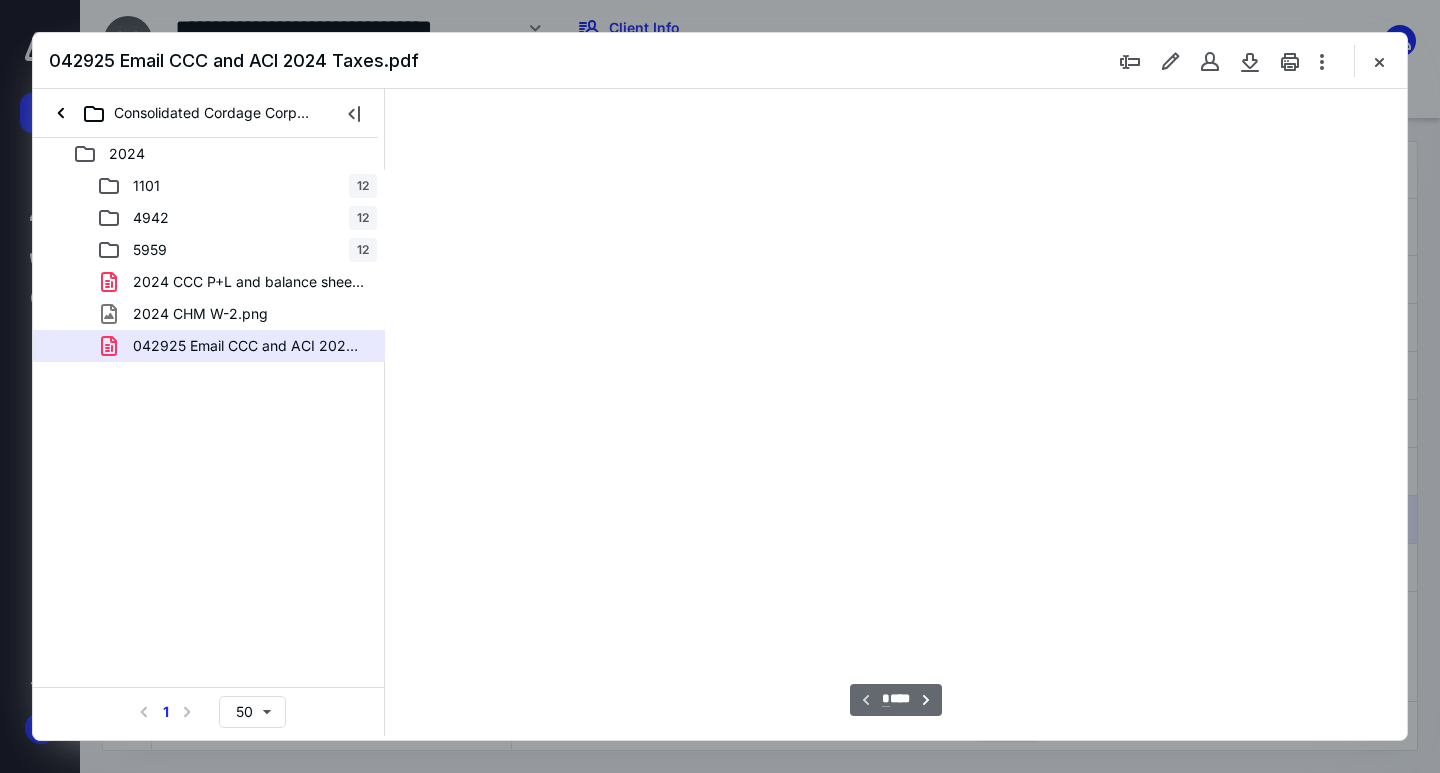 scroll, scrollTop: 83, scrollLeft: 0, axis: vertical 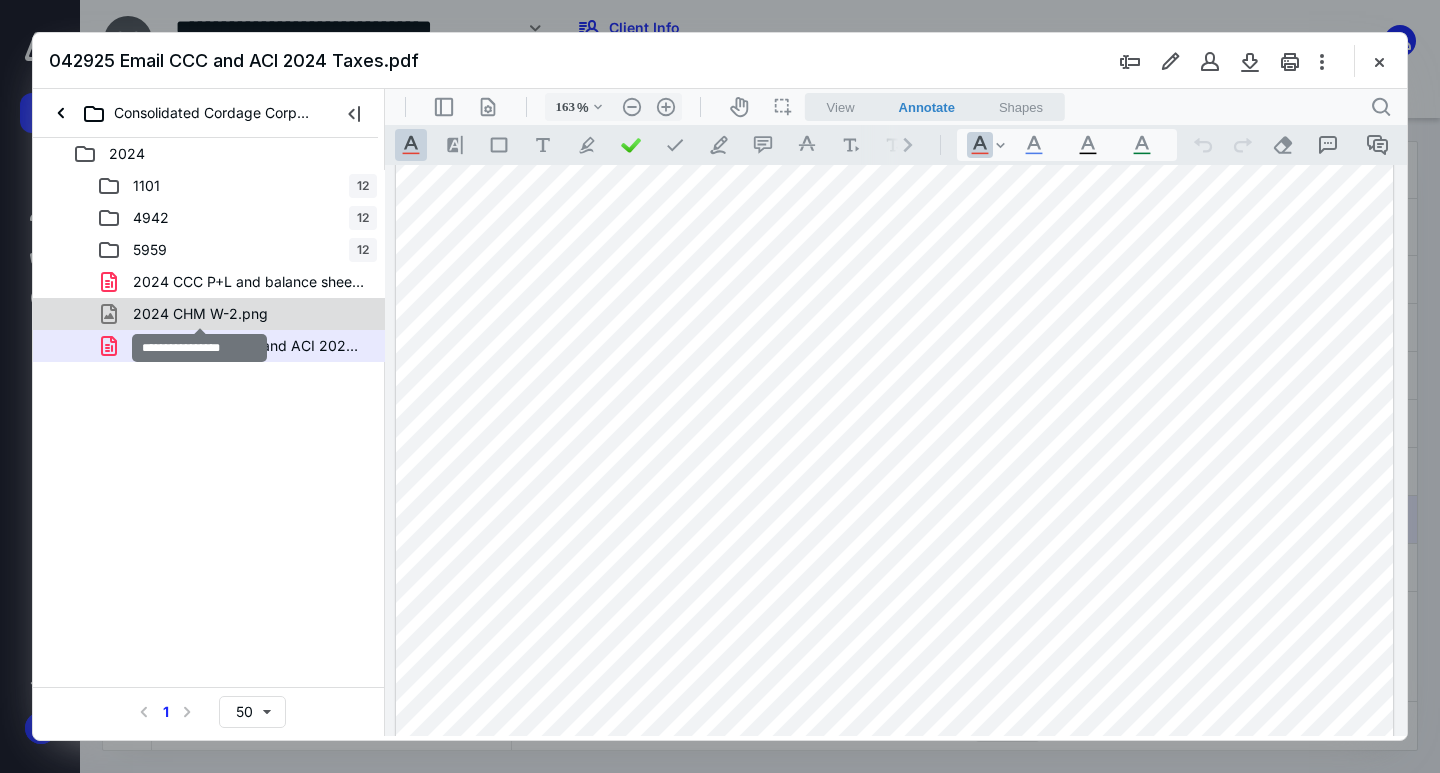 click on "2024 CHM W-2.png" at bounding box center [200, 314] 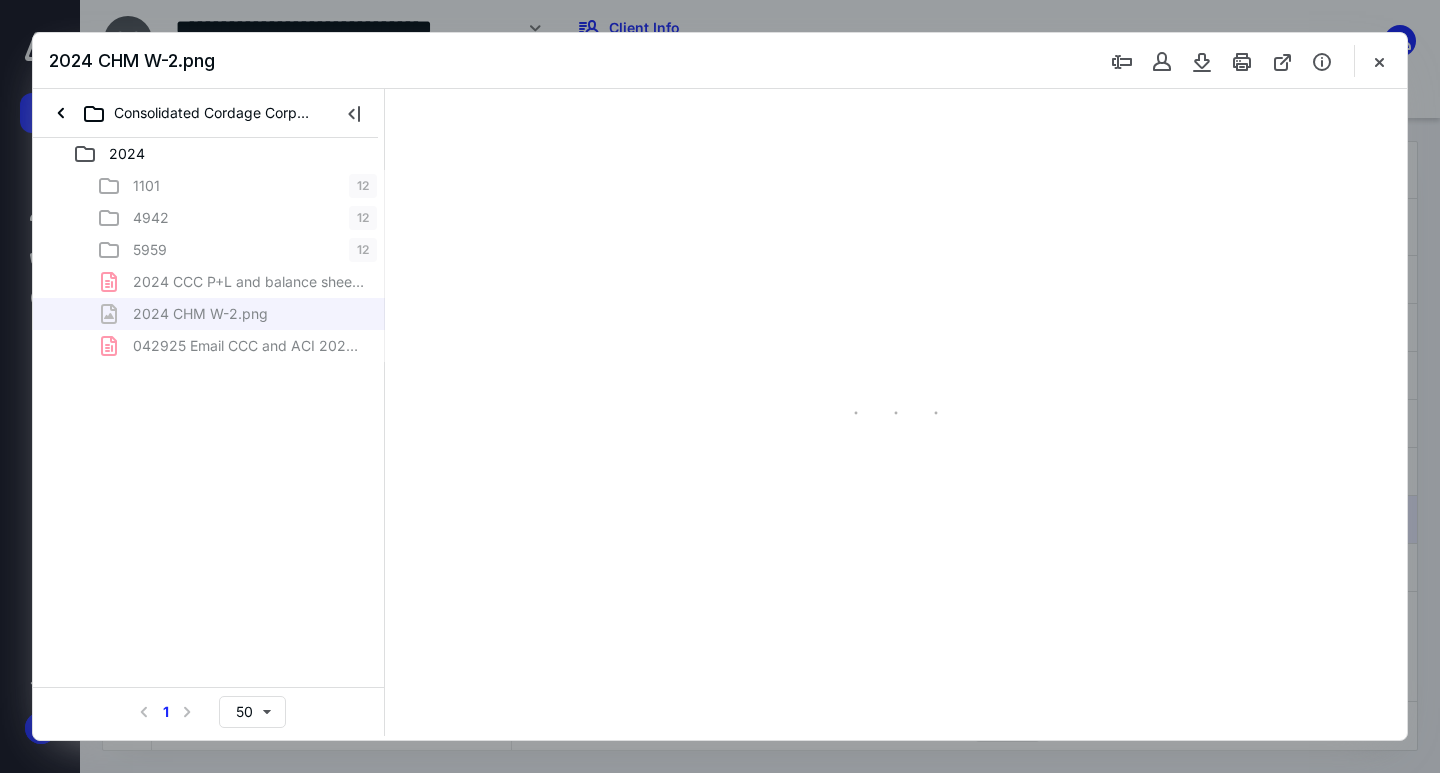 type on "175" 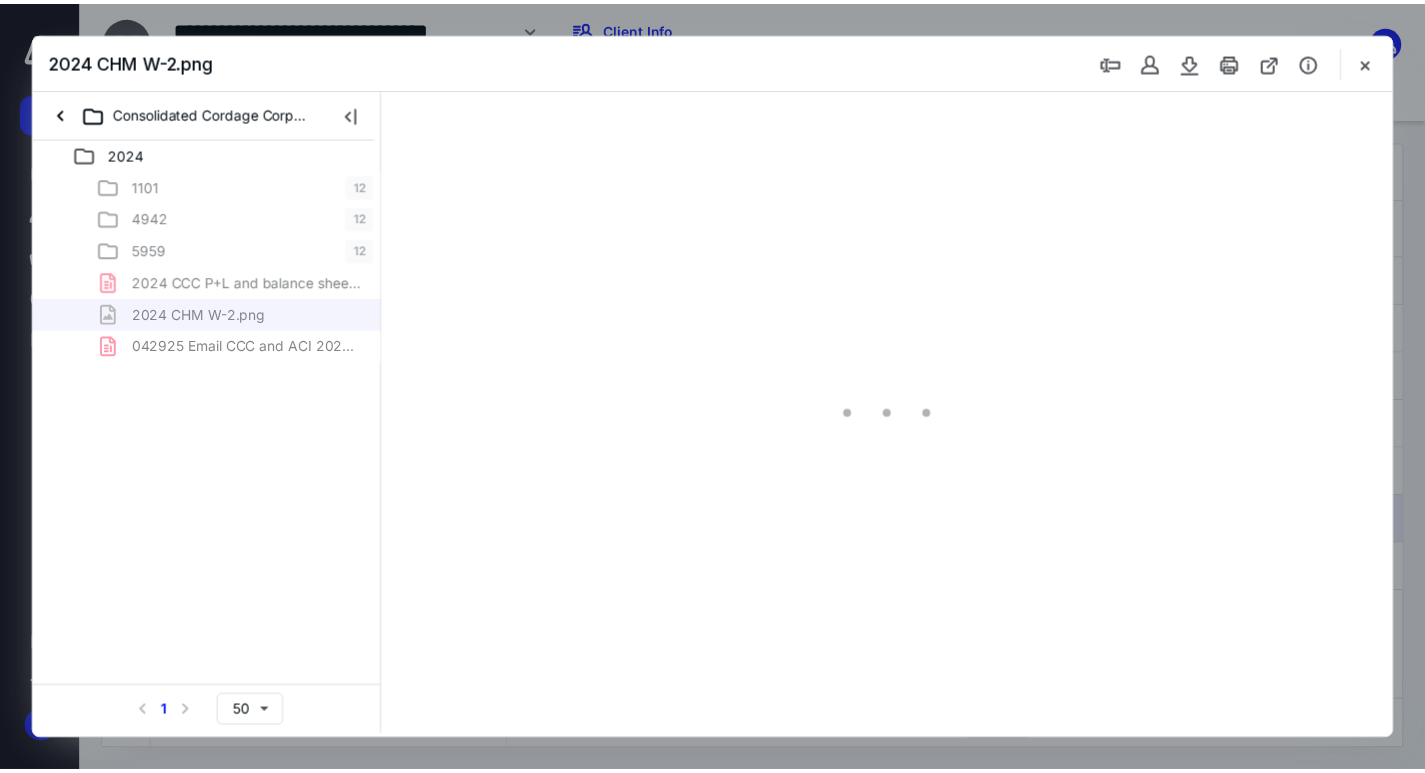 scroll, scrollTop: 0, scrollLeft: 0, axis: both 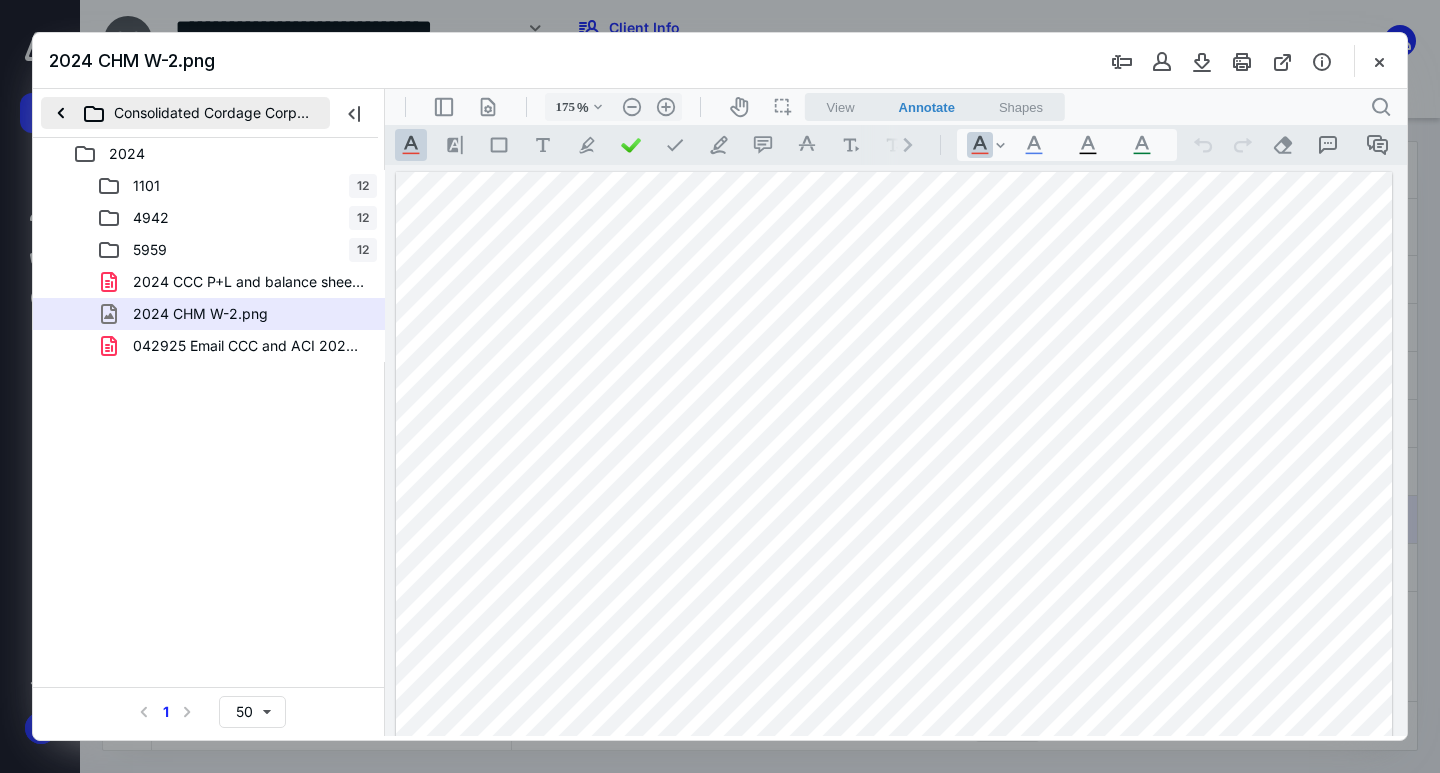 click on "Consolidated Cordage Corporation" at bounding box center (185, 113) 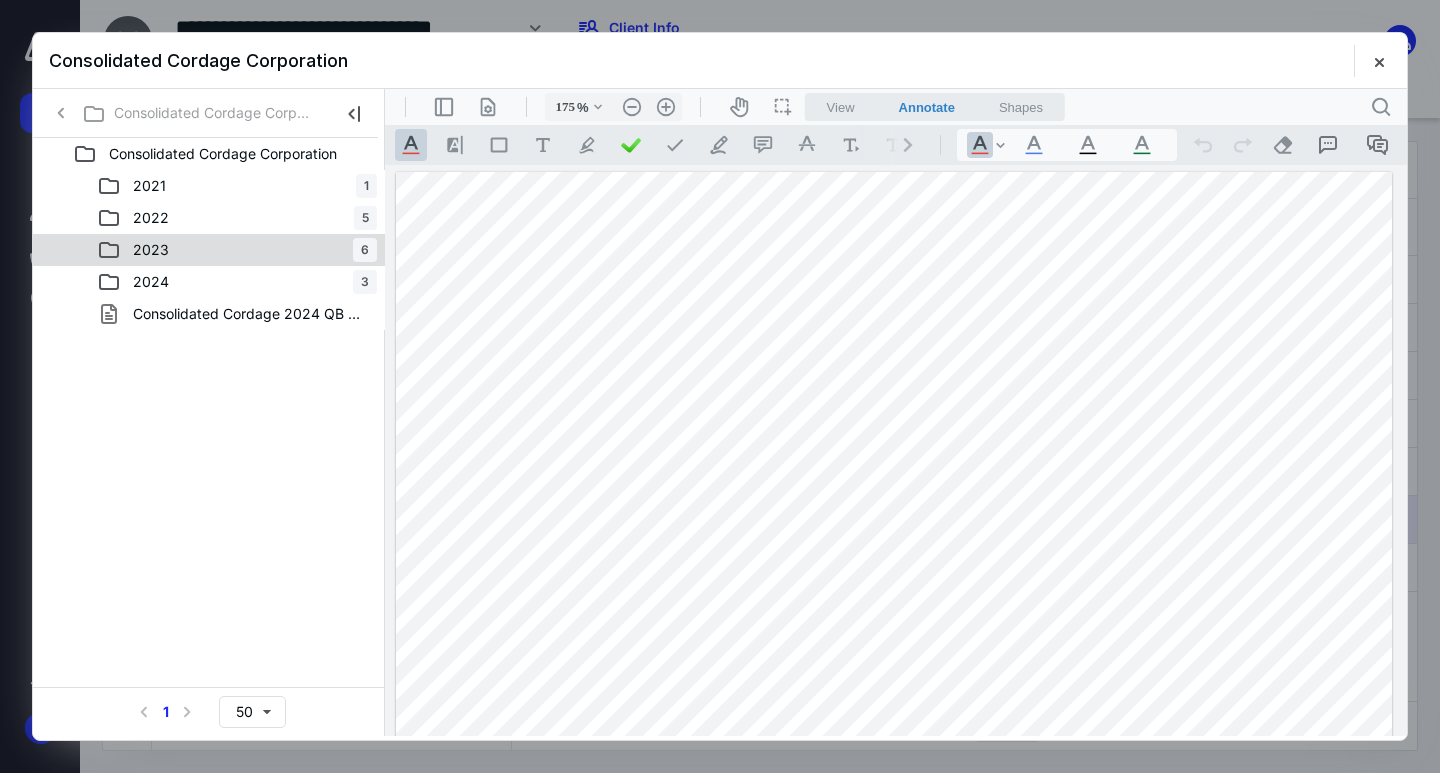 click on "2023 6" at bounding box center [237, 250] 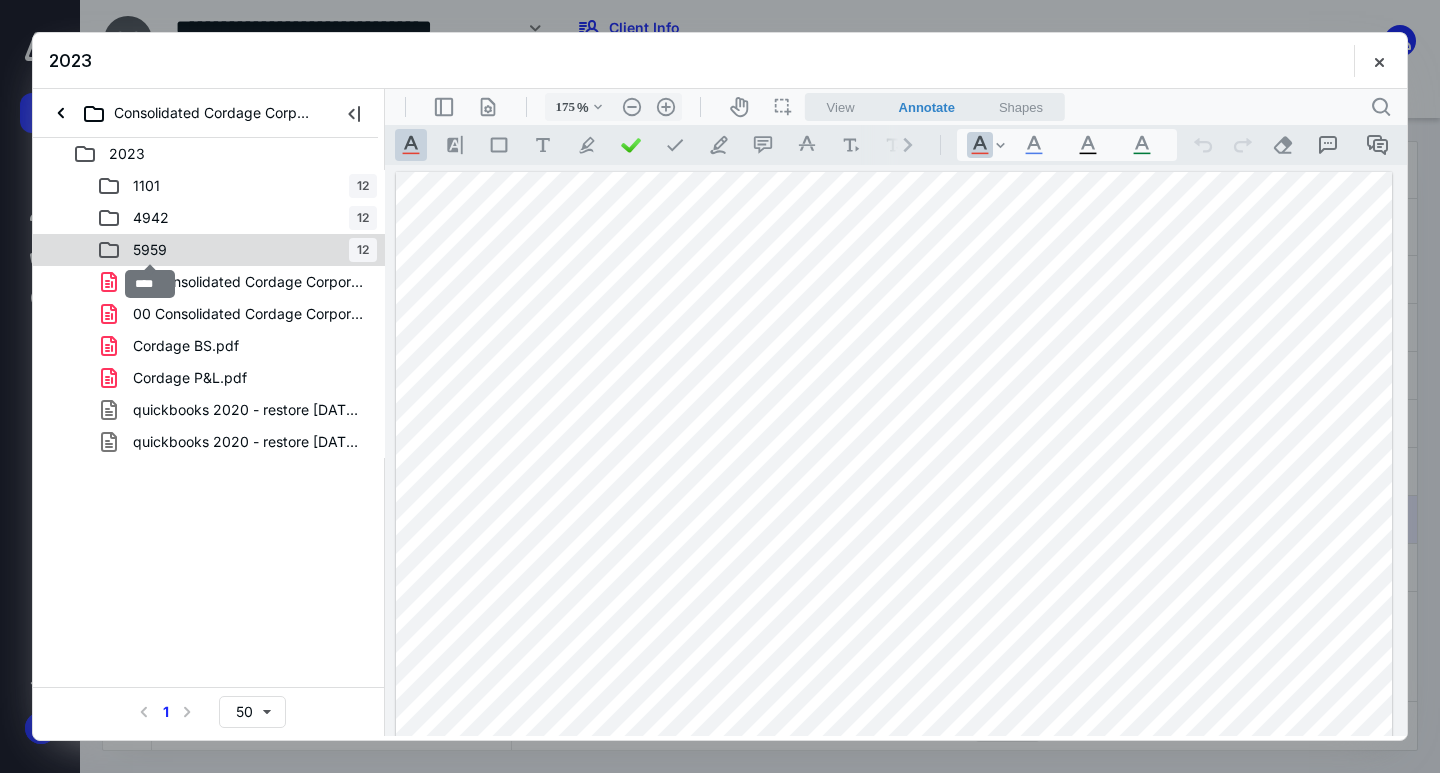 click on "5959" at bounding box center [150, 250] 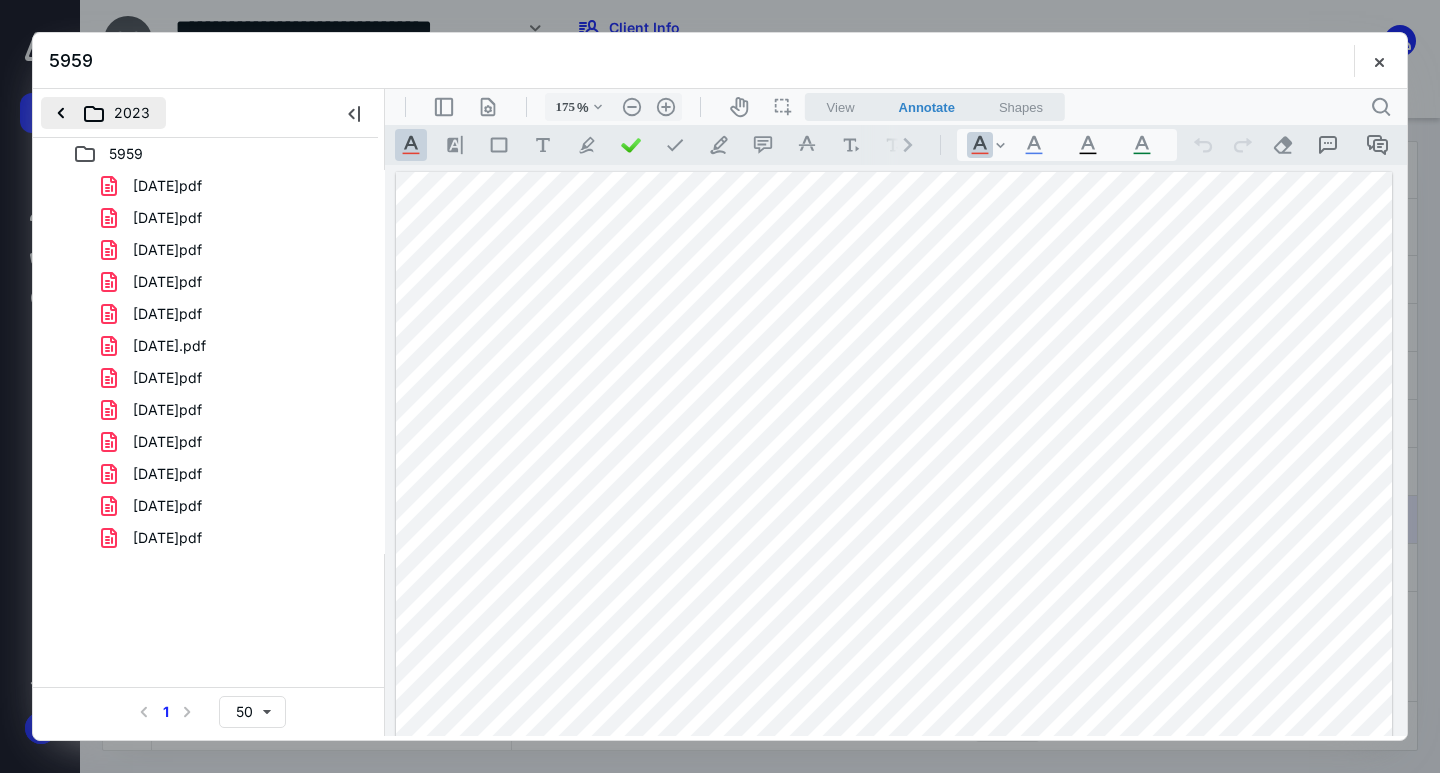 click on "2023" at bounding box center (103, 113) 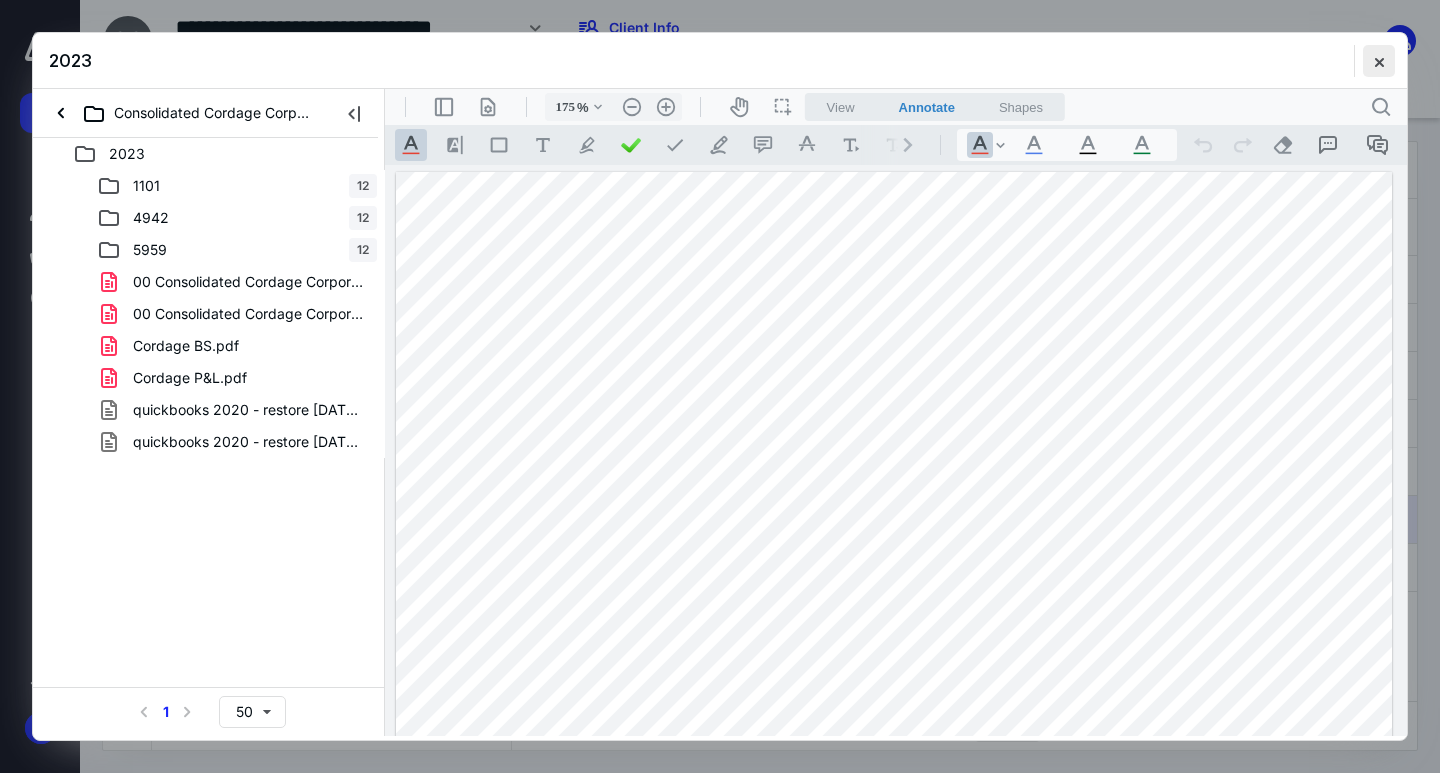 click at bounding box center (1379, 61) 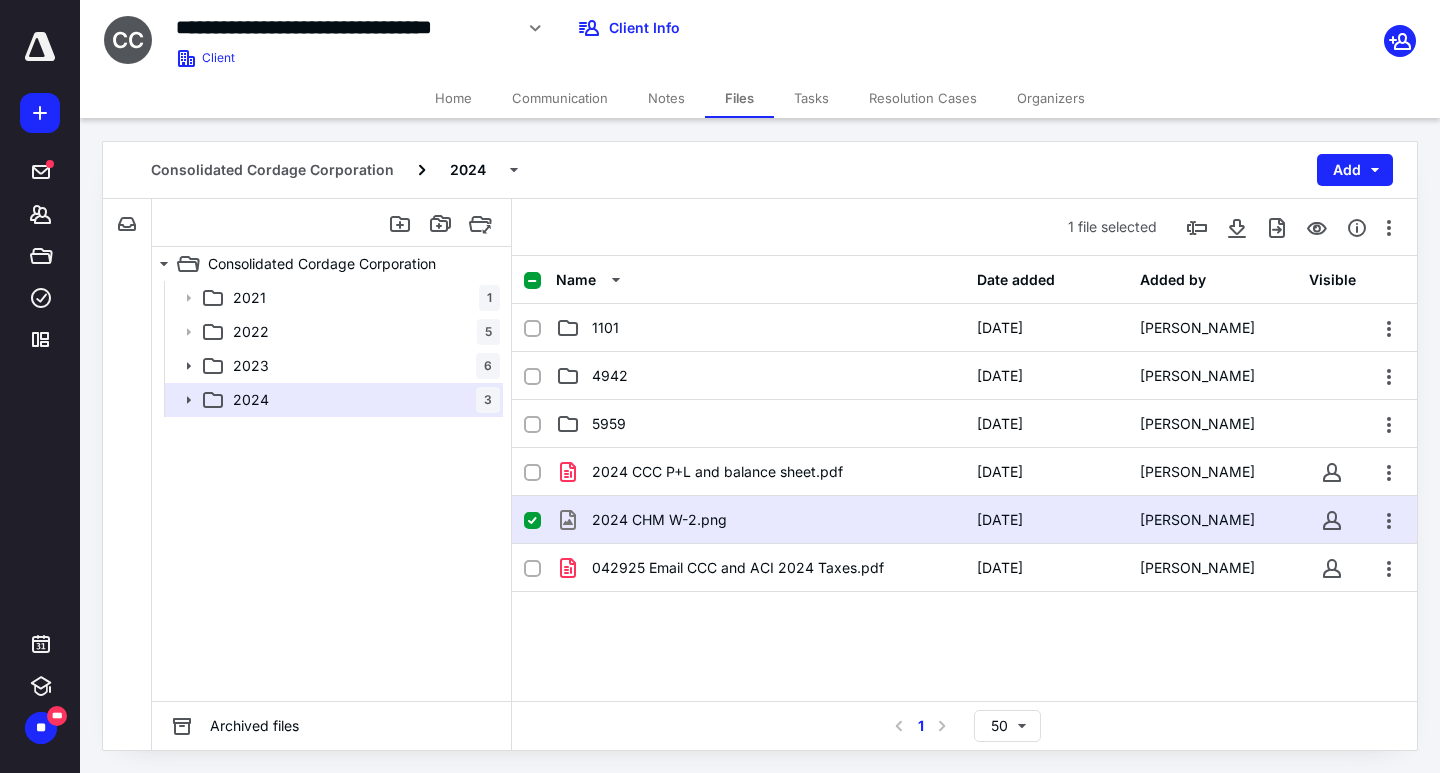 click on "Home" at bounding box center [453, 98] 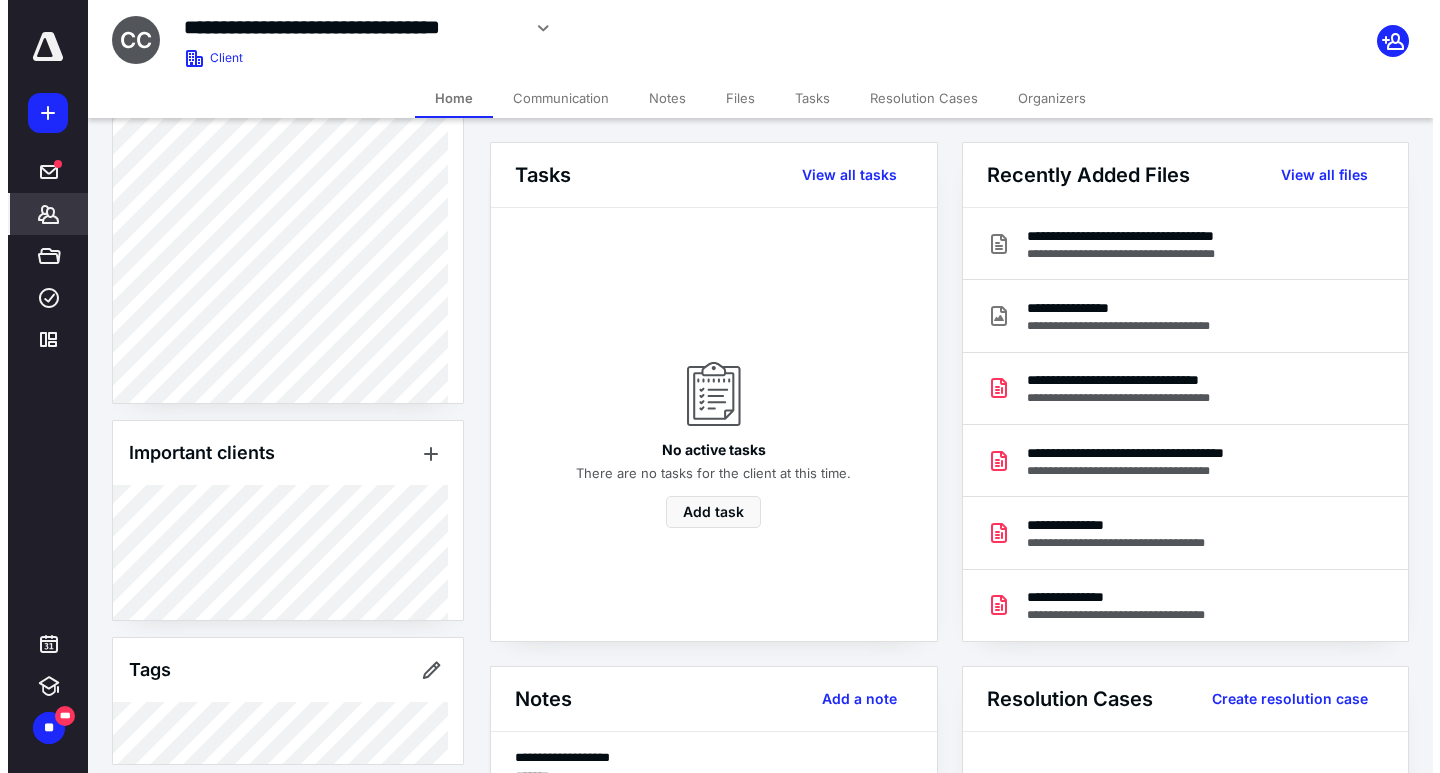 scroll, scrollTop: 585, scrollLeft: 0, axis: vertical 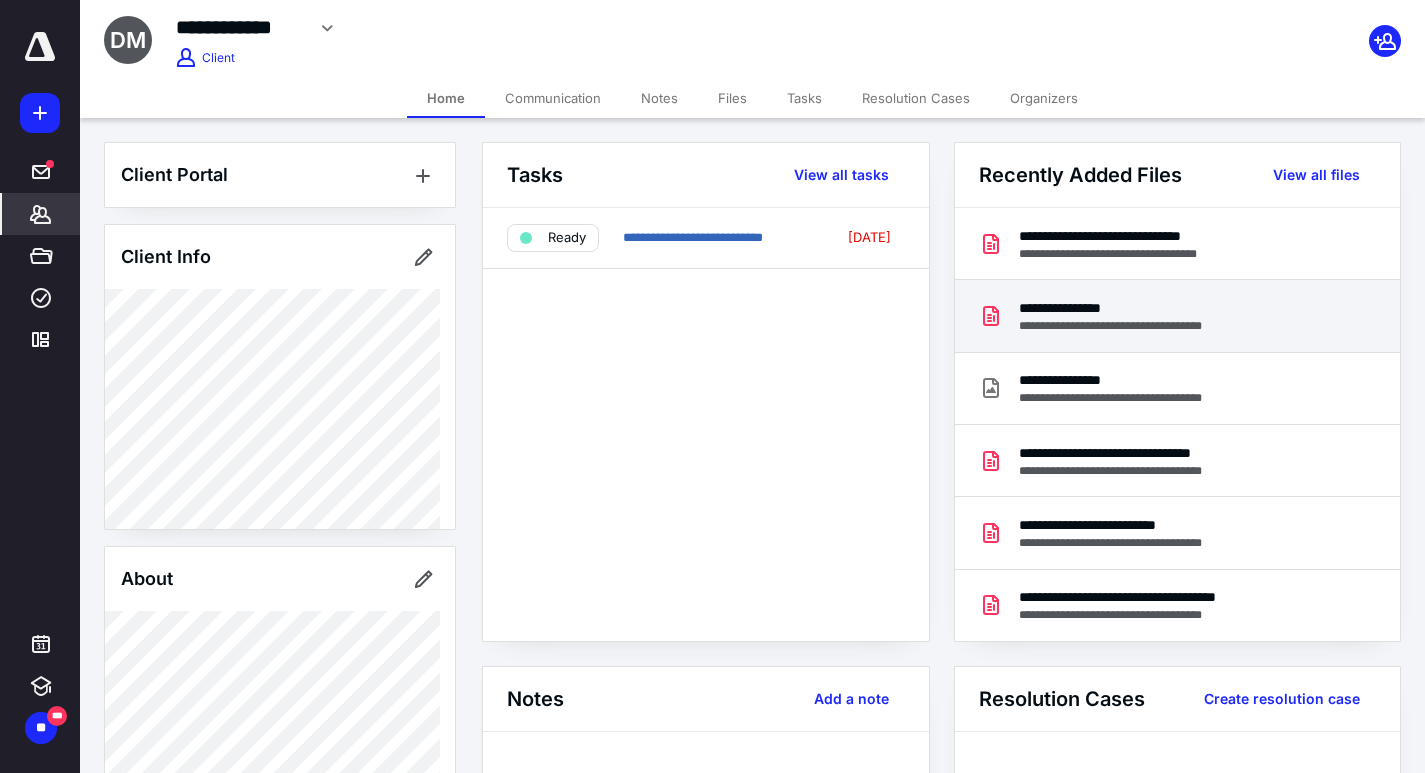 click on "**********" at bounding box center [1134, 326] 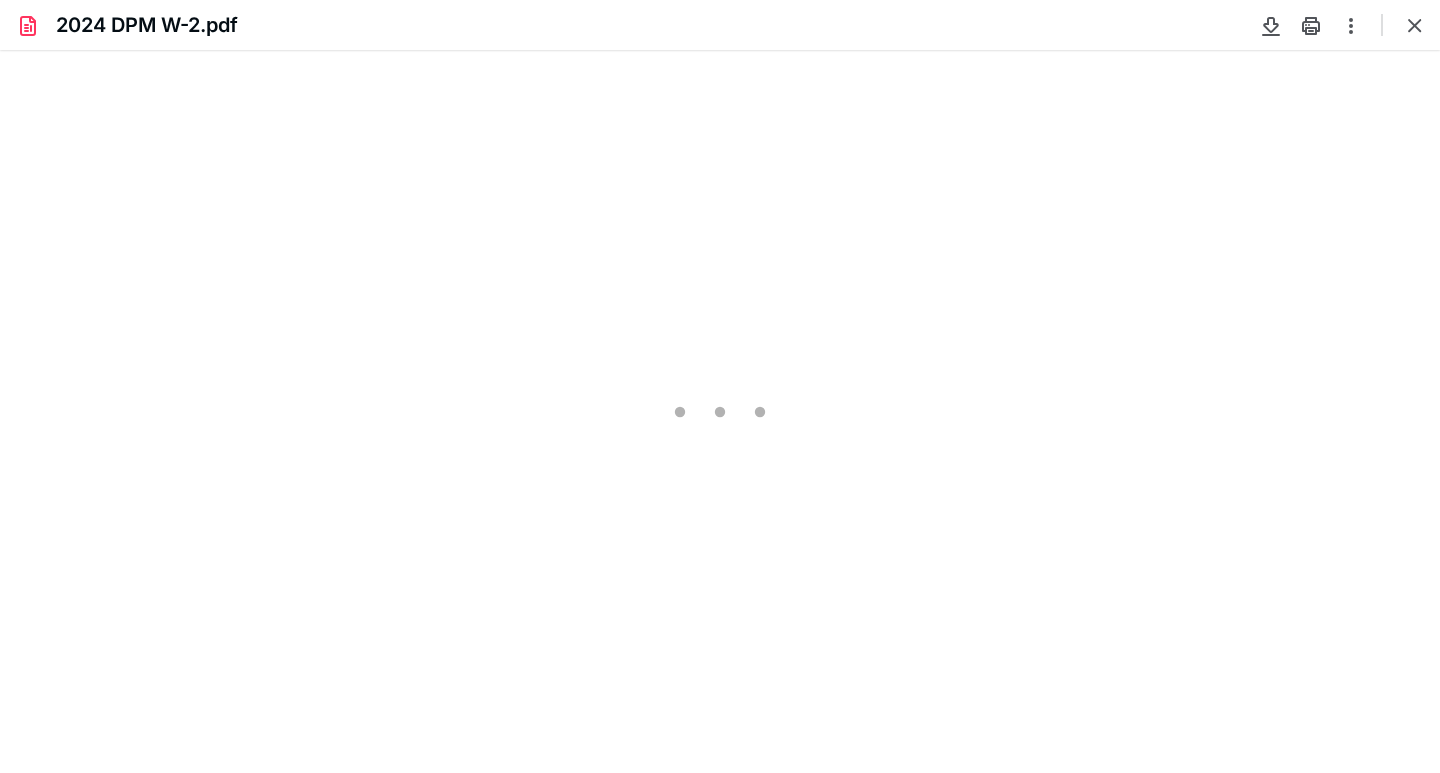 scroll, scrollTop: 0, scrollLeft: 0, axis: both 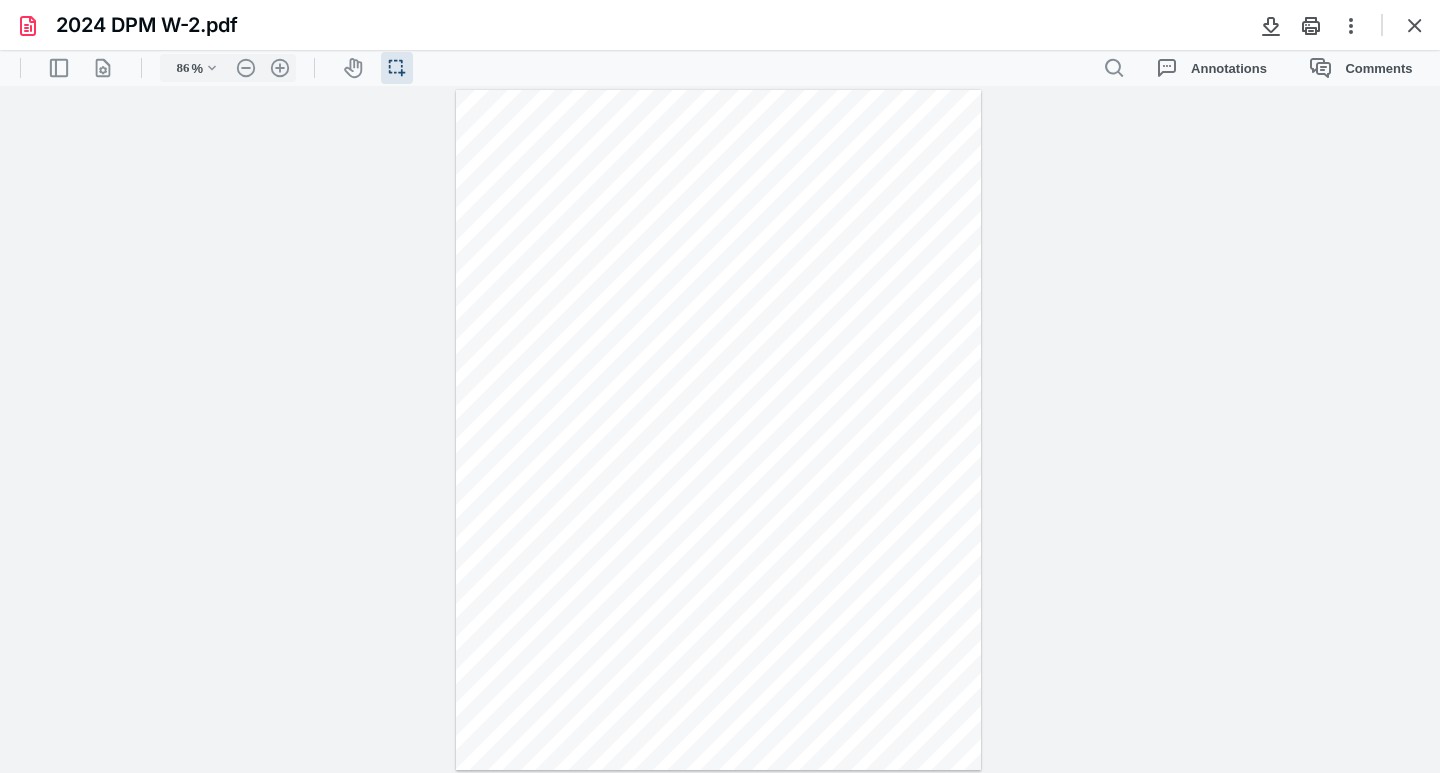 type on "231" 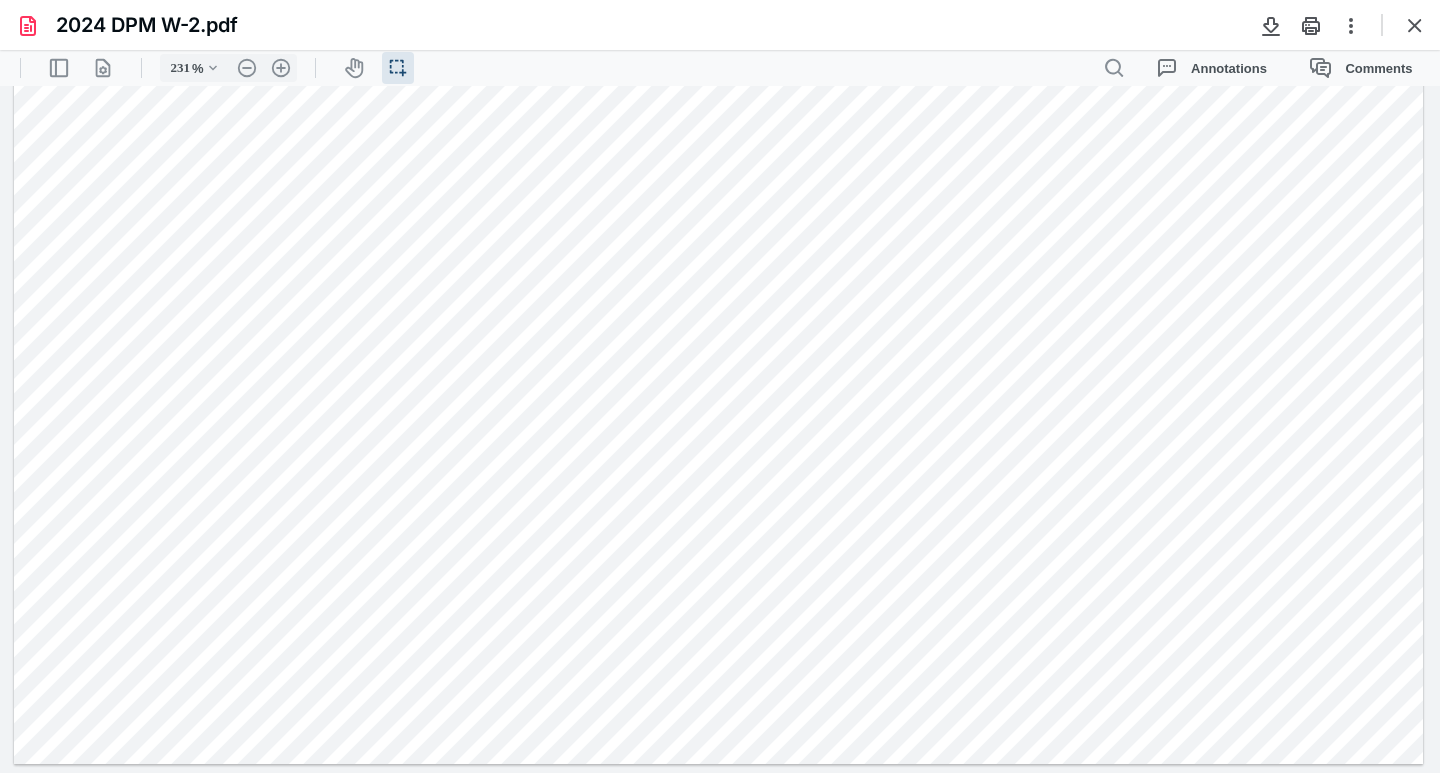 scroll, scrollTop: 0, scrollLeft: 0, axis: both 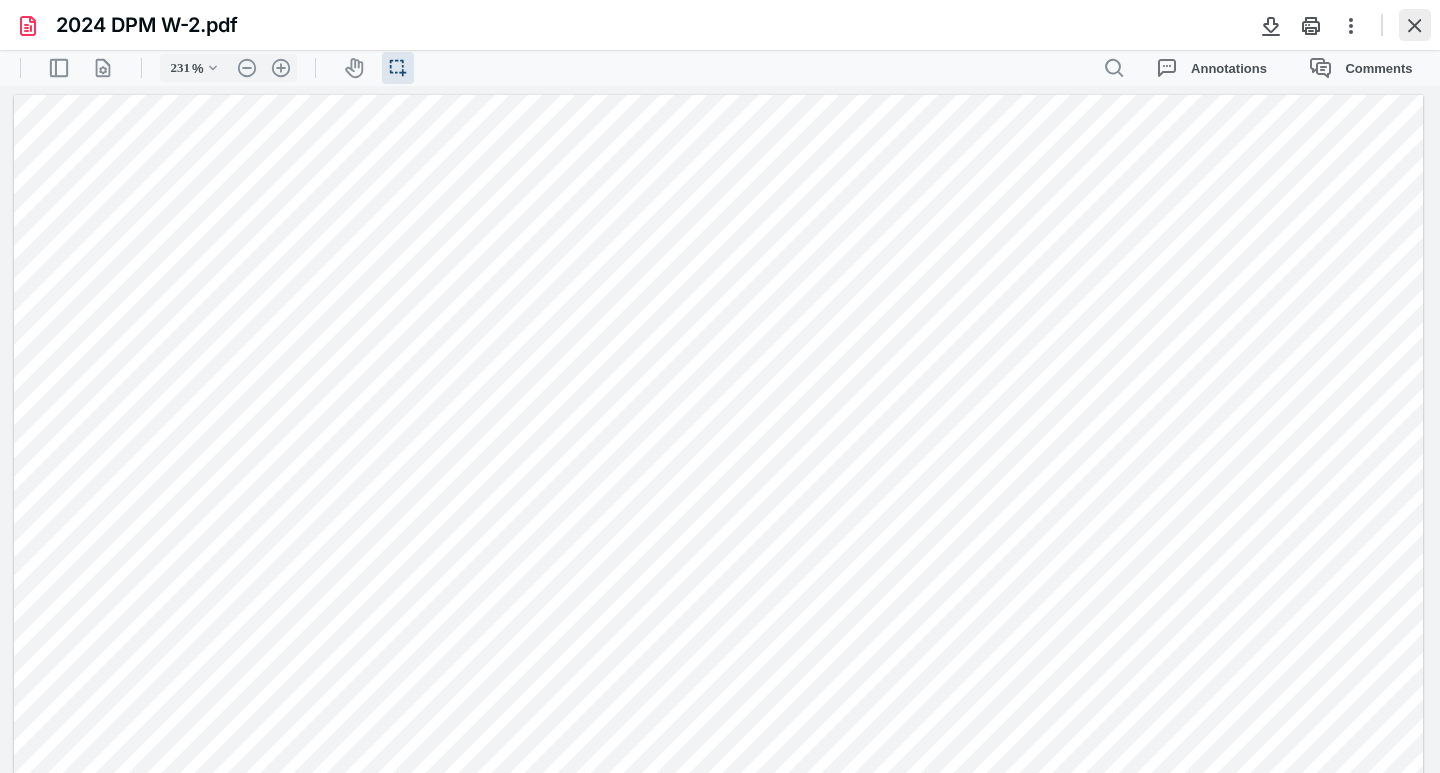 click at bounding box center (1415, 25) 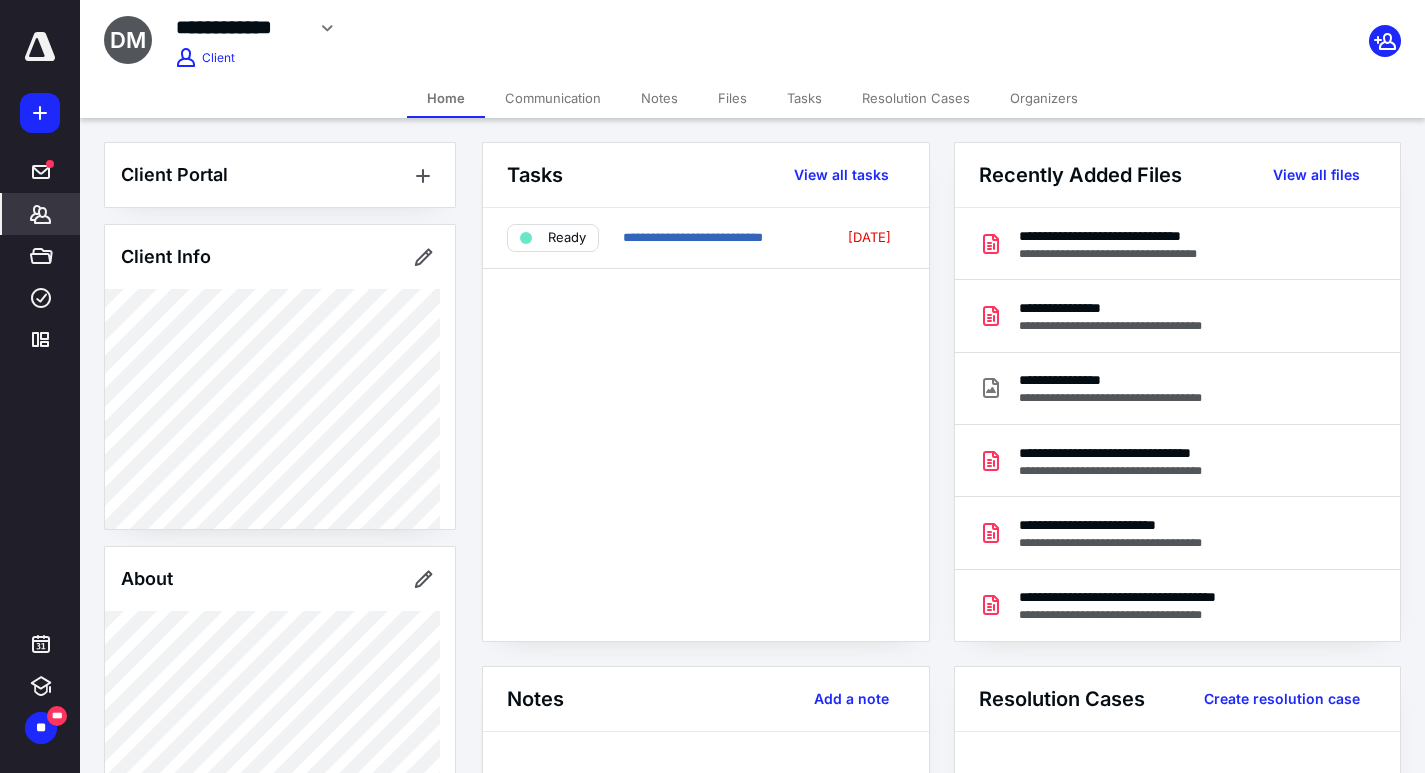 click on "Files" at bounding box center [732, 98] 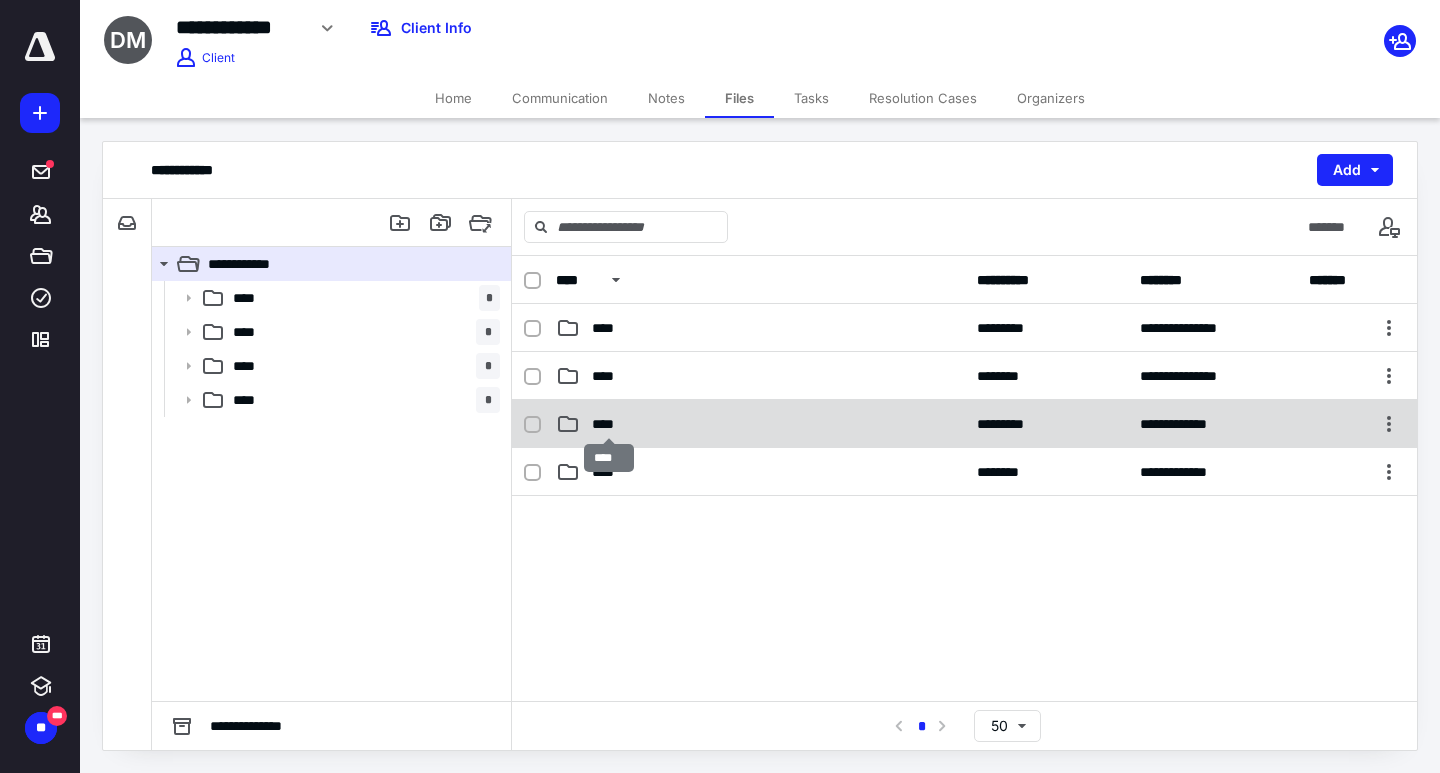 click on "****" at bounding box center (609, 424) 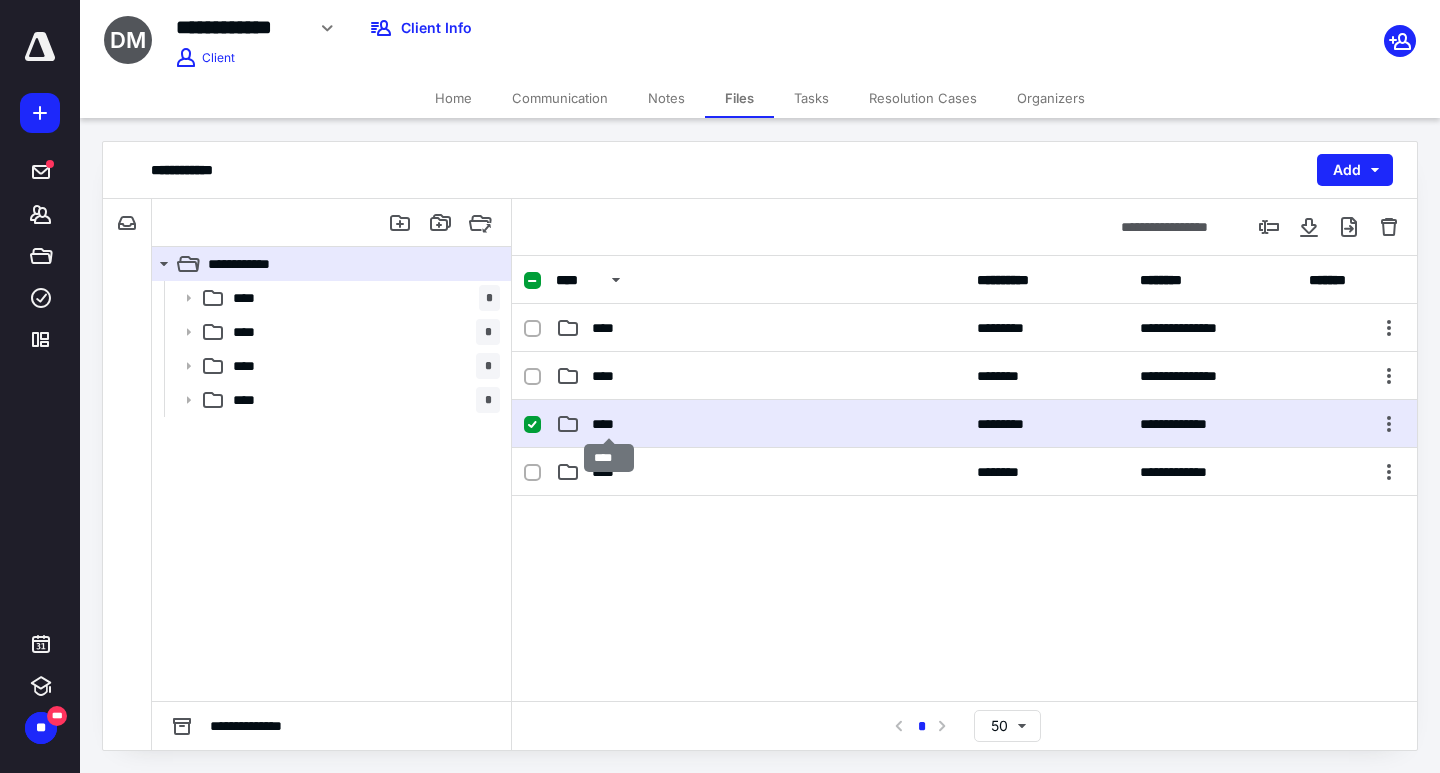 click on "****" at bounding box center (609, 424) 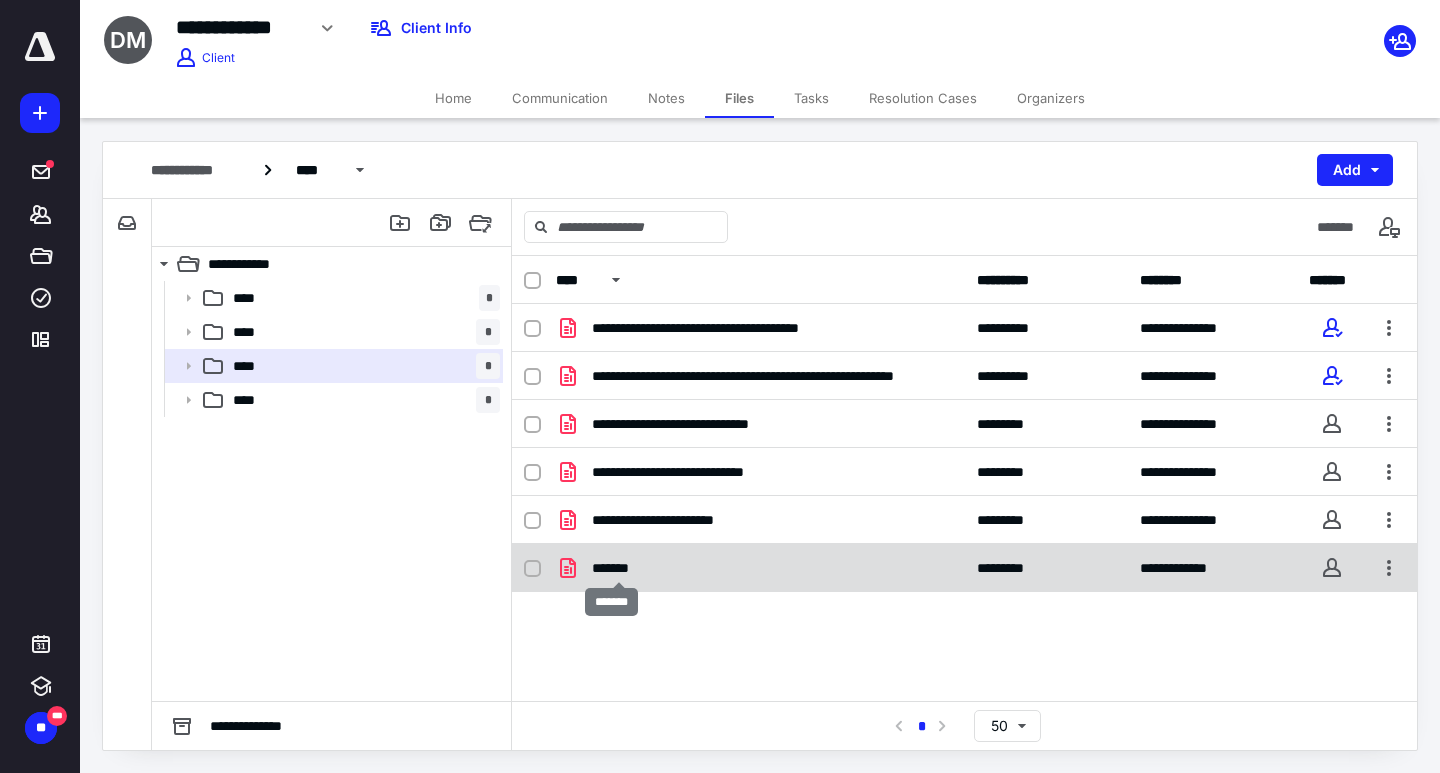 click on "*******" at bounding box center [619, 568] 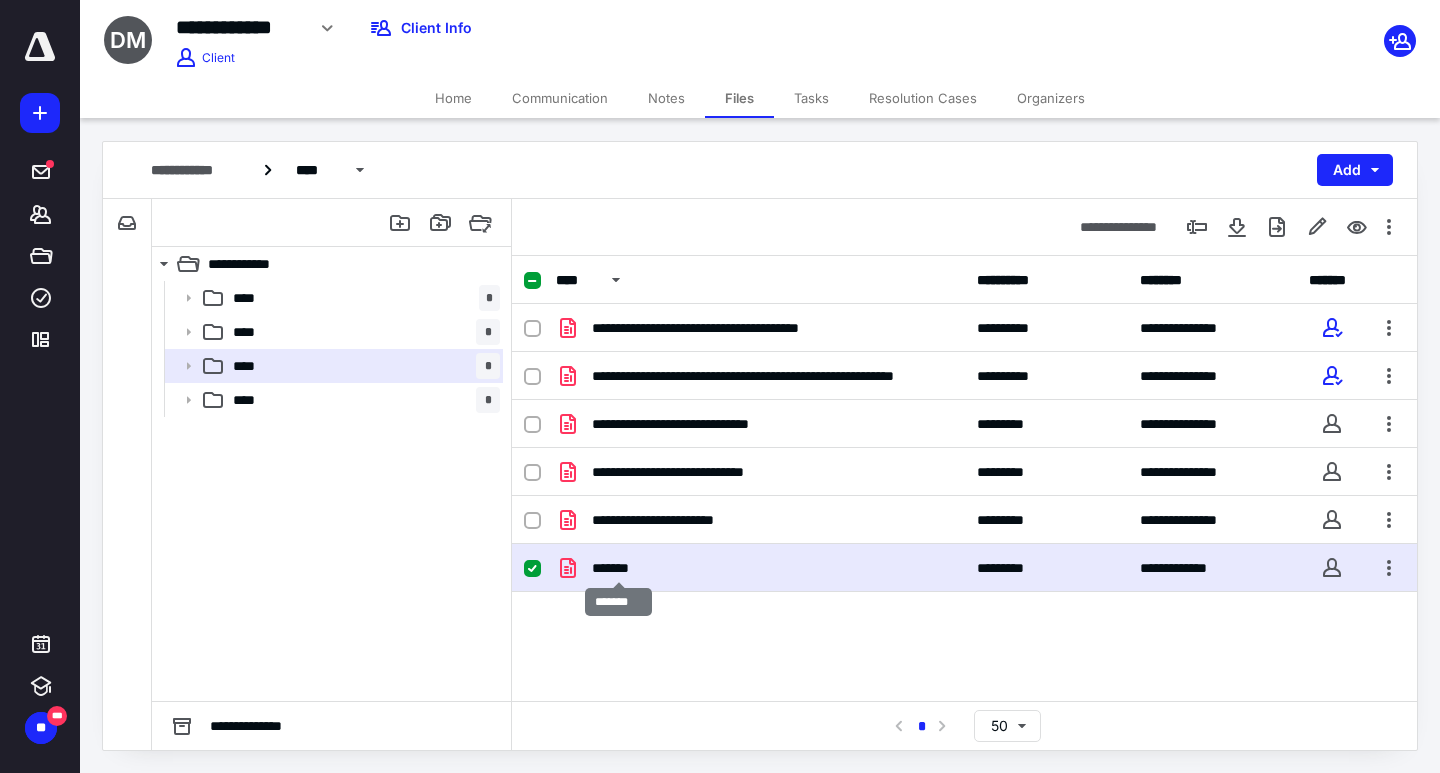 click on "*******" at bounding box center [619, 568] 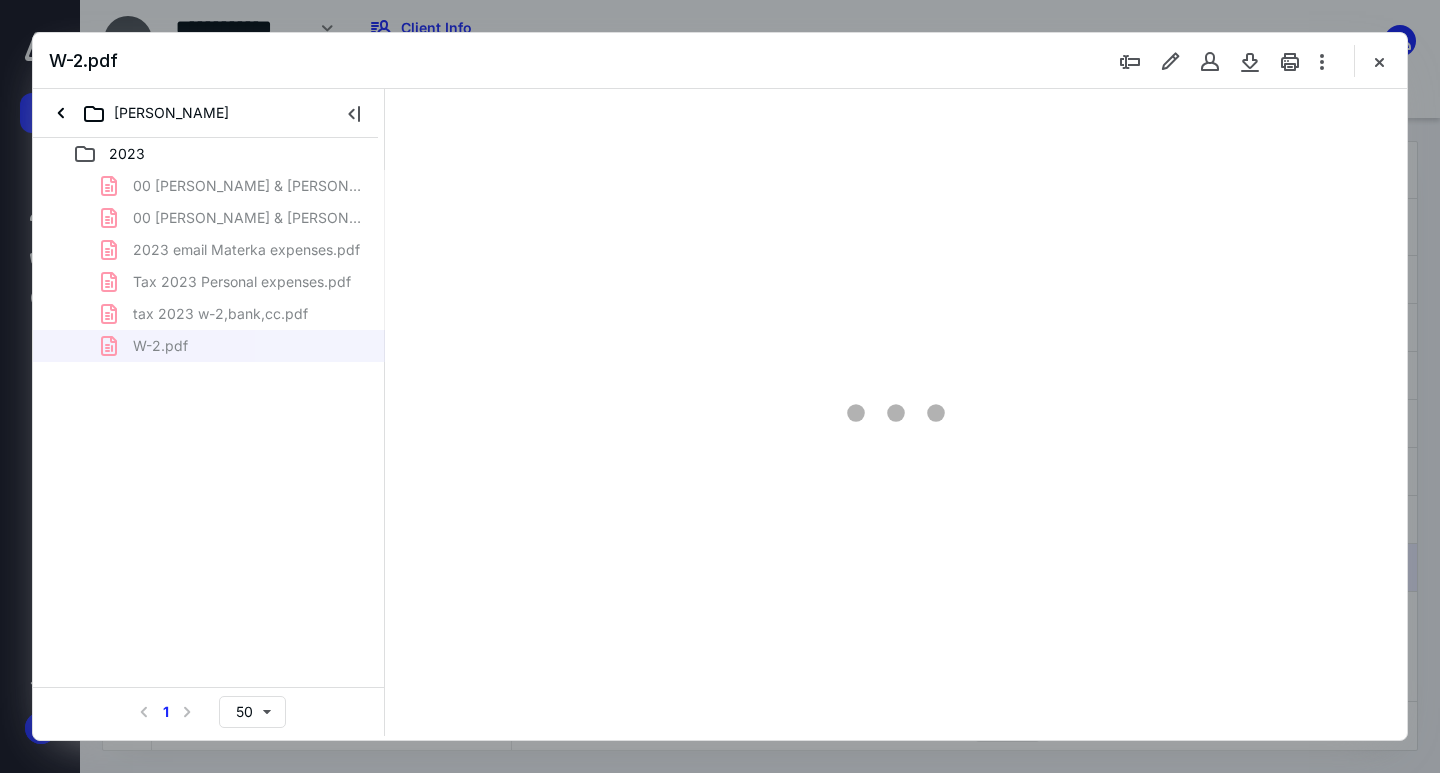 scroll, scrollTop: 0, scrollLeft: 0, axis: both 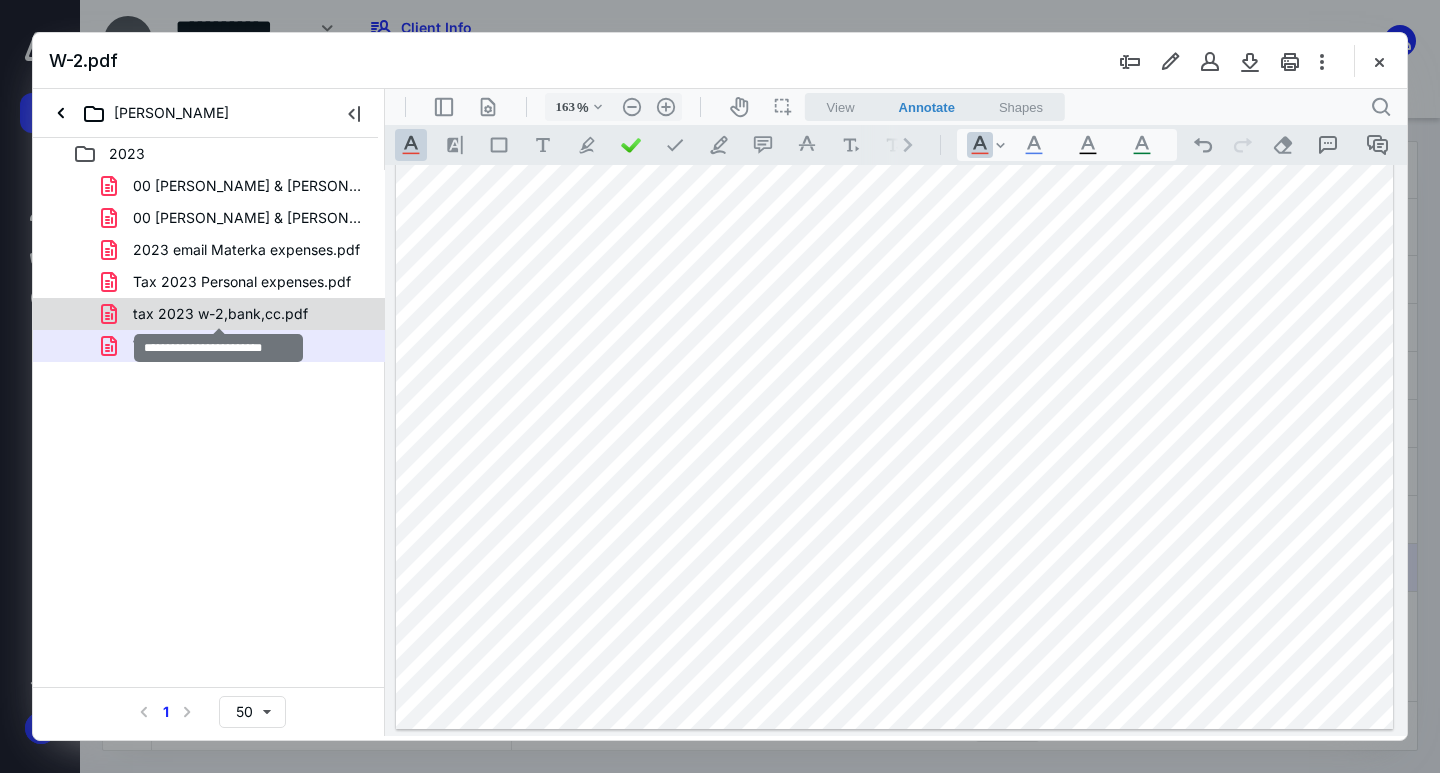 click on "tax 2023 w-2,bank,cc.pdf" at bounding box center [220, 314] 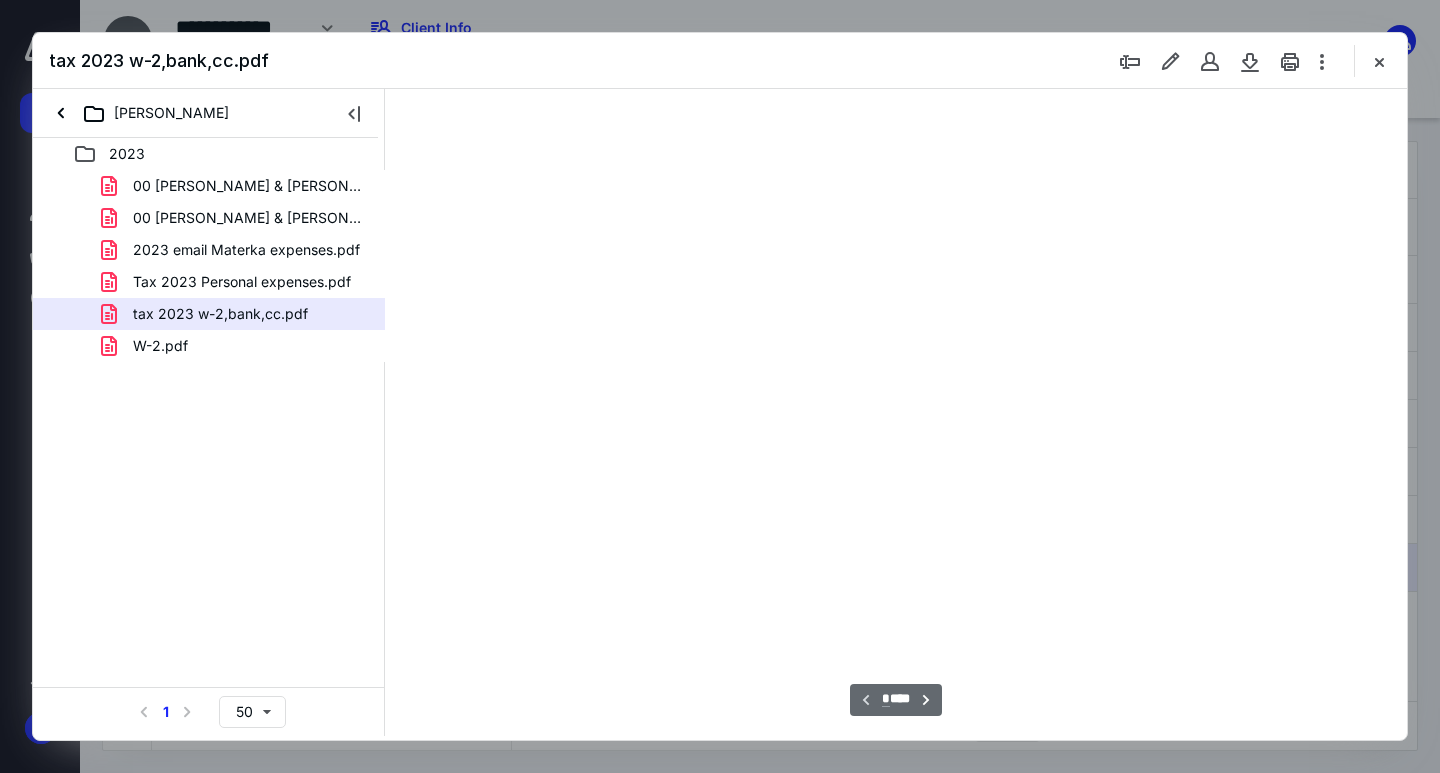 type on "41" 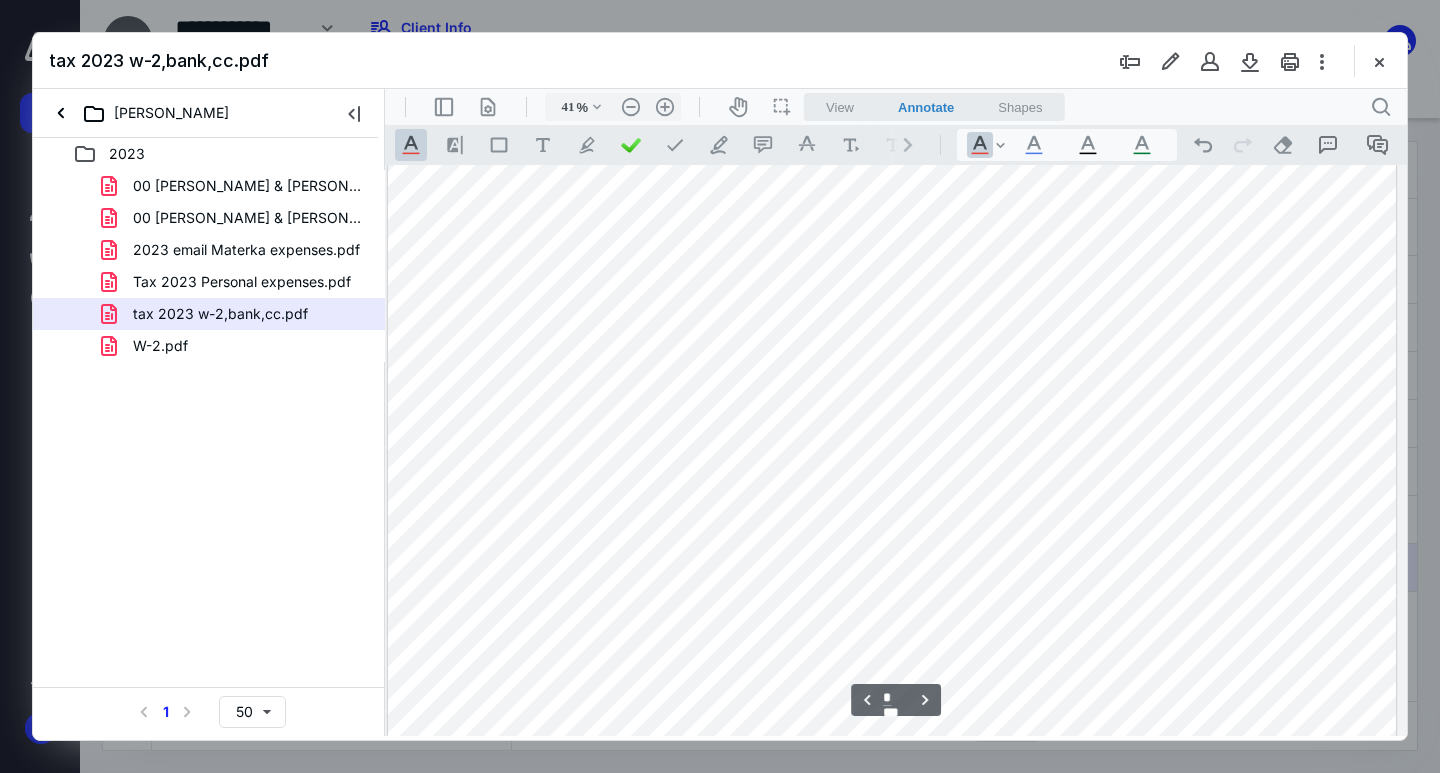 scroll, scrollTop: 2820, scrollLeft: 145, axis: both 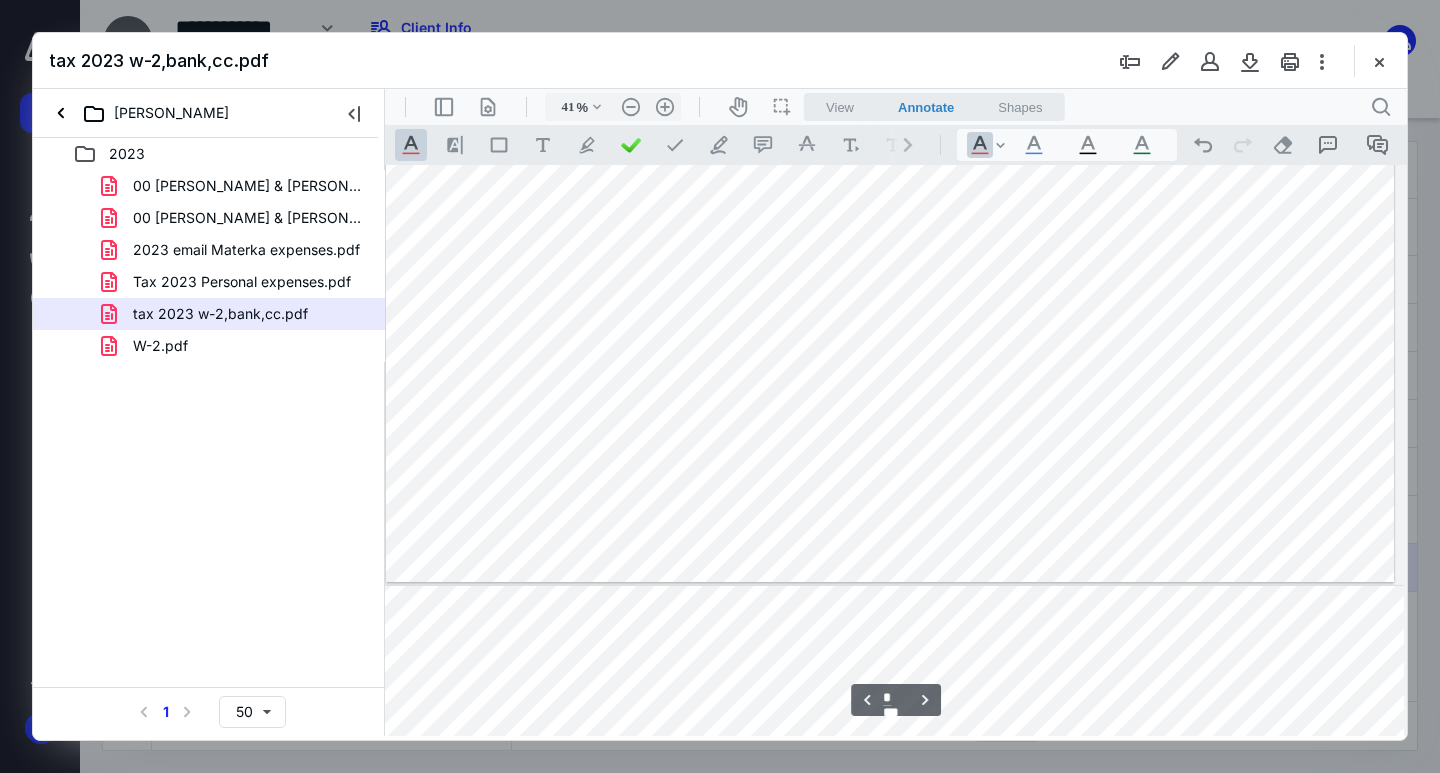 type on "*" 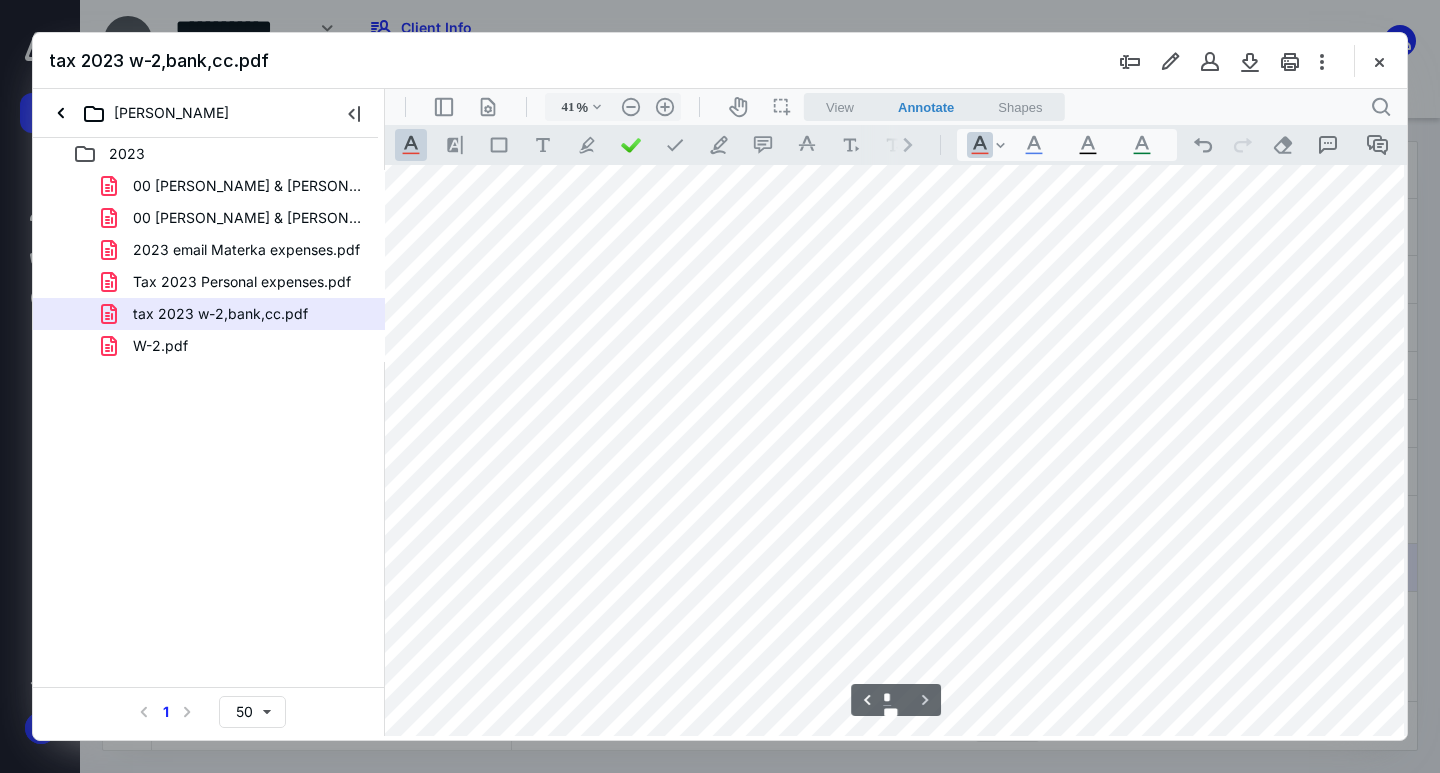 scroll, scrollTop: 5460, scrollLeft: 147, axis: both 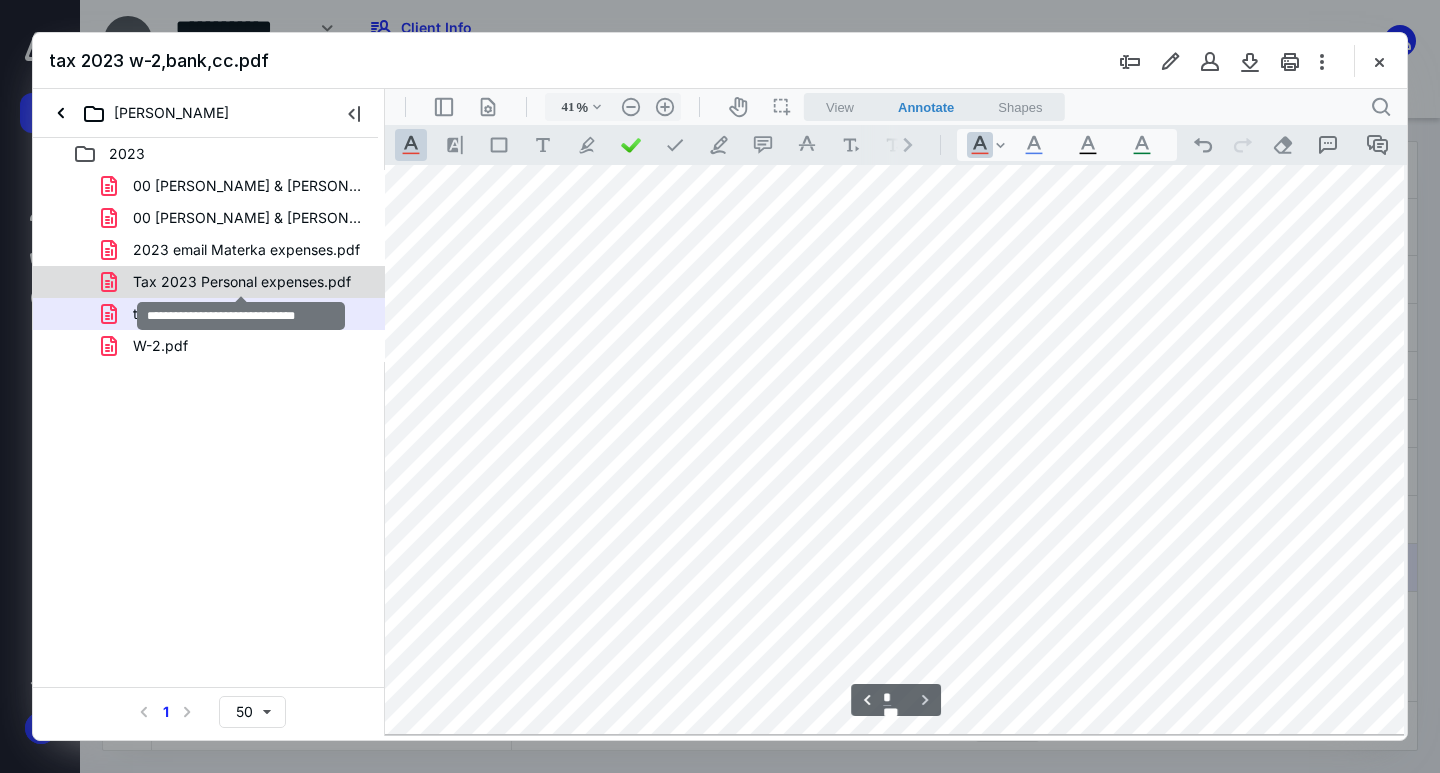 click on "Tax 2023 Personal expenses.pdf" at bounding box center (242, 282) 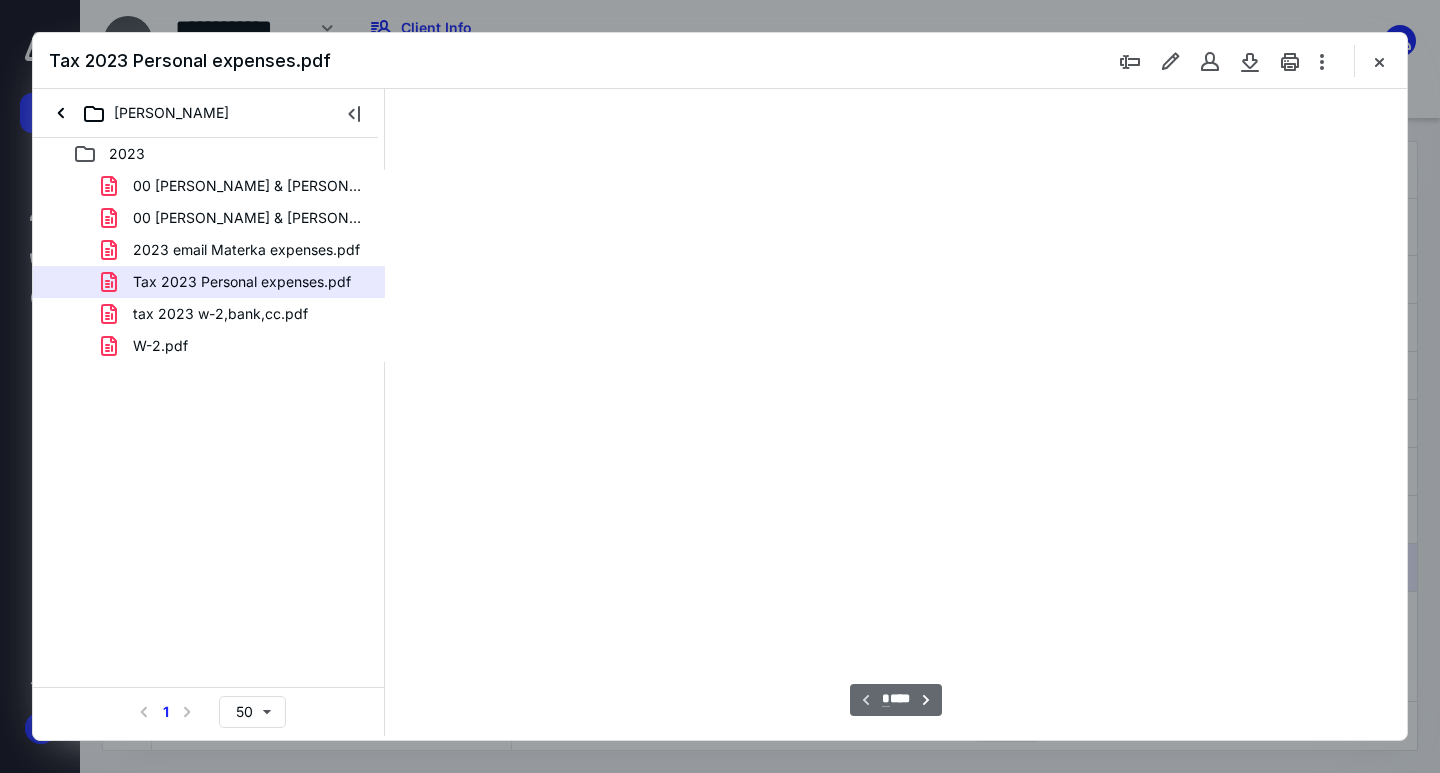 type on "41" 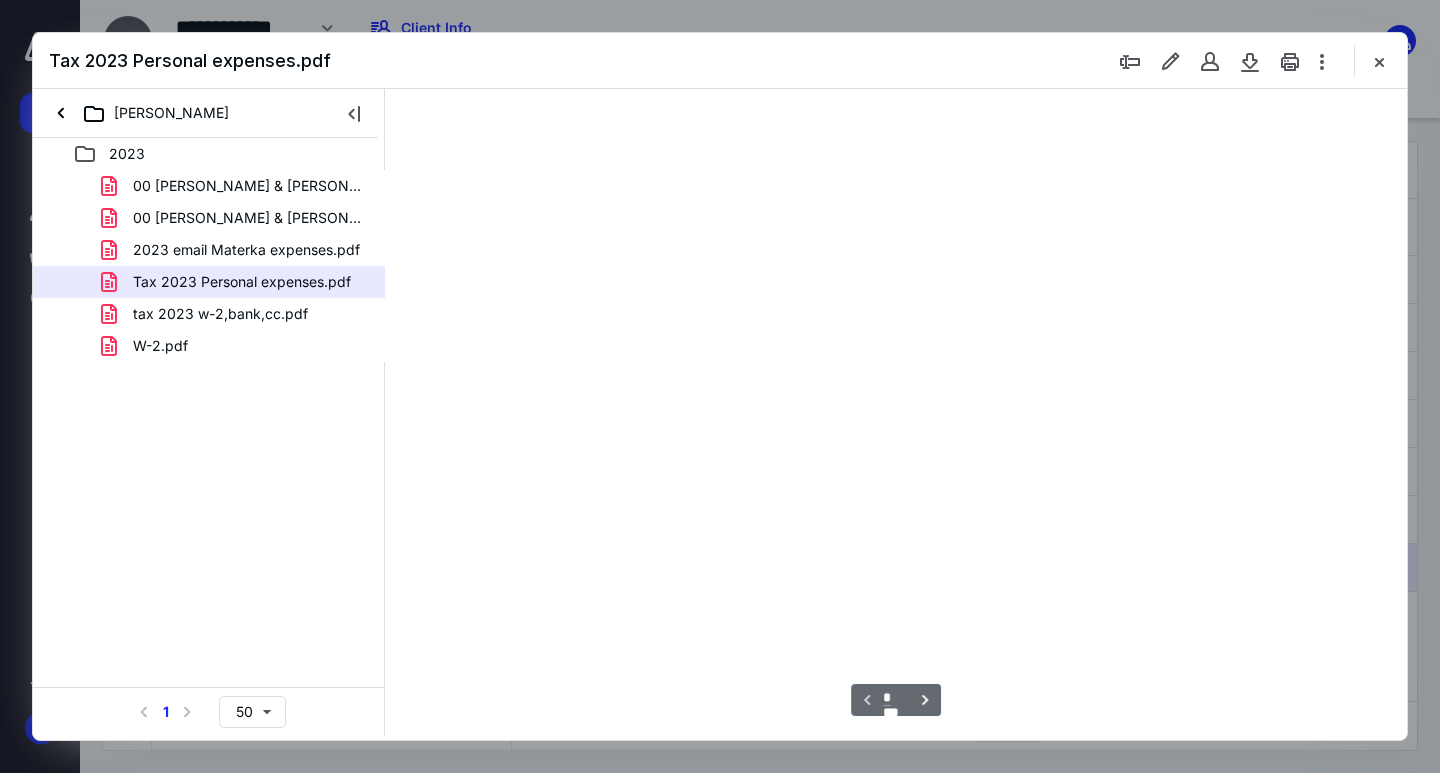scroll, scrollTop: 0, scrollLeft: 0, axis: both 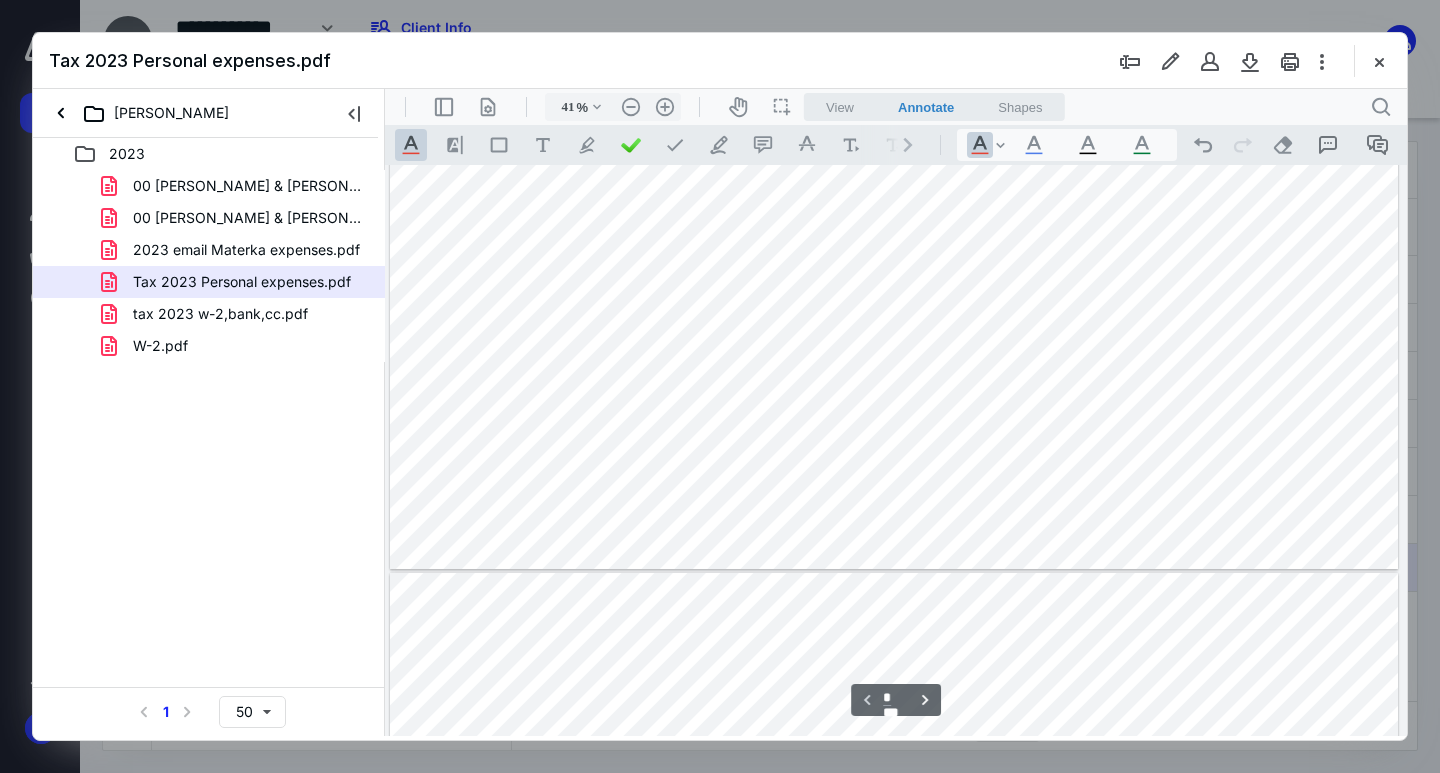 type on "*" 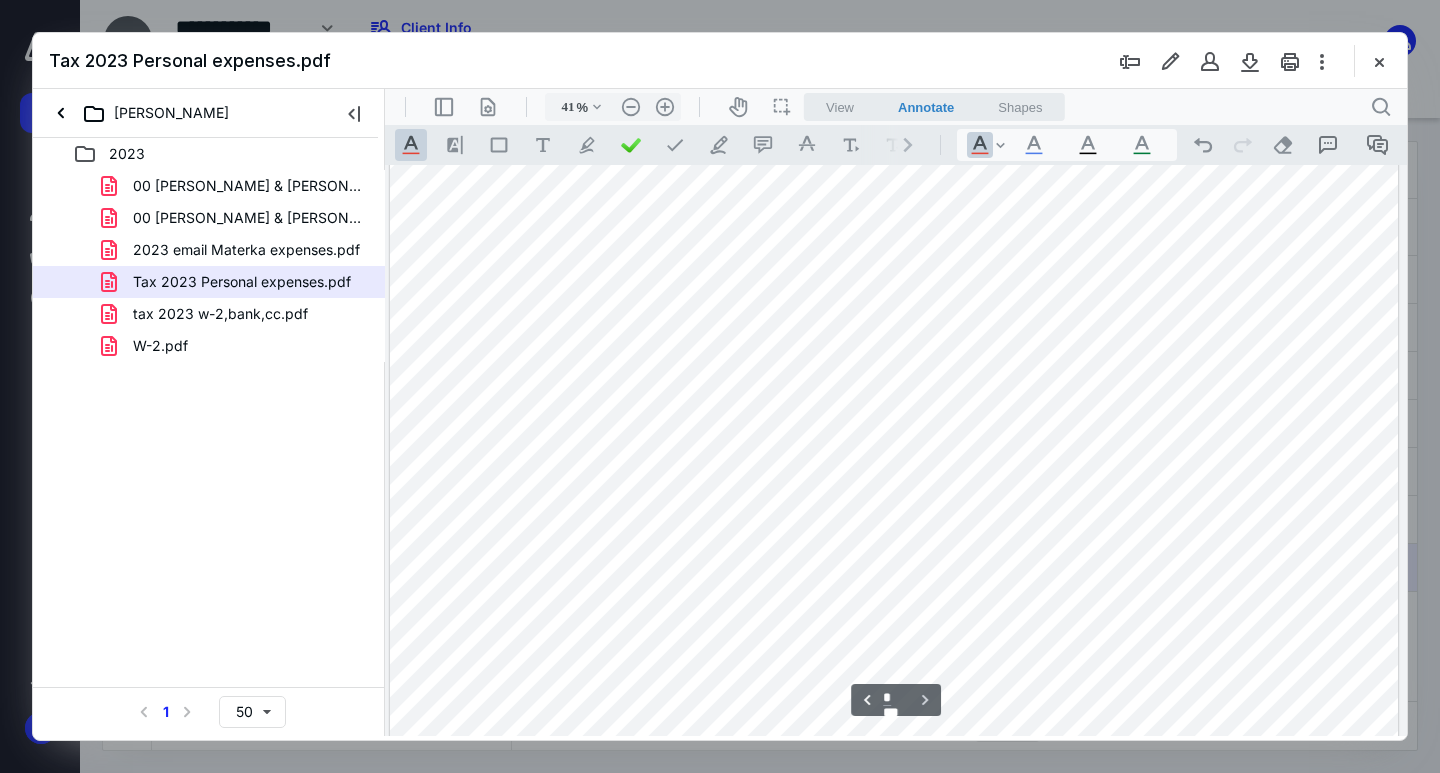 scroll, scrollTop: 2039, scrollLeft: 0, axis: vertical 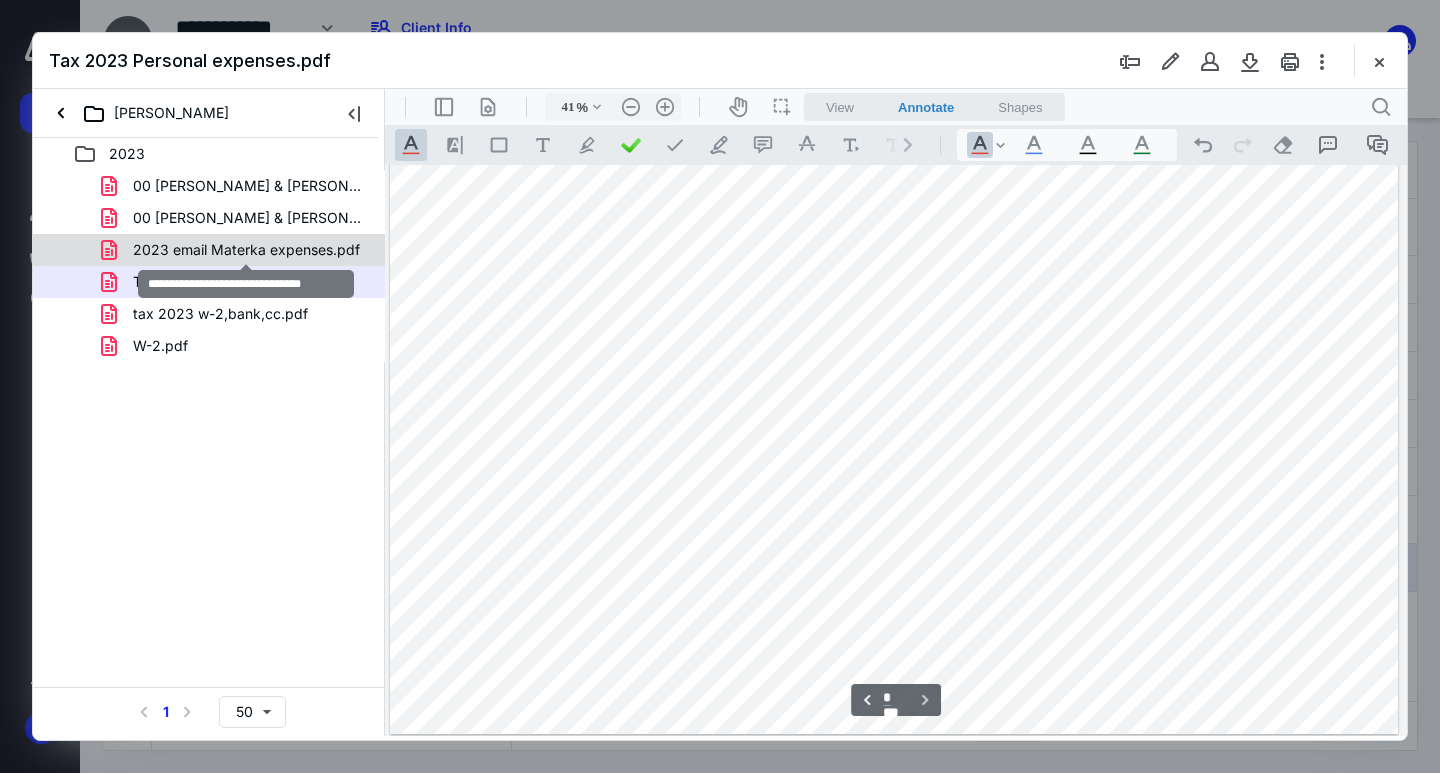 click on "2023 email Materka expenses.pdf" at bounding box center [246, 250] 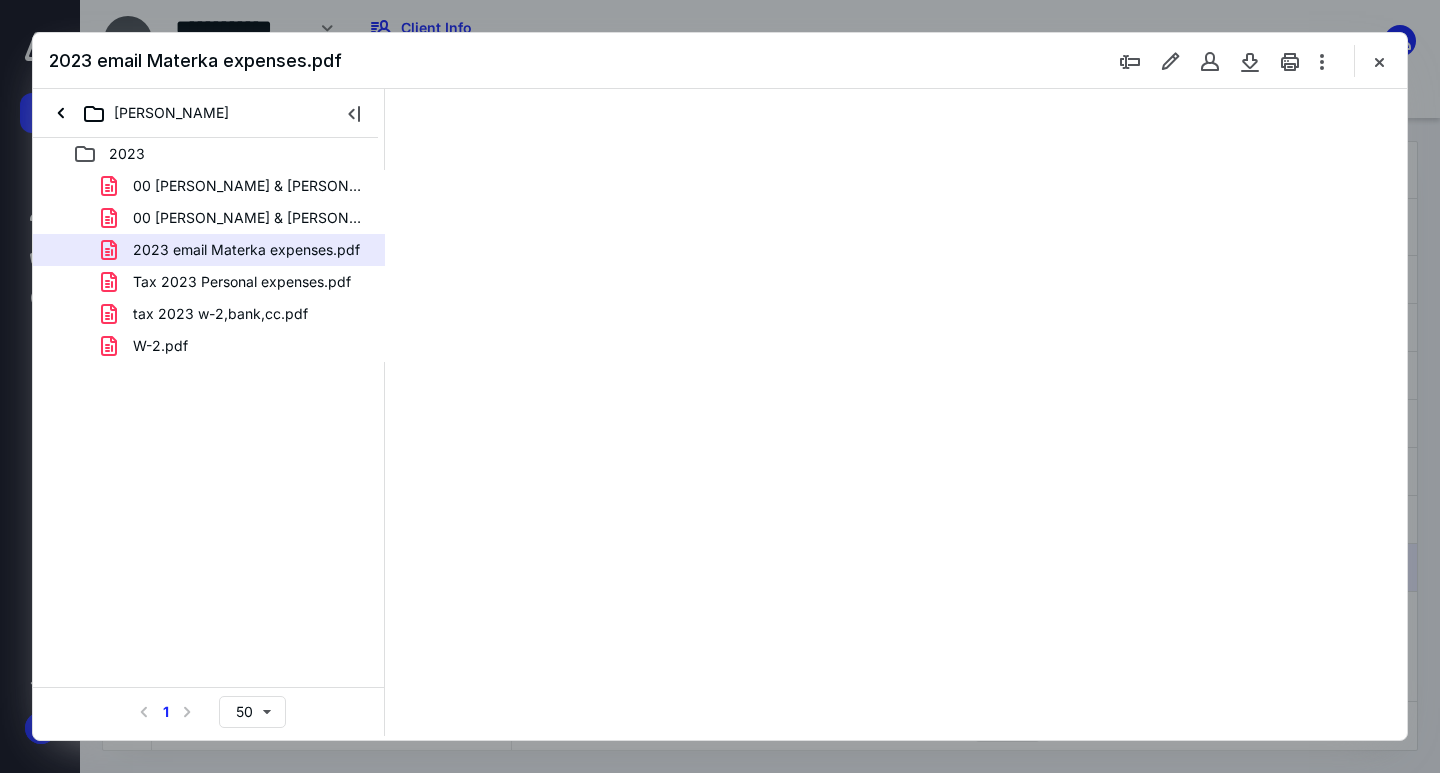type on "162" 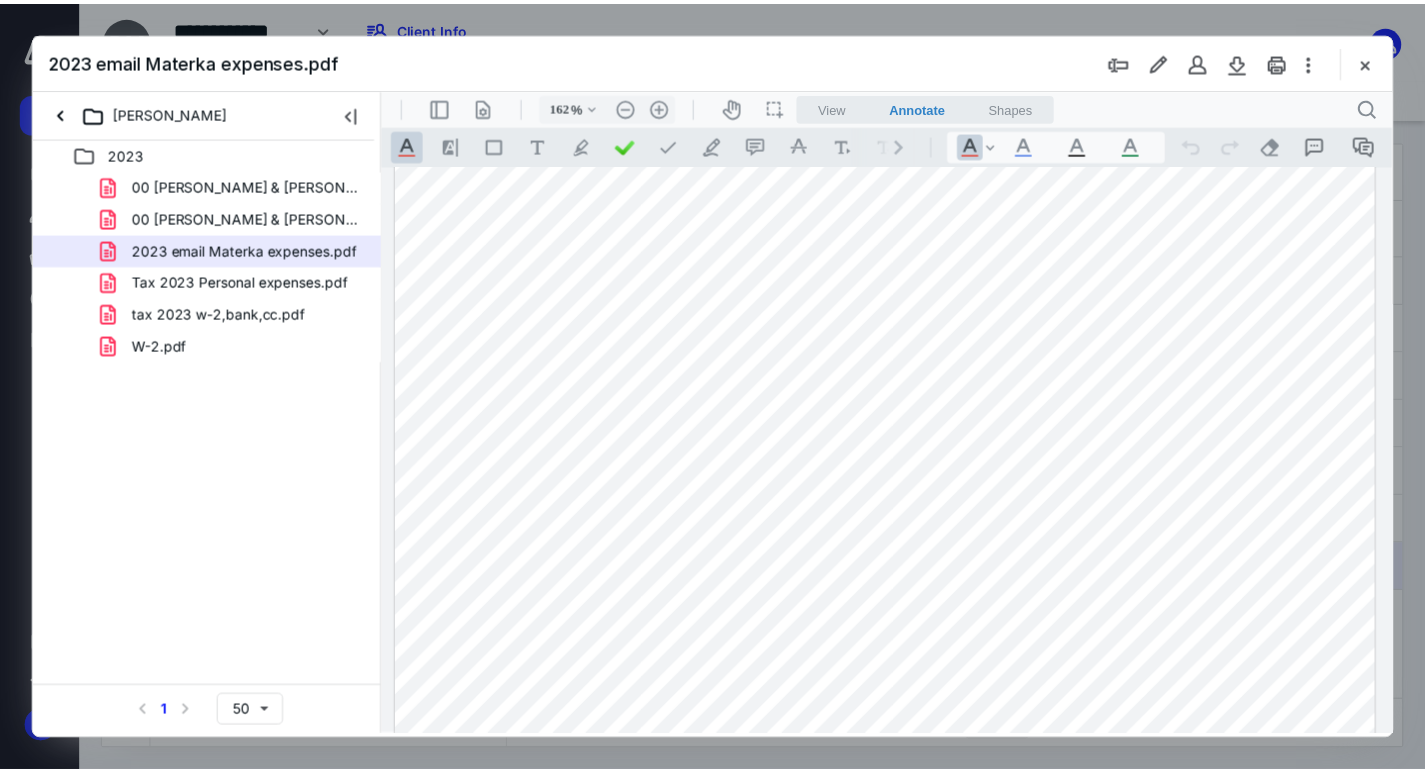 scroll, scrollTop: 496, scrollLeft: 0, axis: vertical 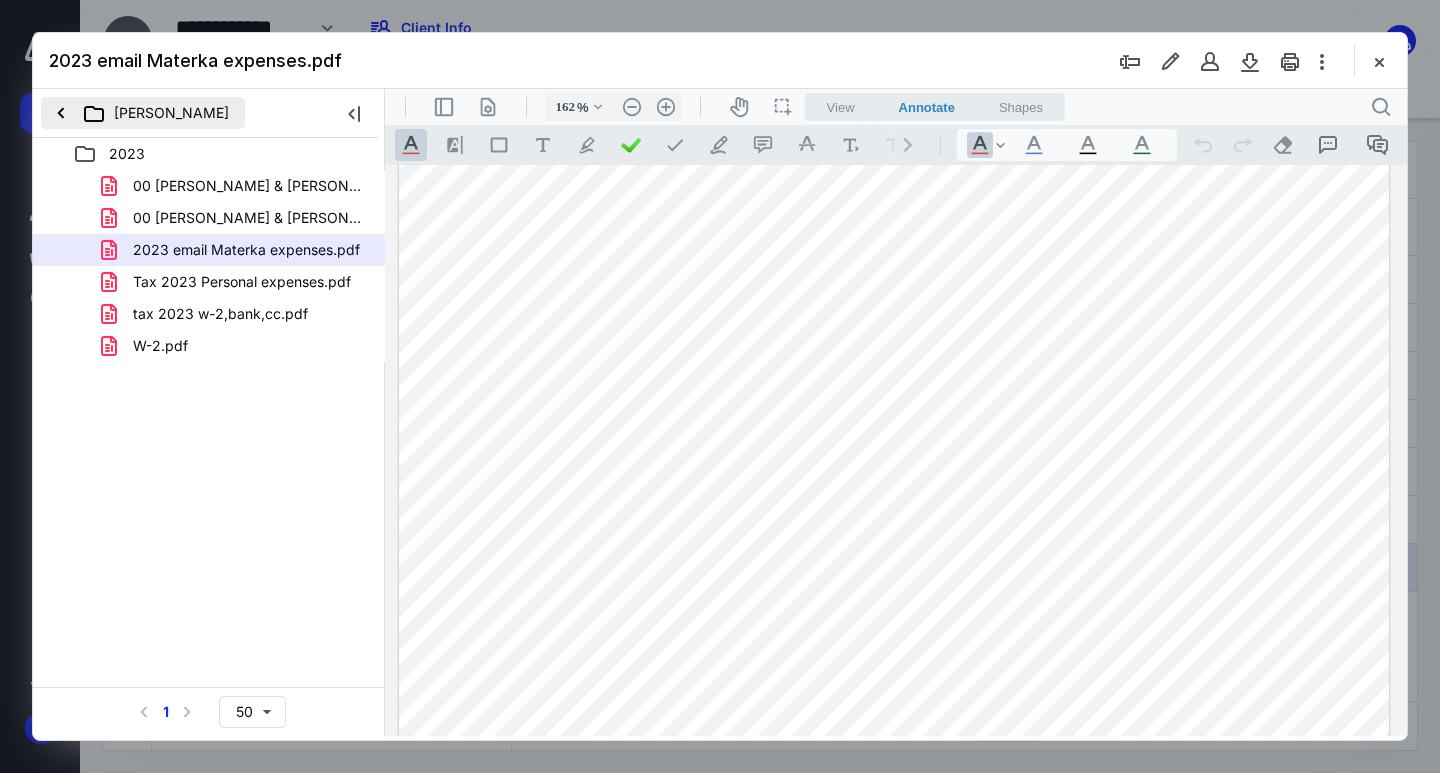 click on "[PERSON_NAME]" at bounding box center (143, 113) 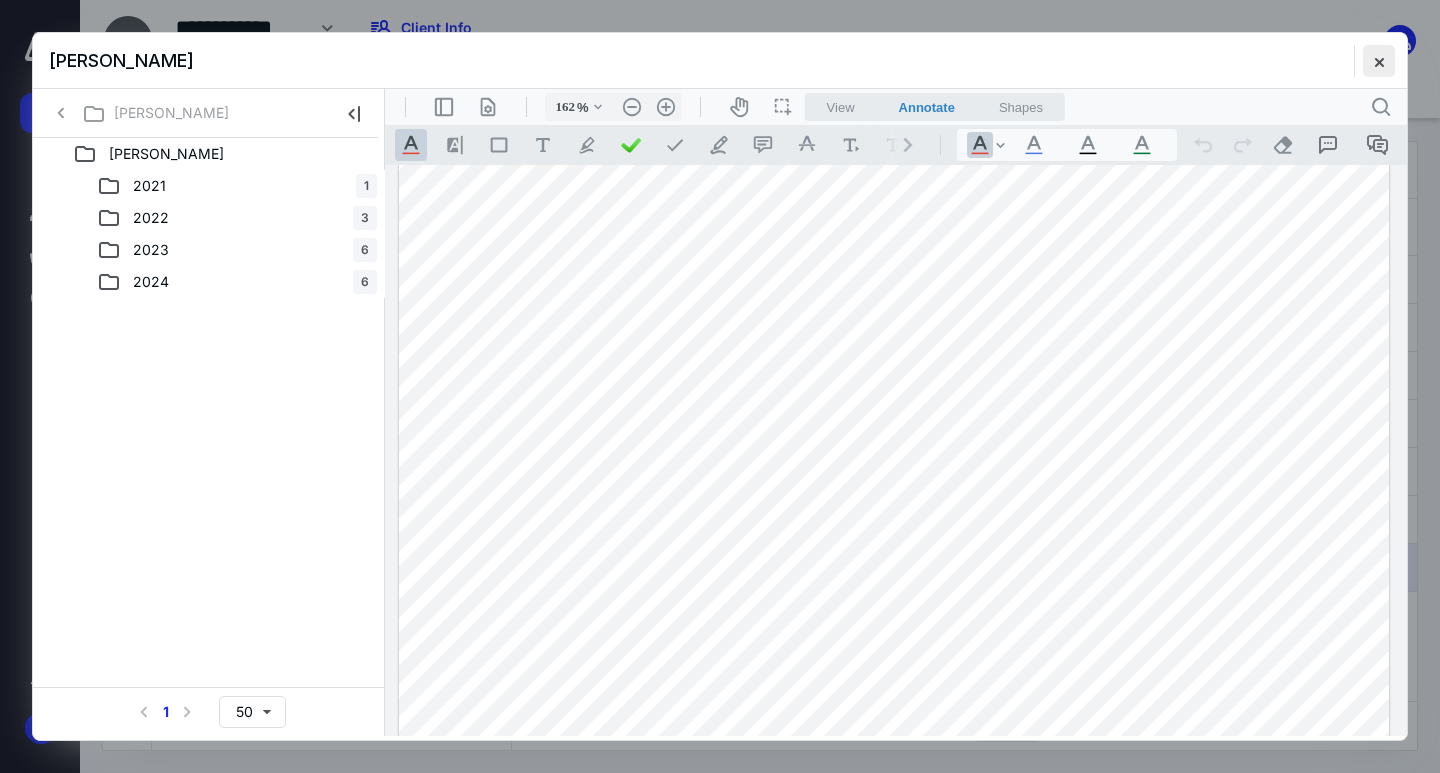 click at bounding box center [1379, 61] 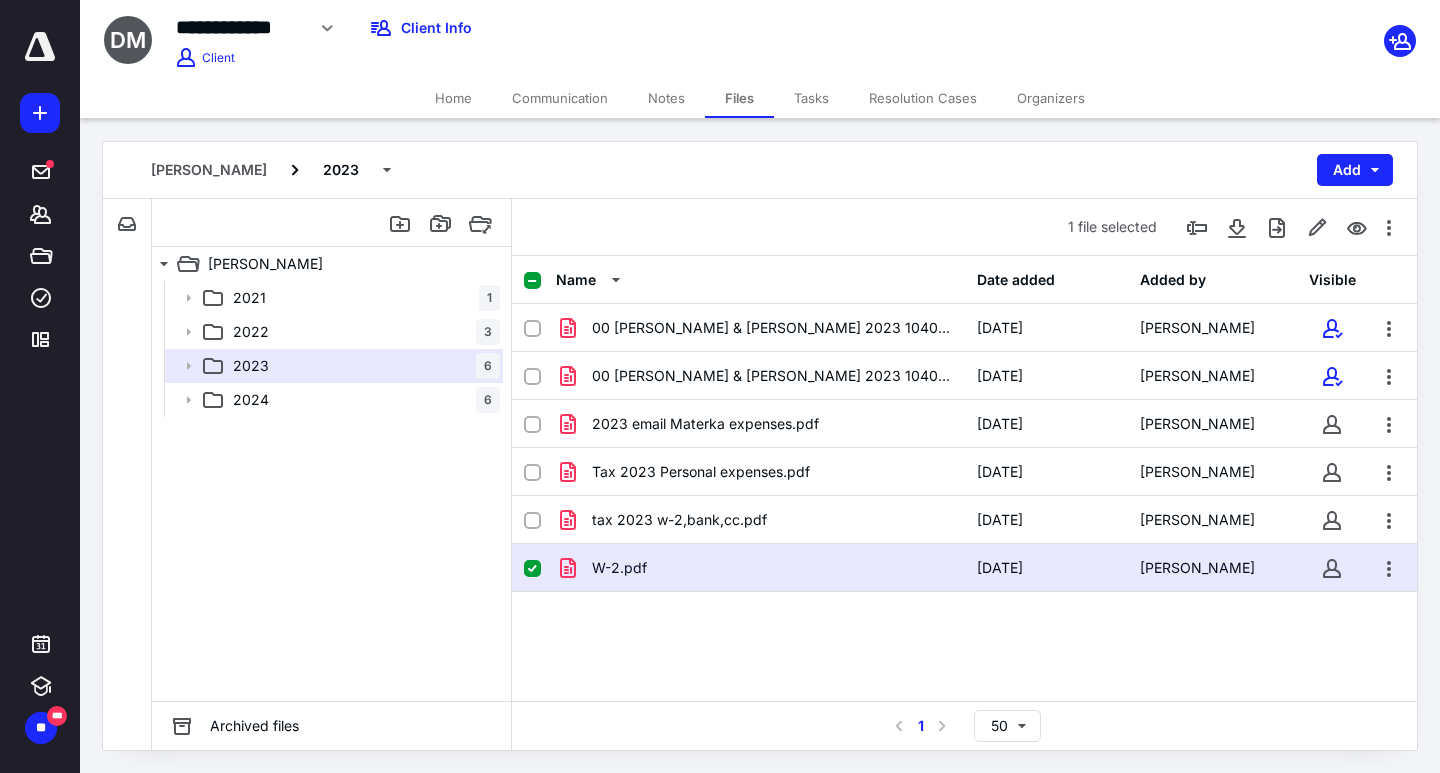 click on "Home" at bounding box center [453, 98] 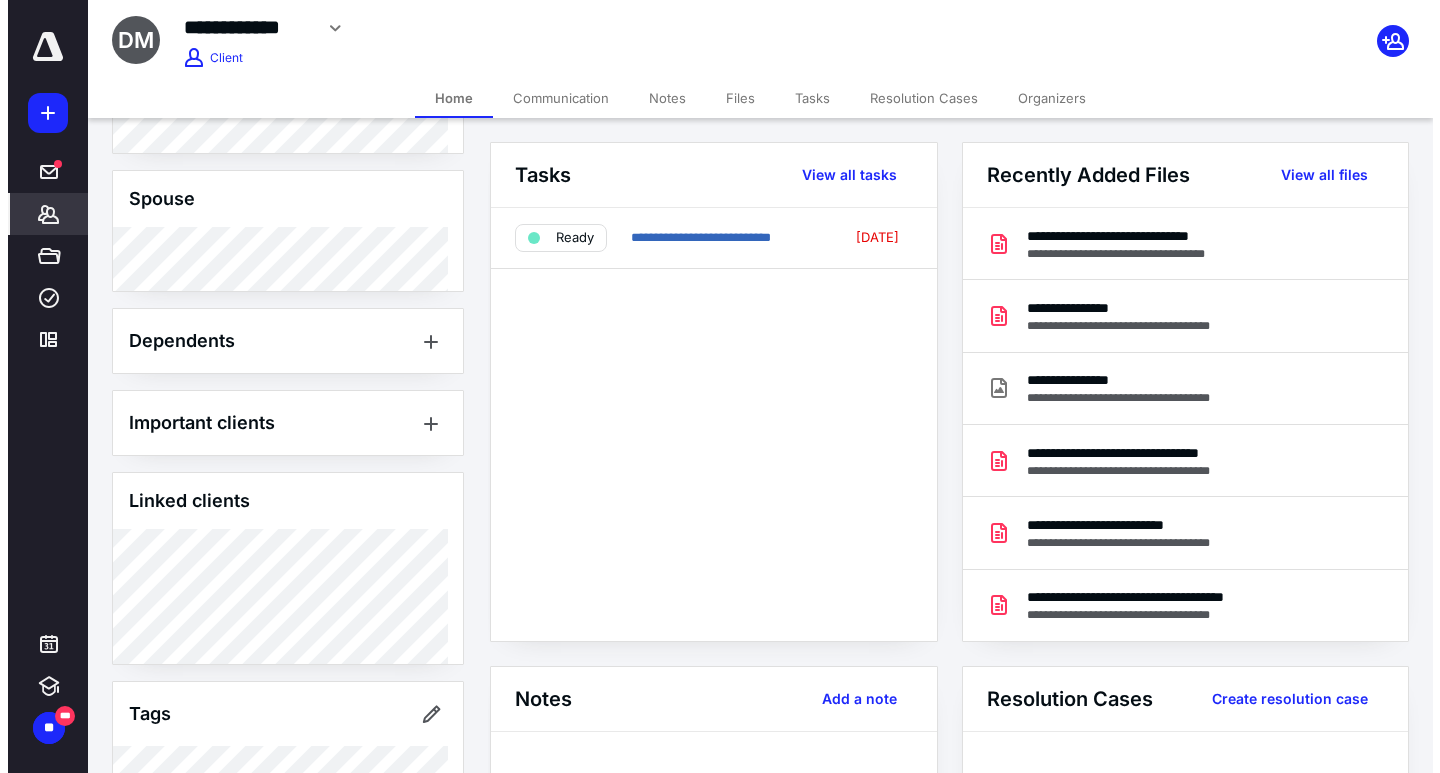 scroll, scrollTop: 801, scrollLeft: 0, axis: vertical 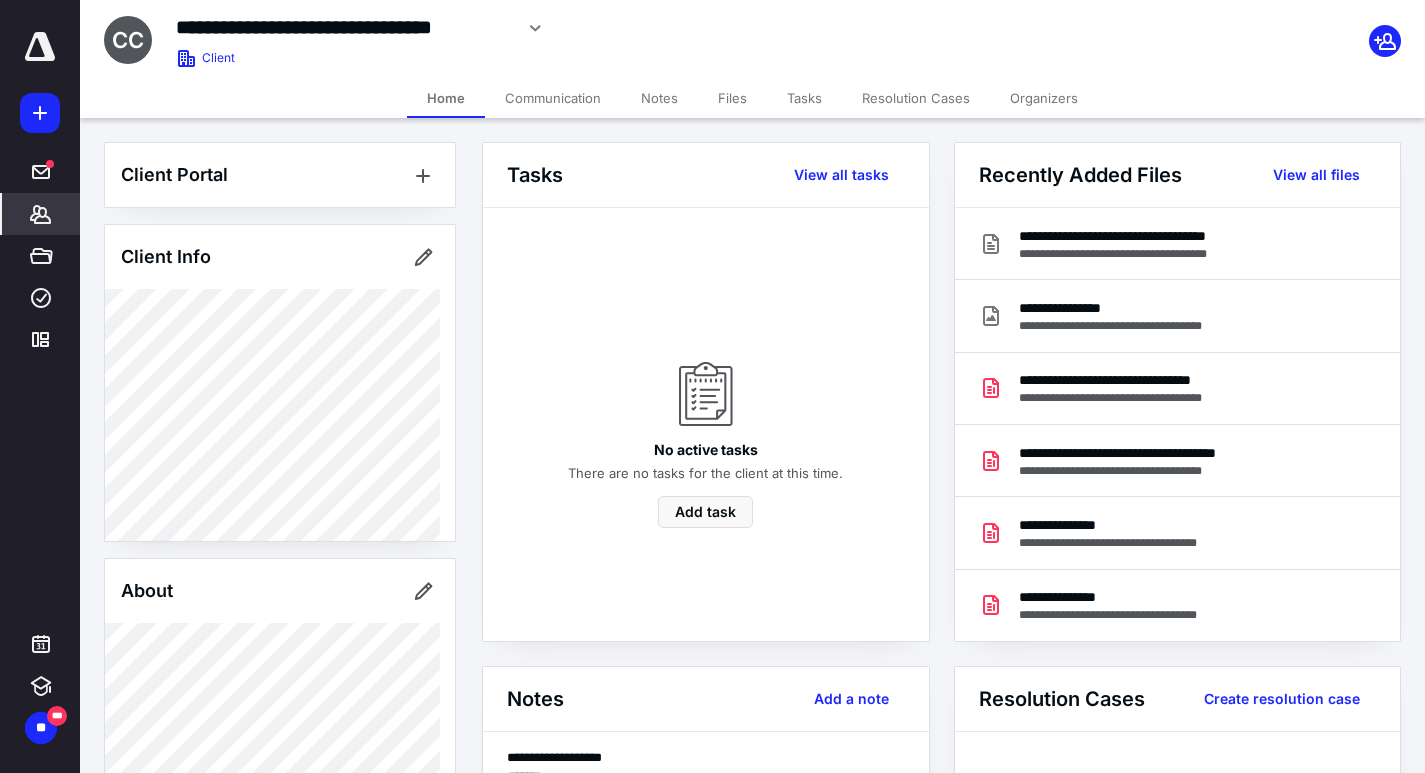 click on "Files" at bounding box center [732, 98] 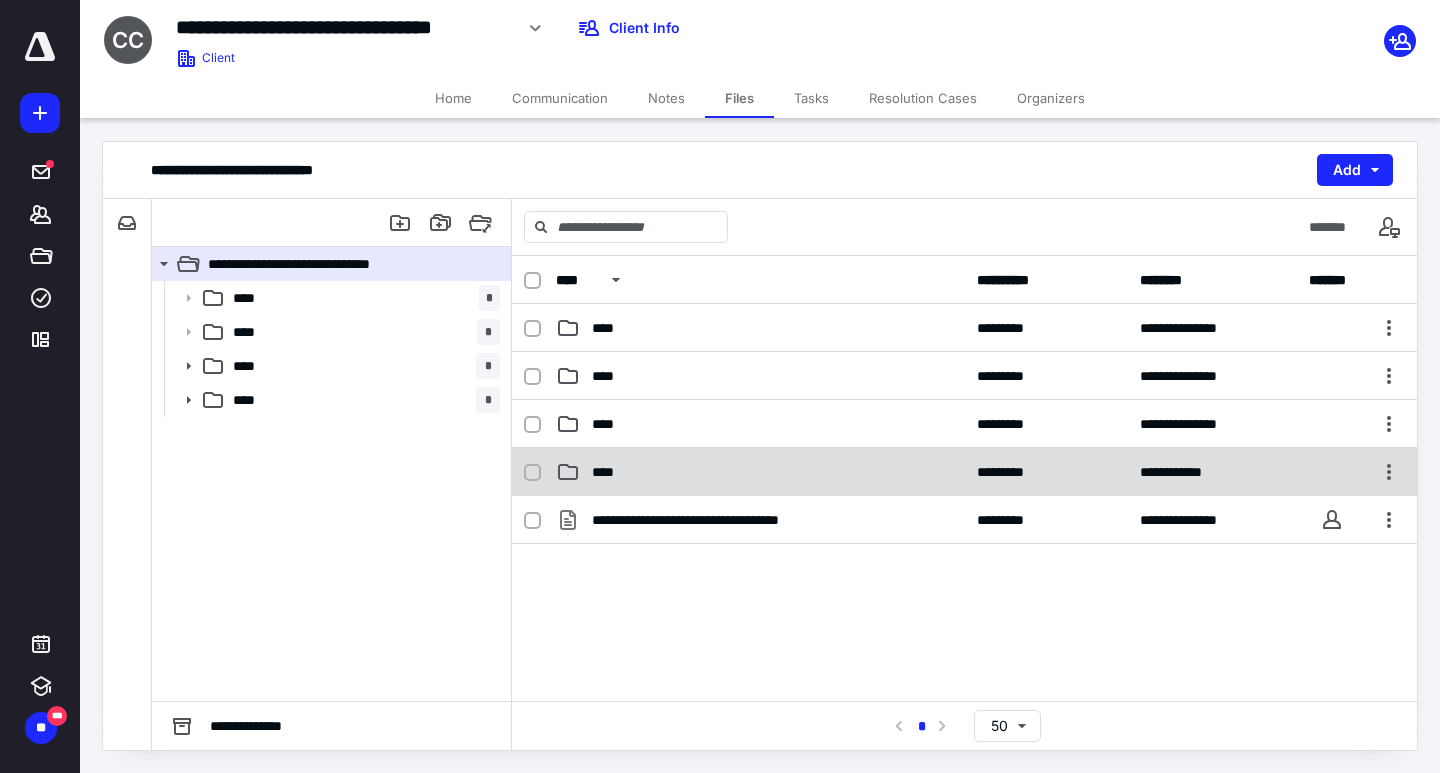 click on "**********" at bounding box center (964, 472) 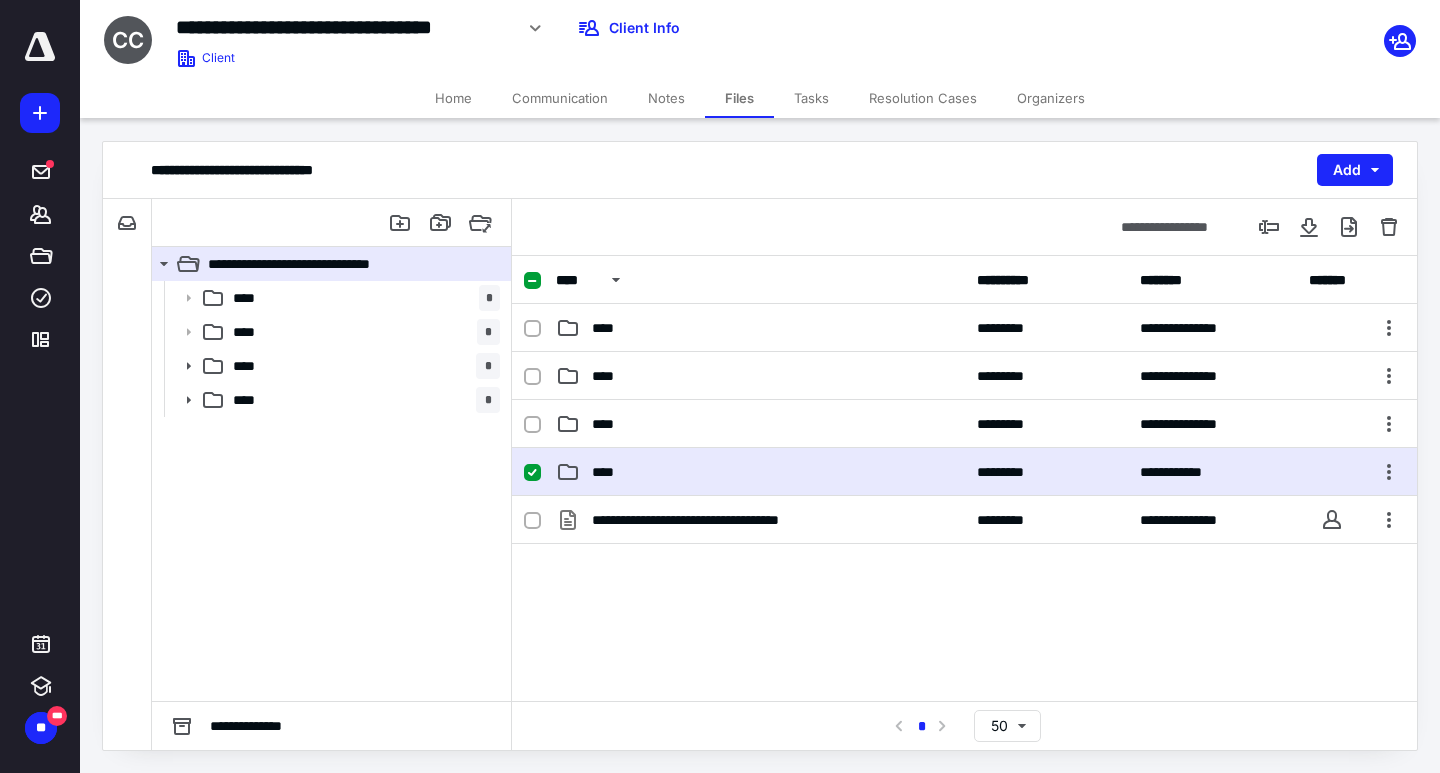 click on "**********" at bounding box center [964, 472] 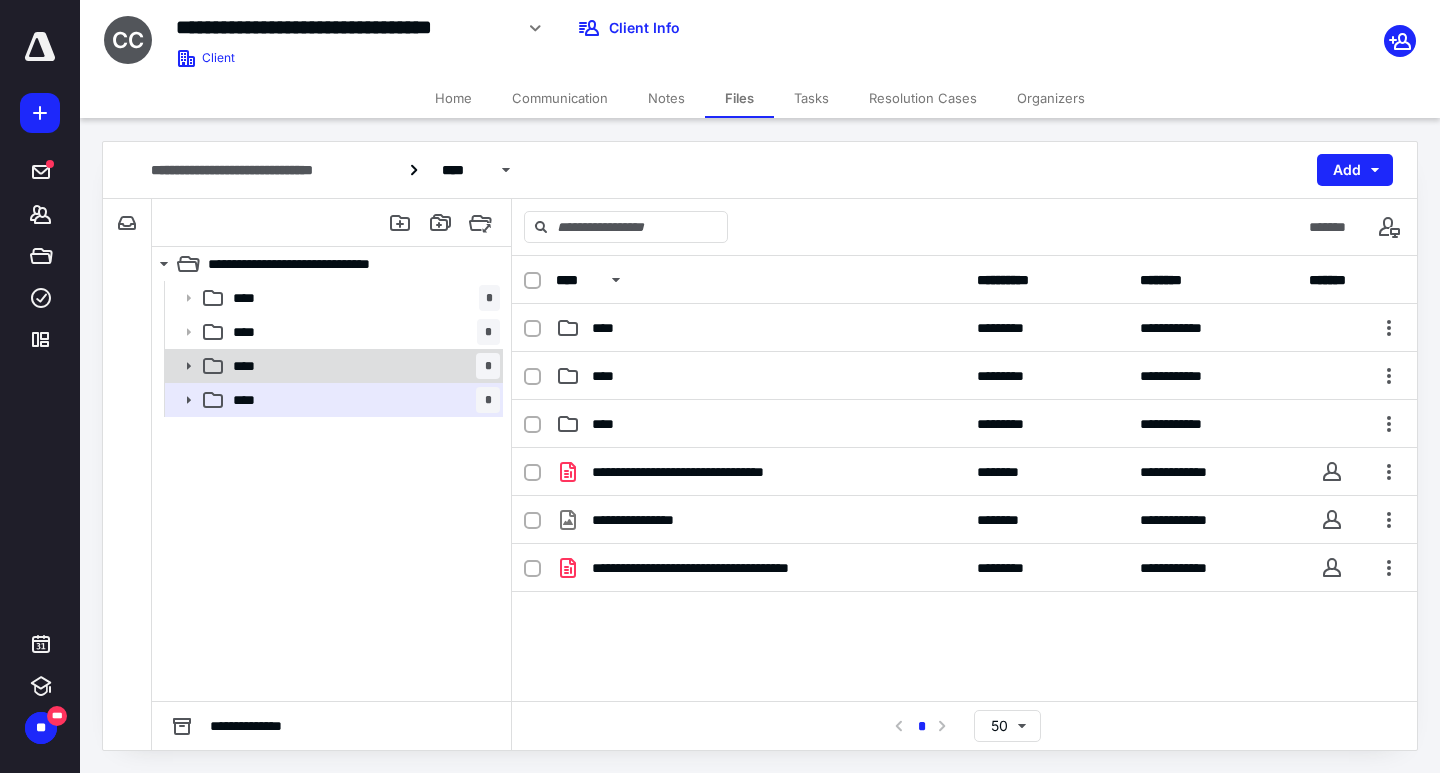 click on "**** *" at bounding box center (362, 366) 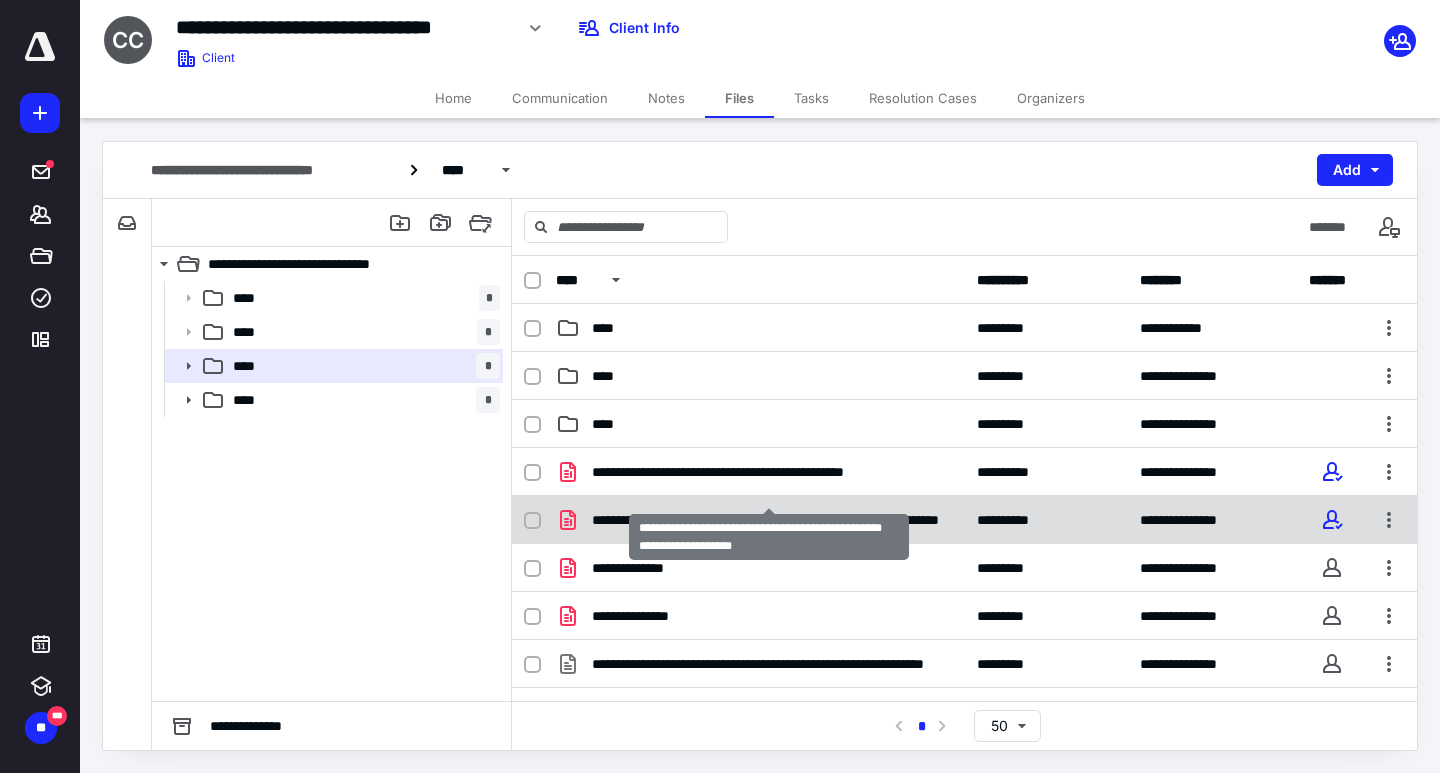 scroll, scrollTop: 47, scrollLeft: 0, axis: vertical 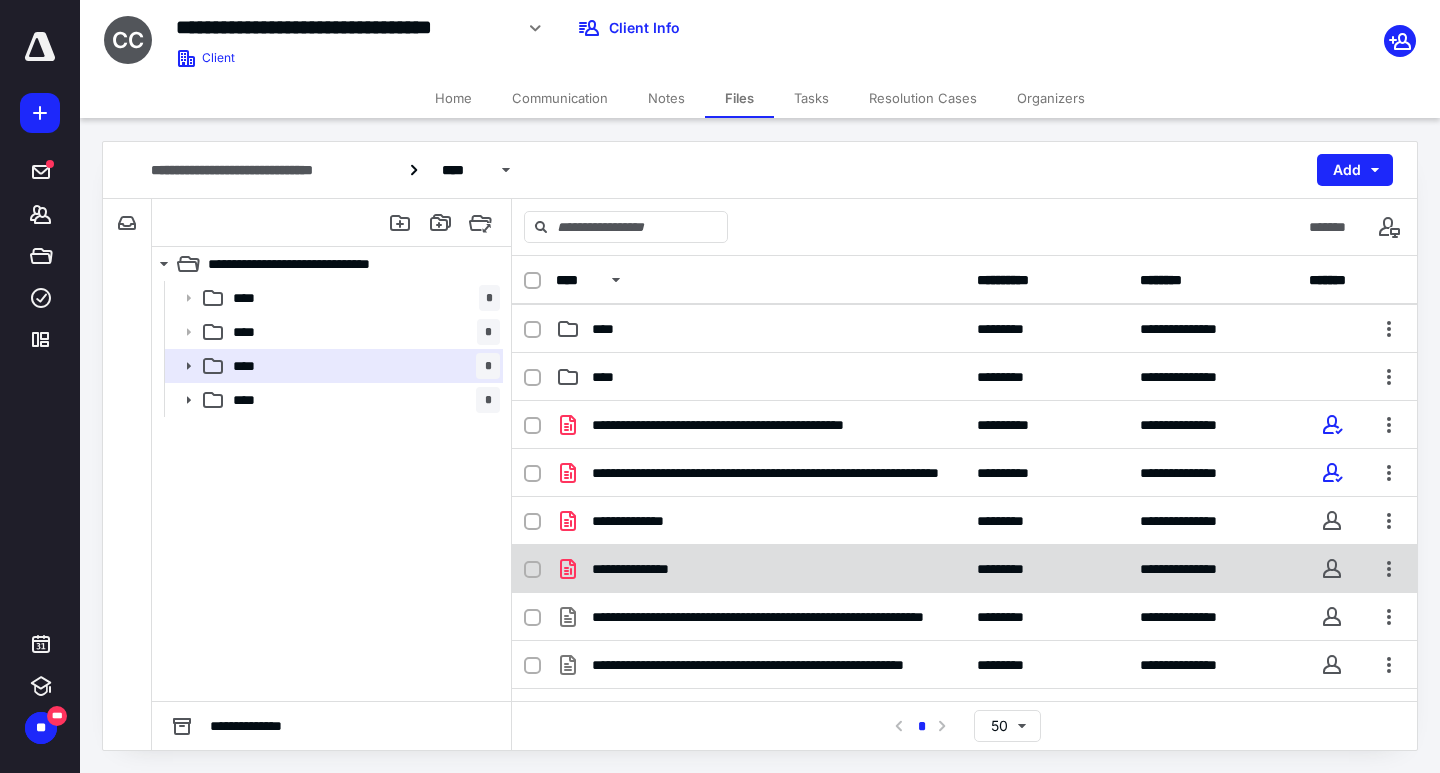 click on "**********" at bounding box center (648, 569) 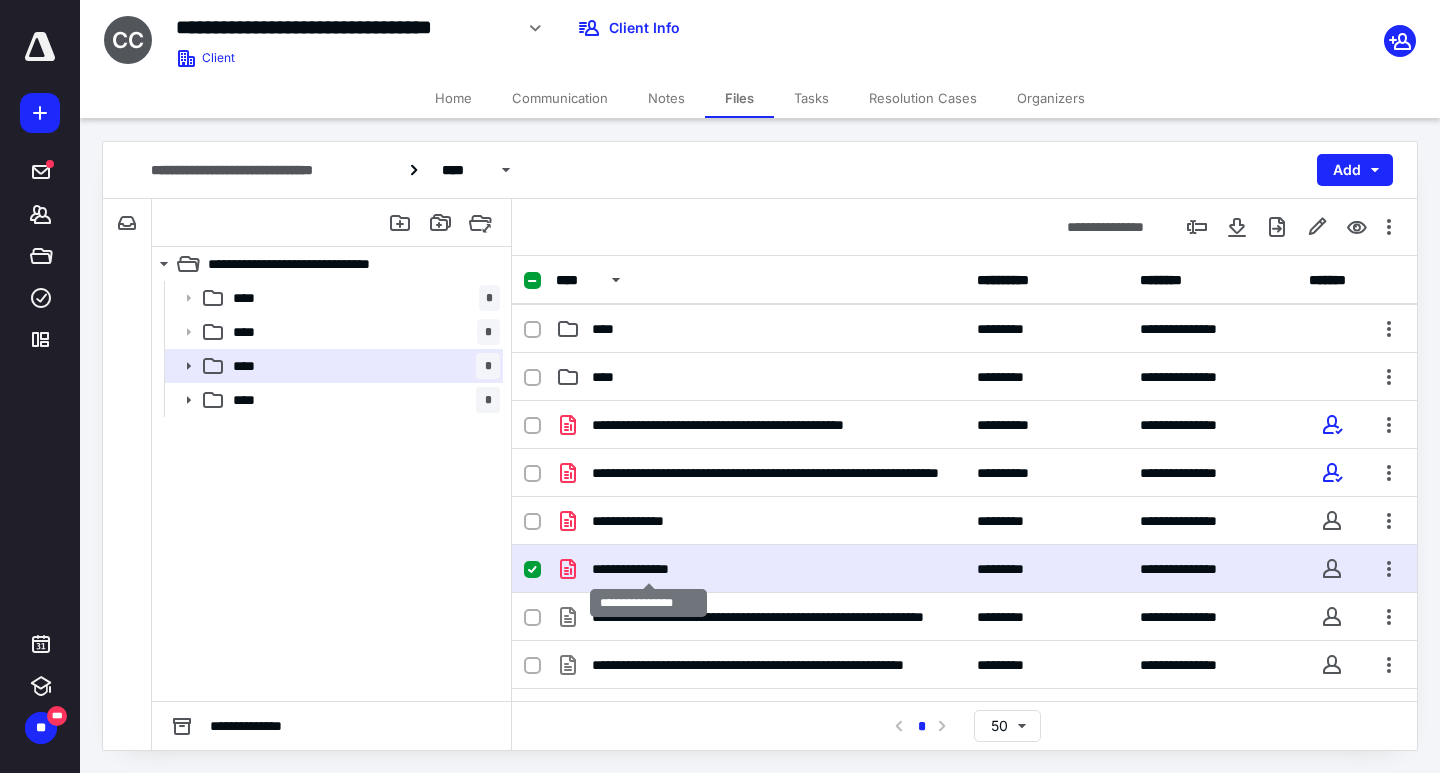 click on "**********" at bounding box center [648, 569] 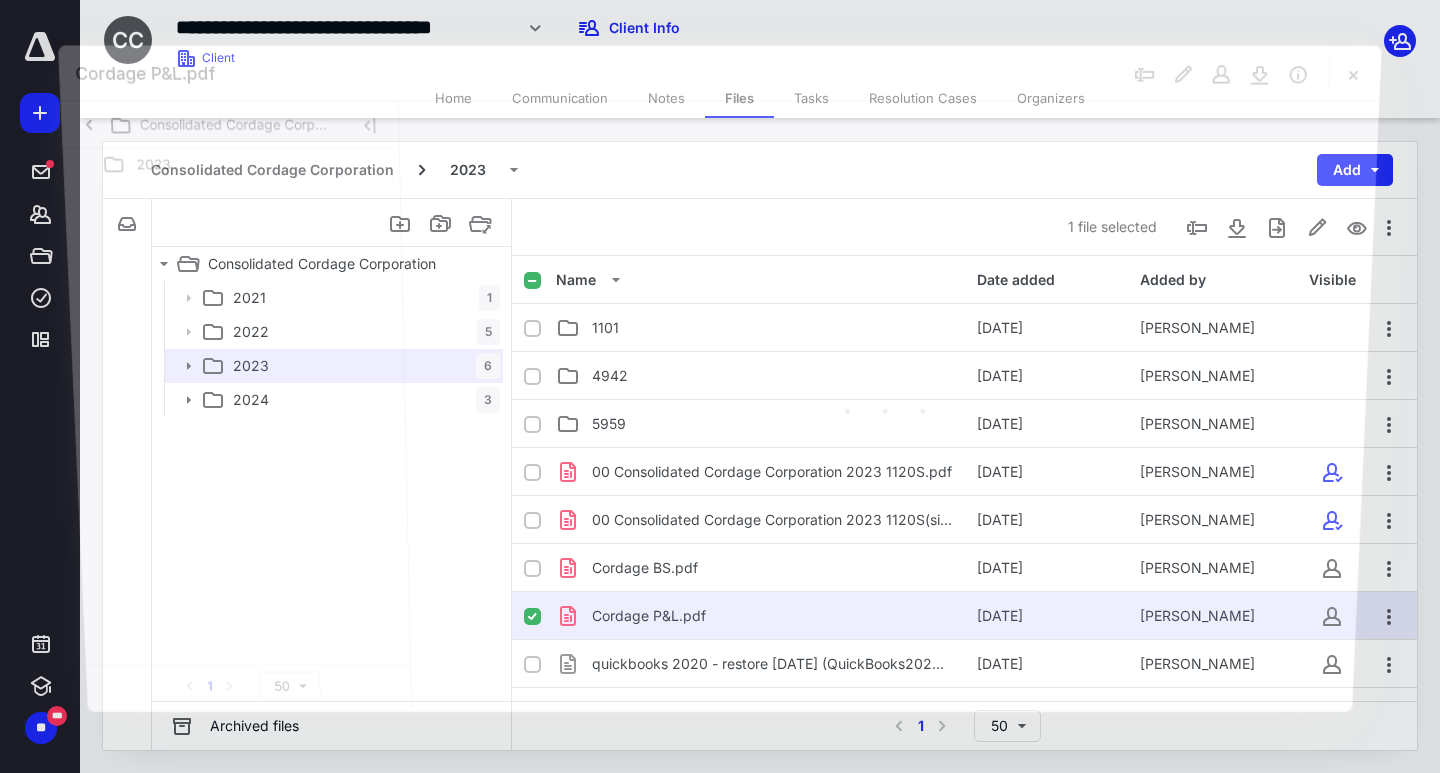 scroll, scrollTop: 47, scrollLeft: 0, axis: vertical 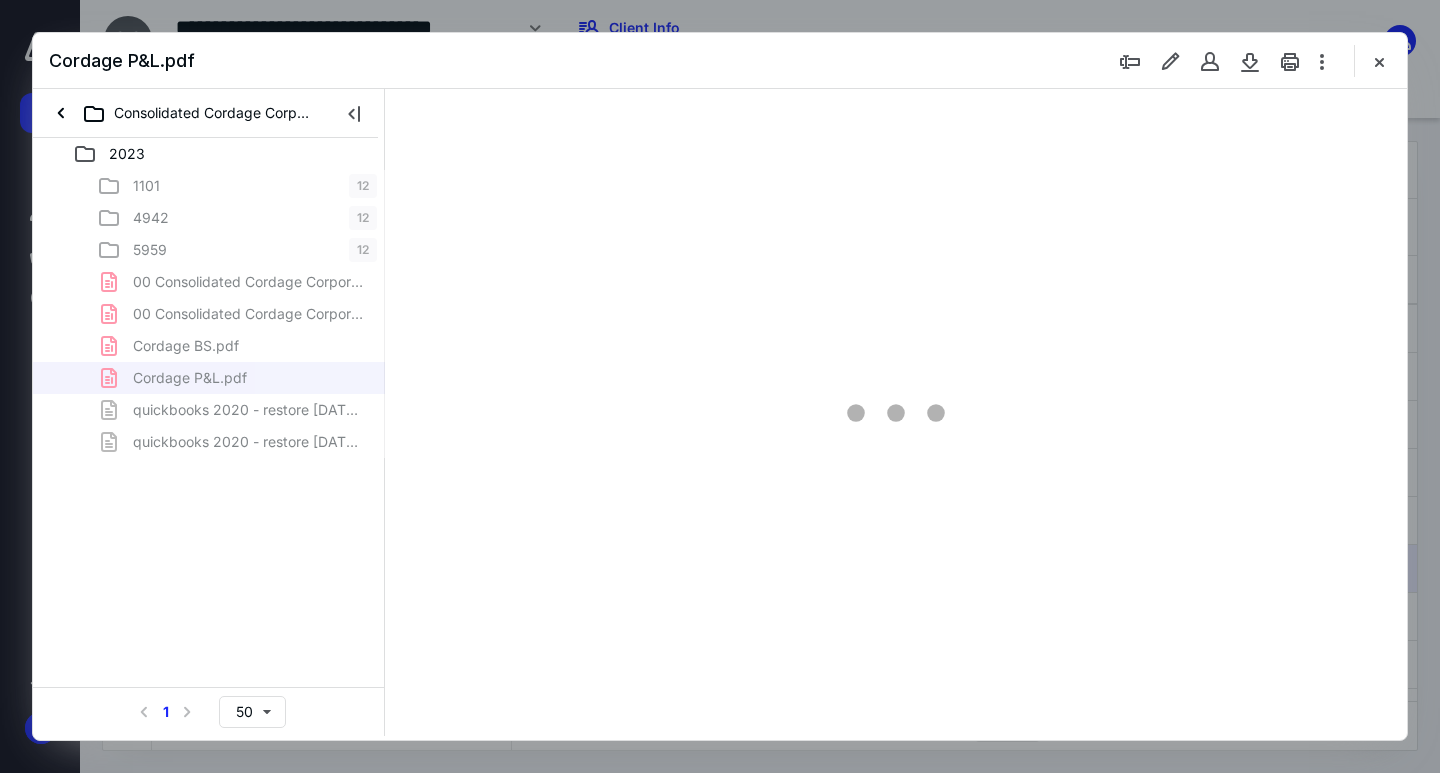 type on "126" 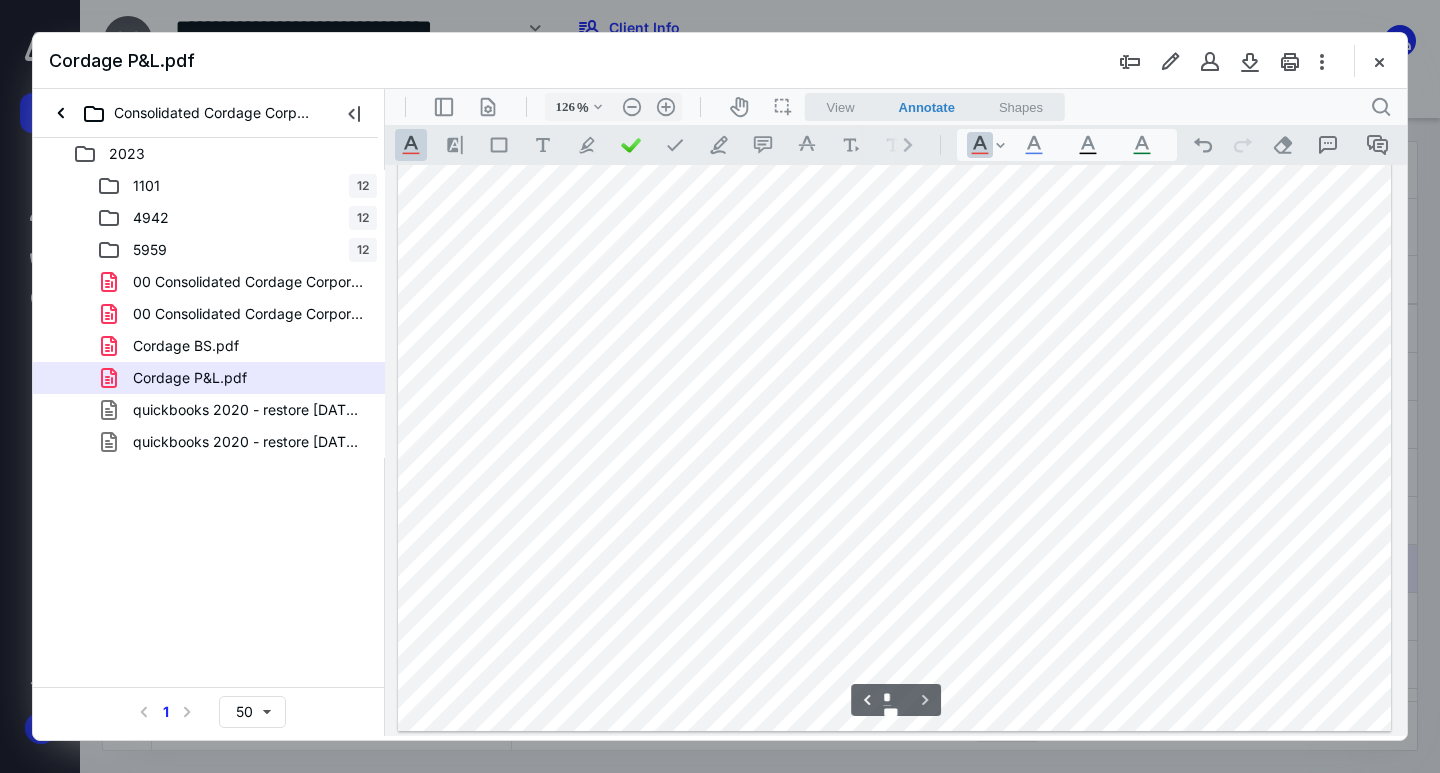 scroll, scrollTop: 196, scrollLeft: 0, axis: vertical 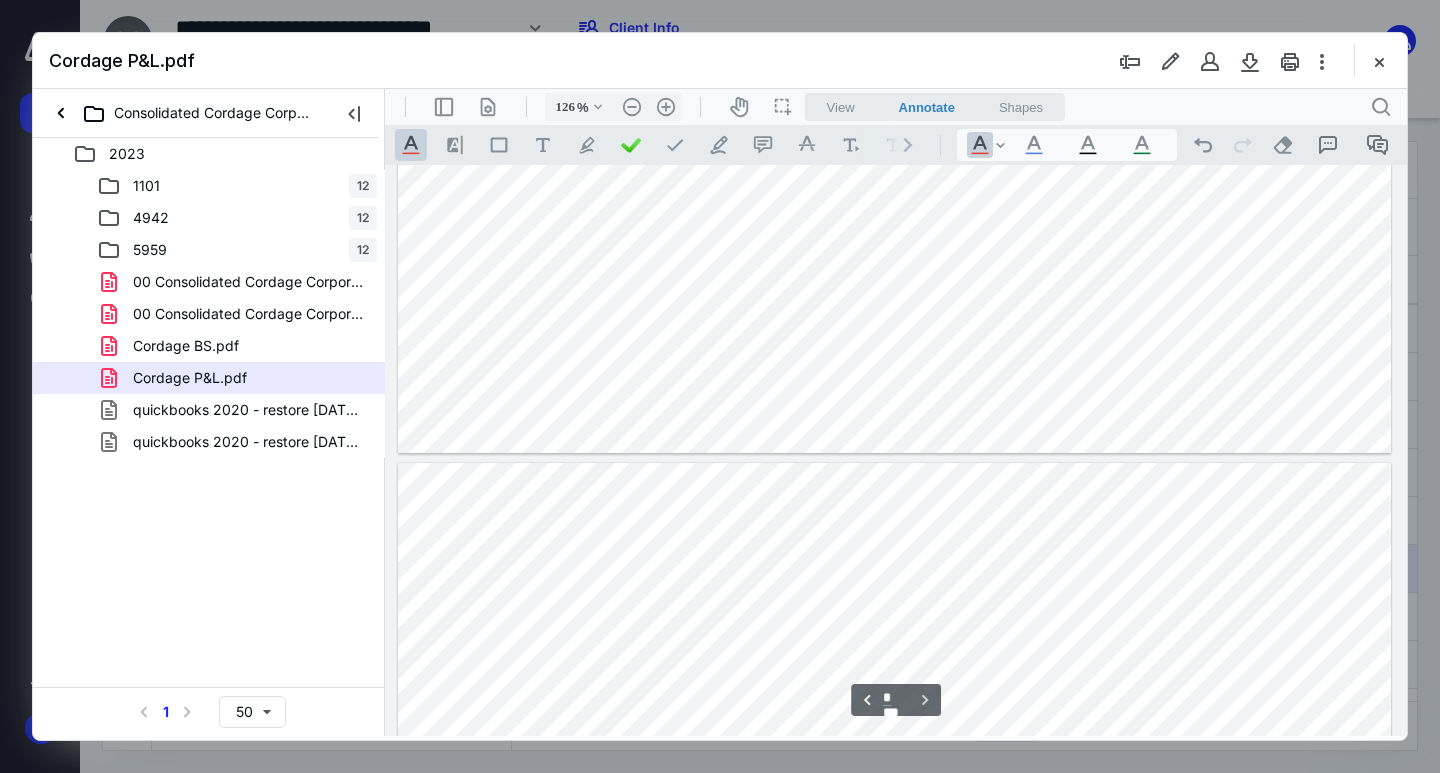 type on "*" 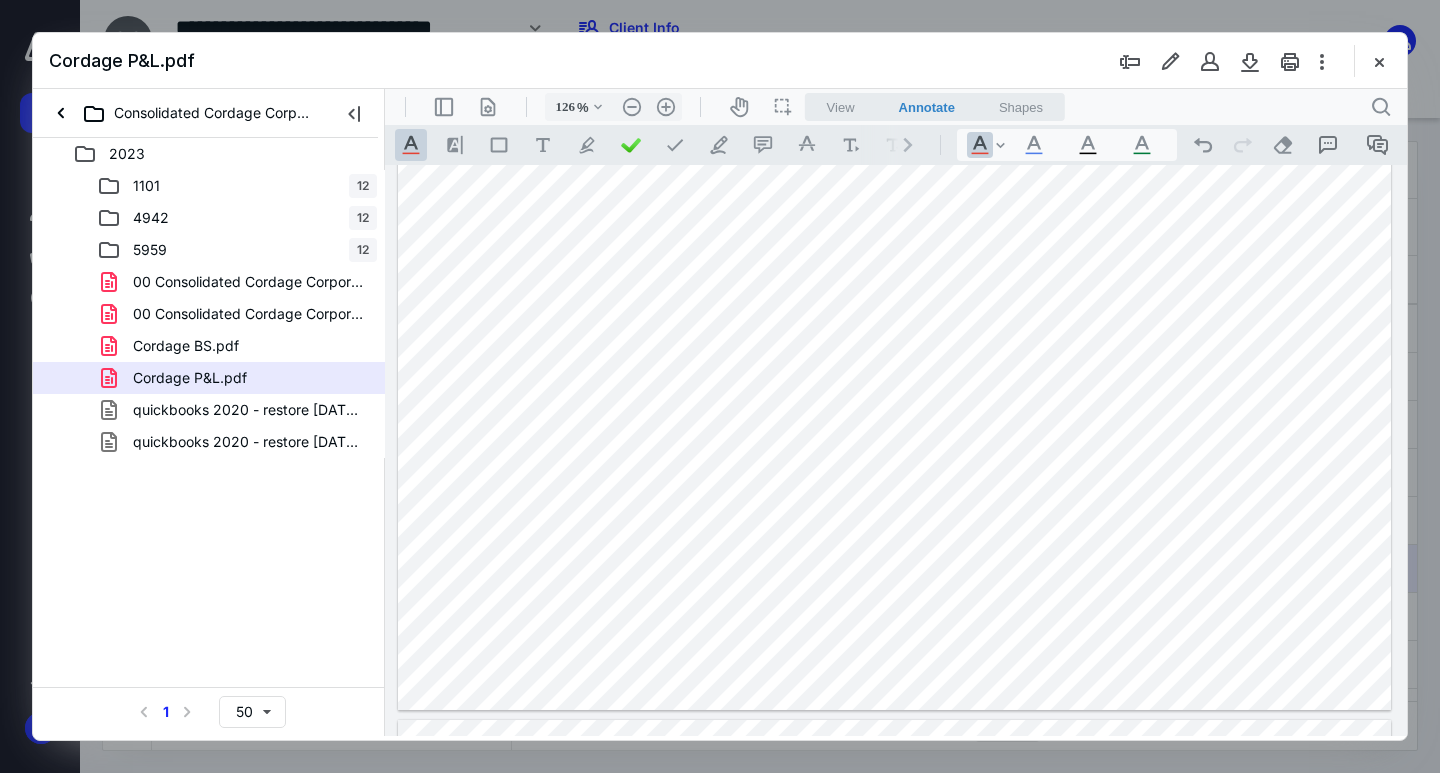 scroll, scrollTop: 0, scrollLeft: 0, axis: both 